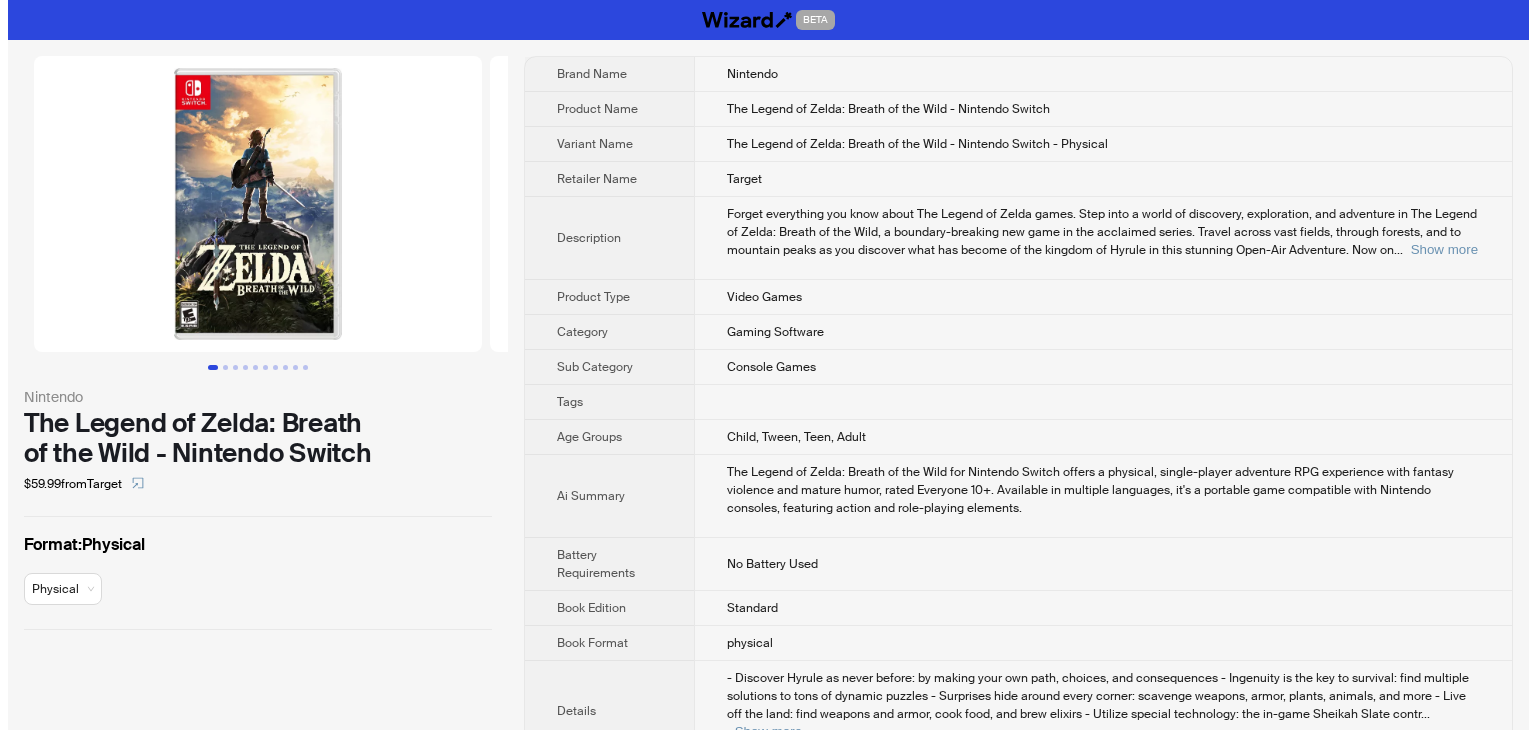 scroll, scrollTop: 0, scrollLeft: 0, axis: both 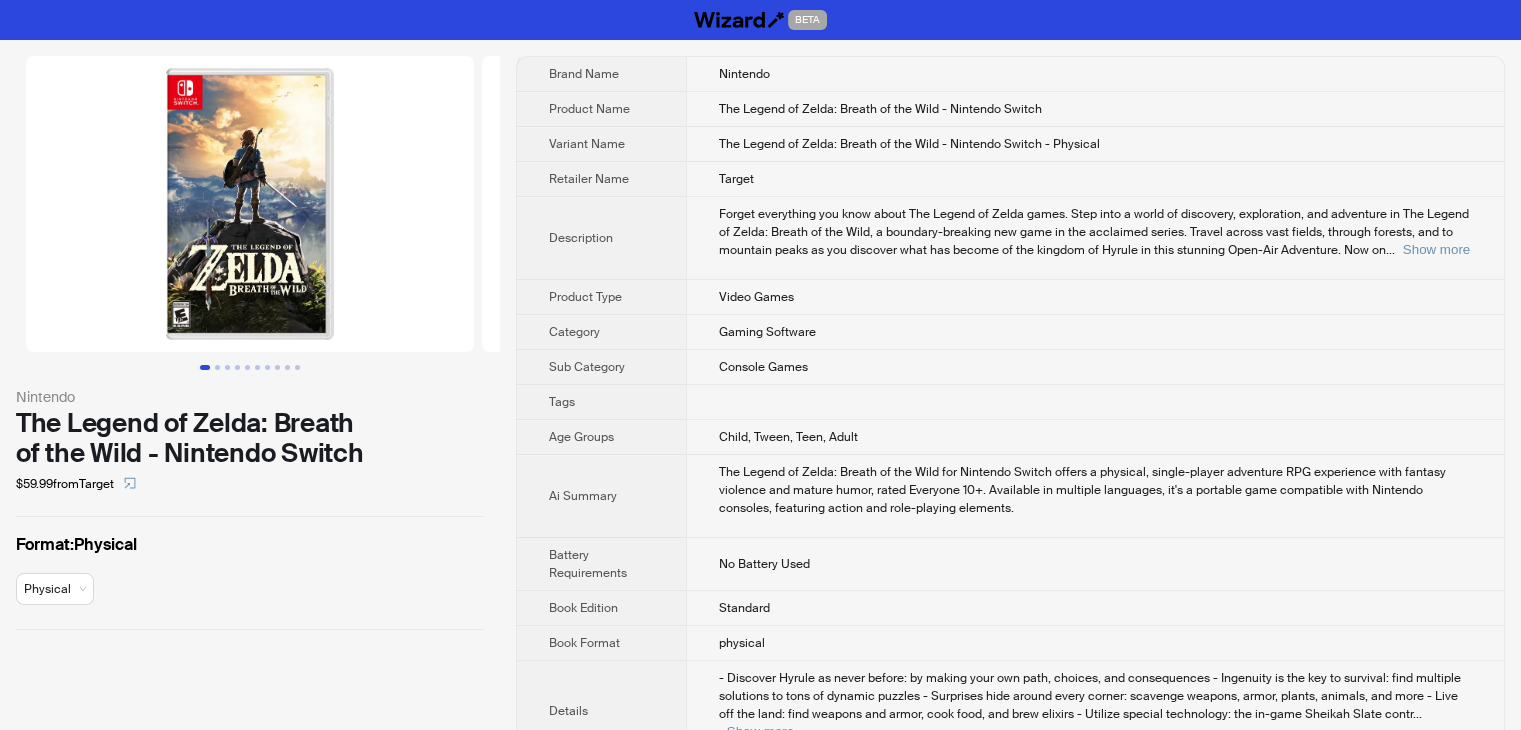 click at bounding box center [250, 204] 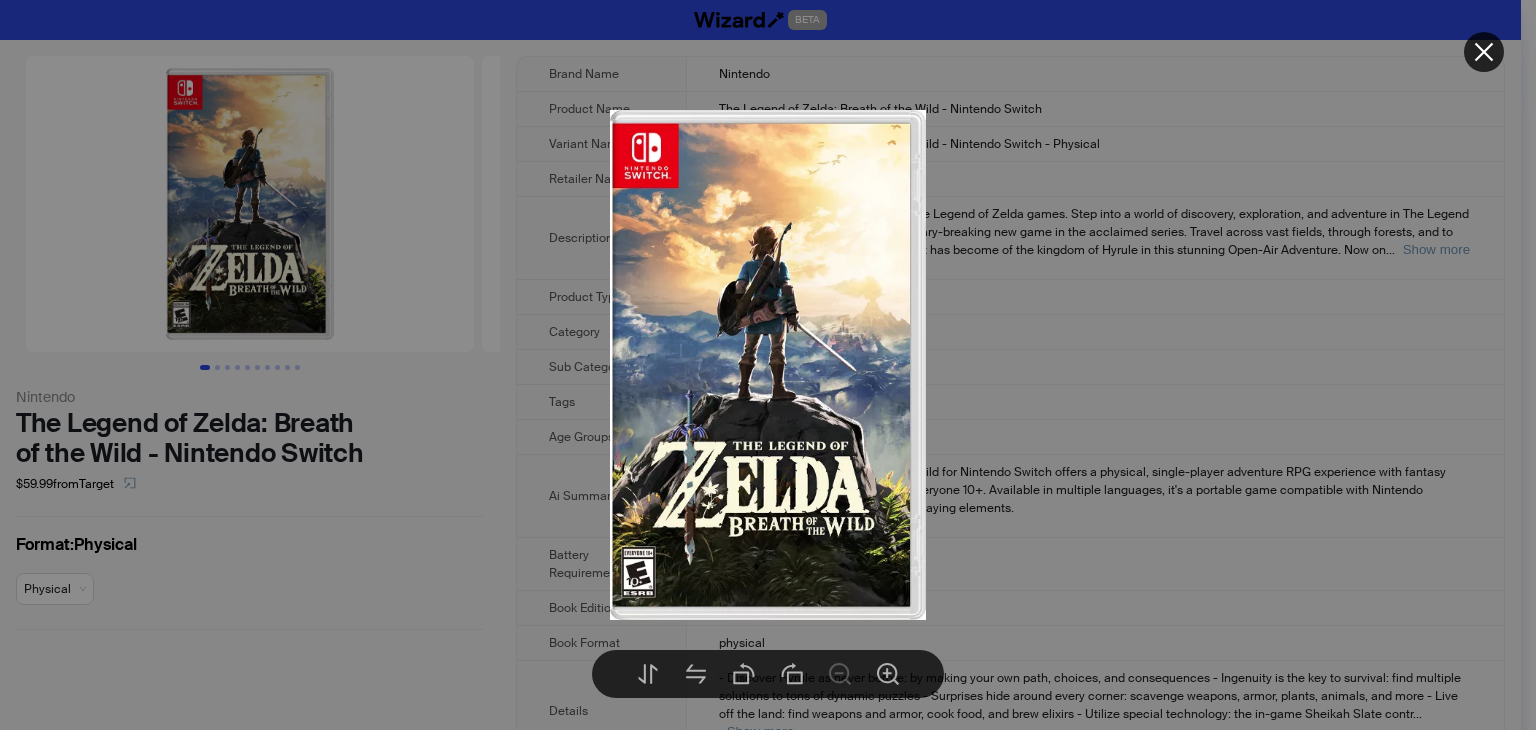 click at bounding box center [768, 365] 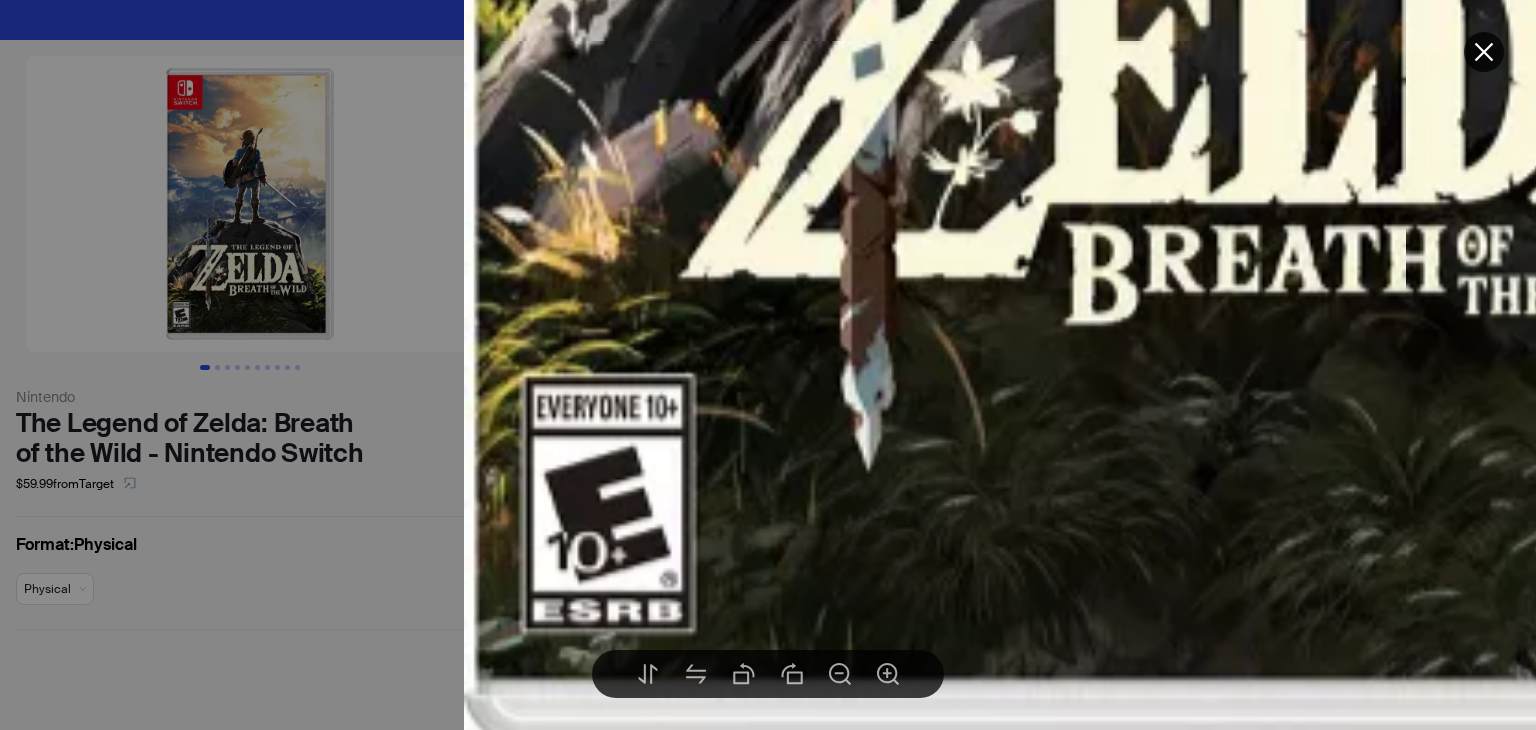 click at bounding box center [768, 365] 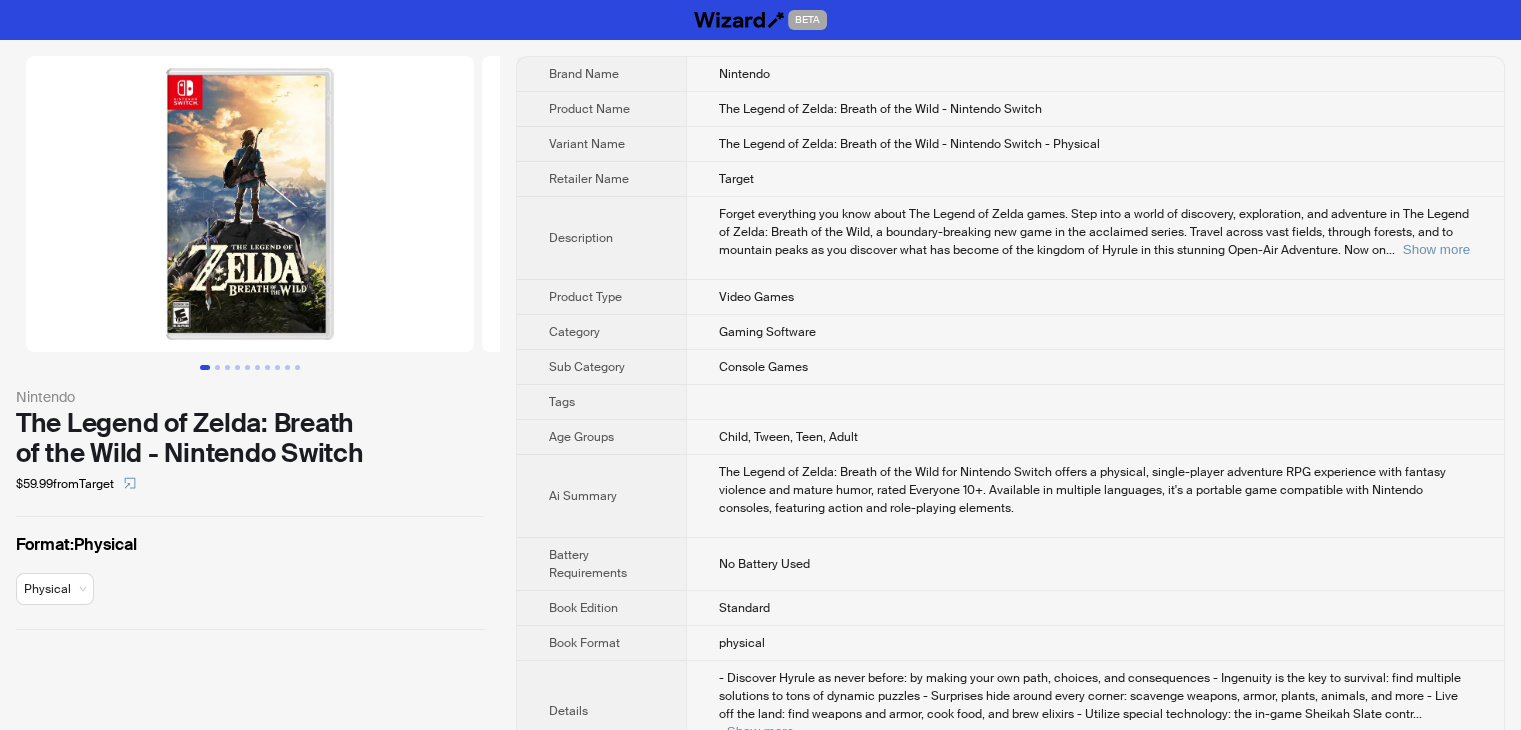 click at bounding box center (250, 204) 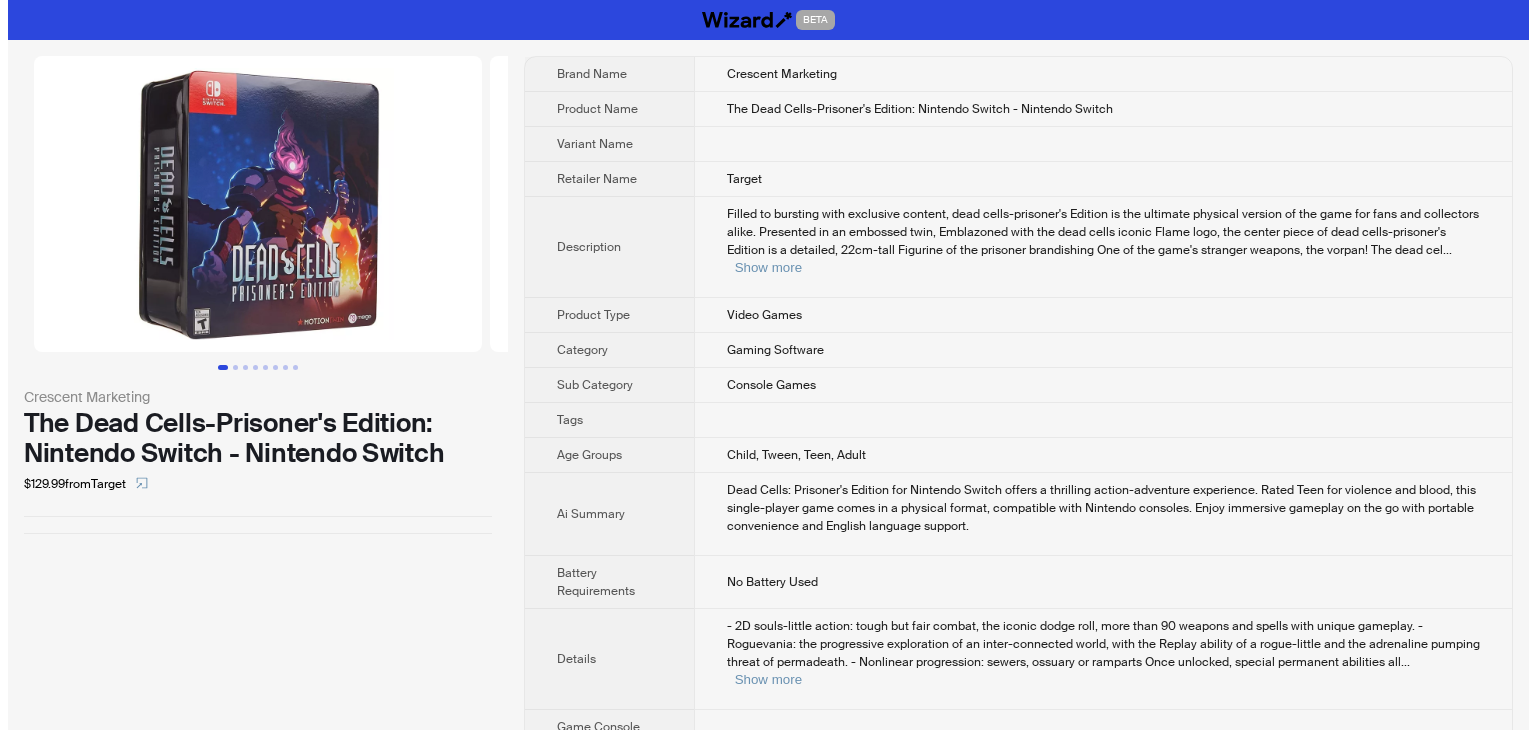 scroll, scrollTop: 0, scrollLeft: 0, axis: both 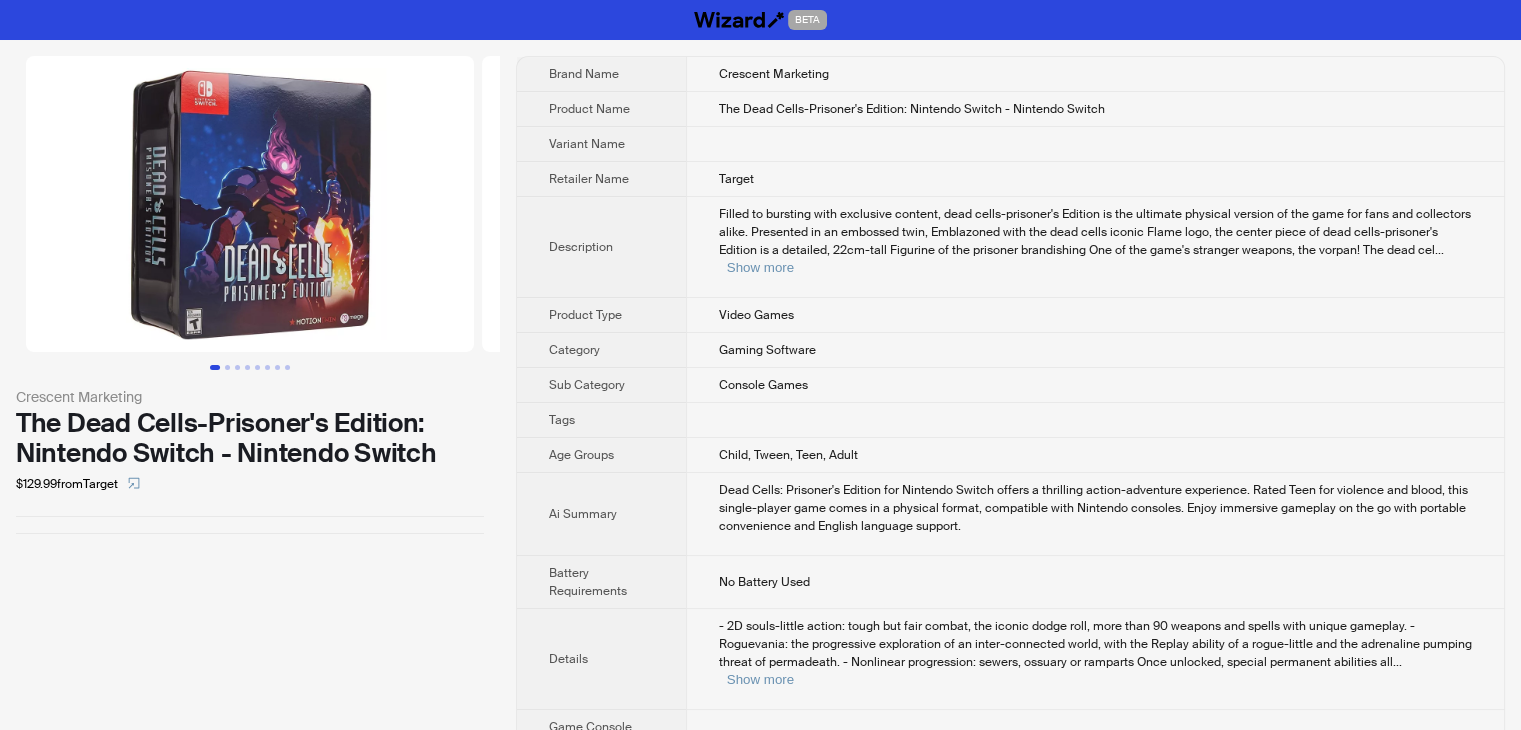 click at bounding box center (250, 204) 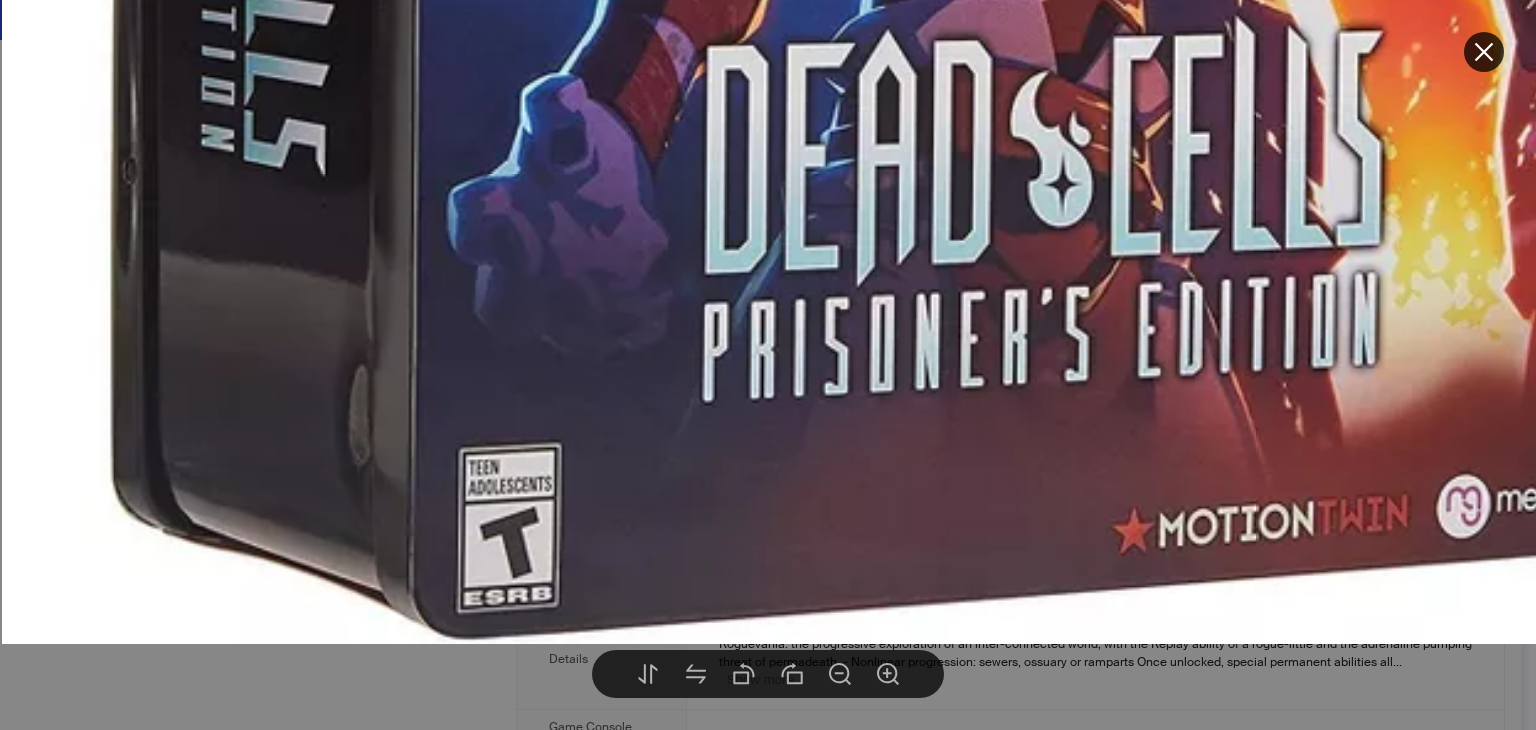 click at bounding box center [768, 365] 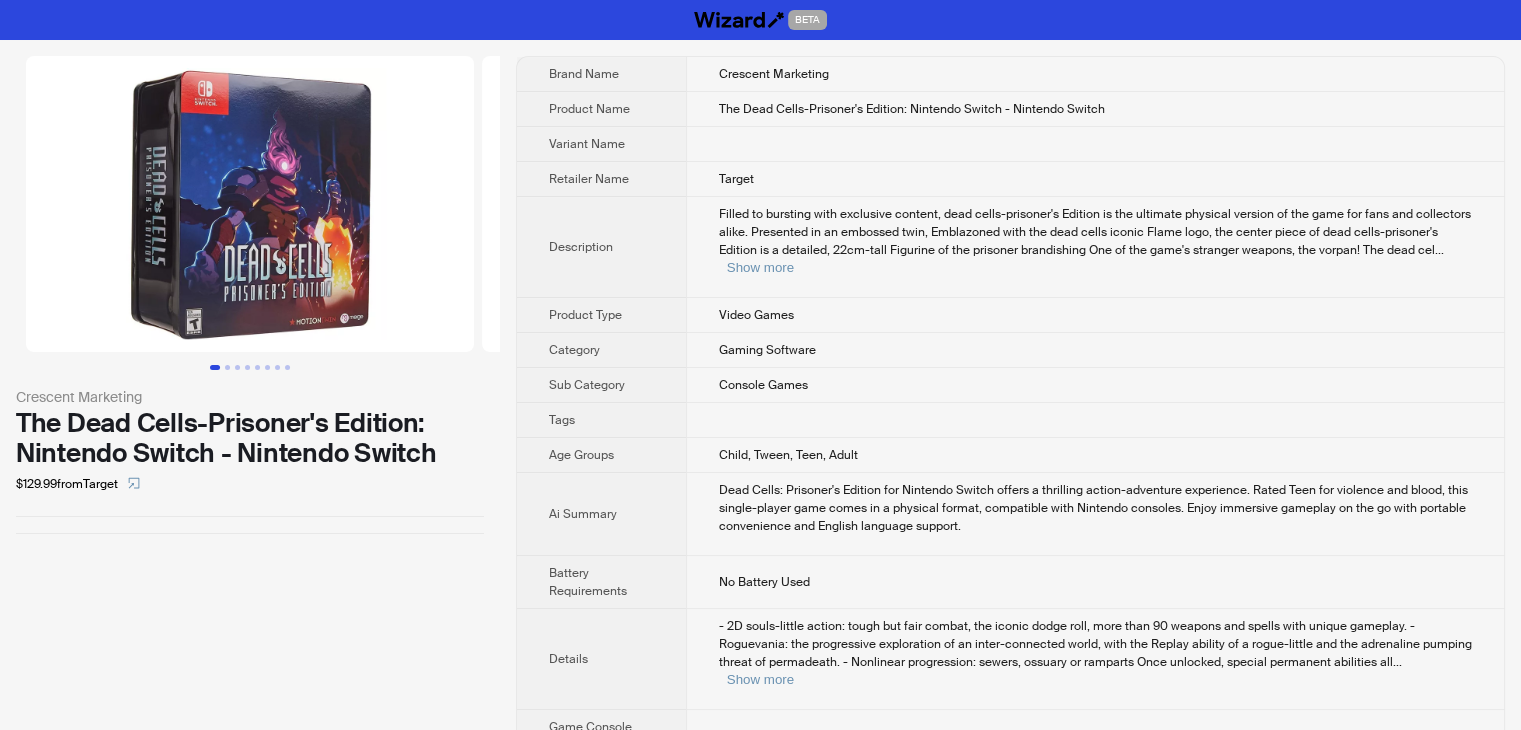 click at bounding box center [250, 204] 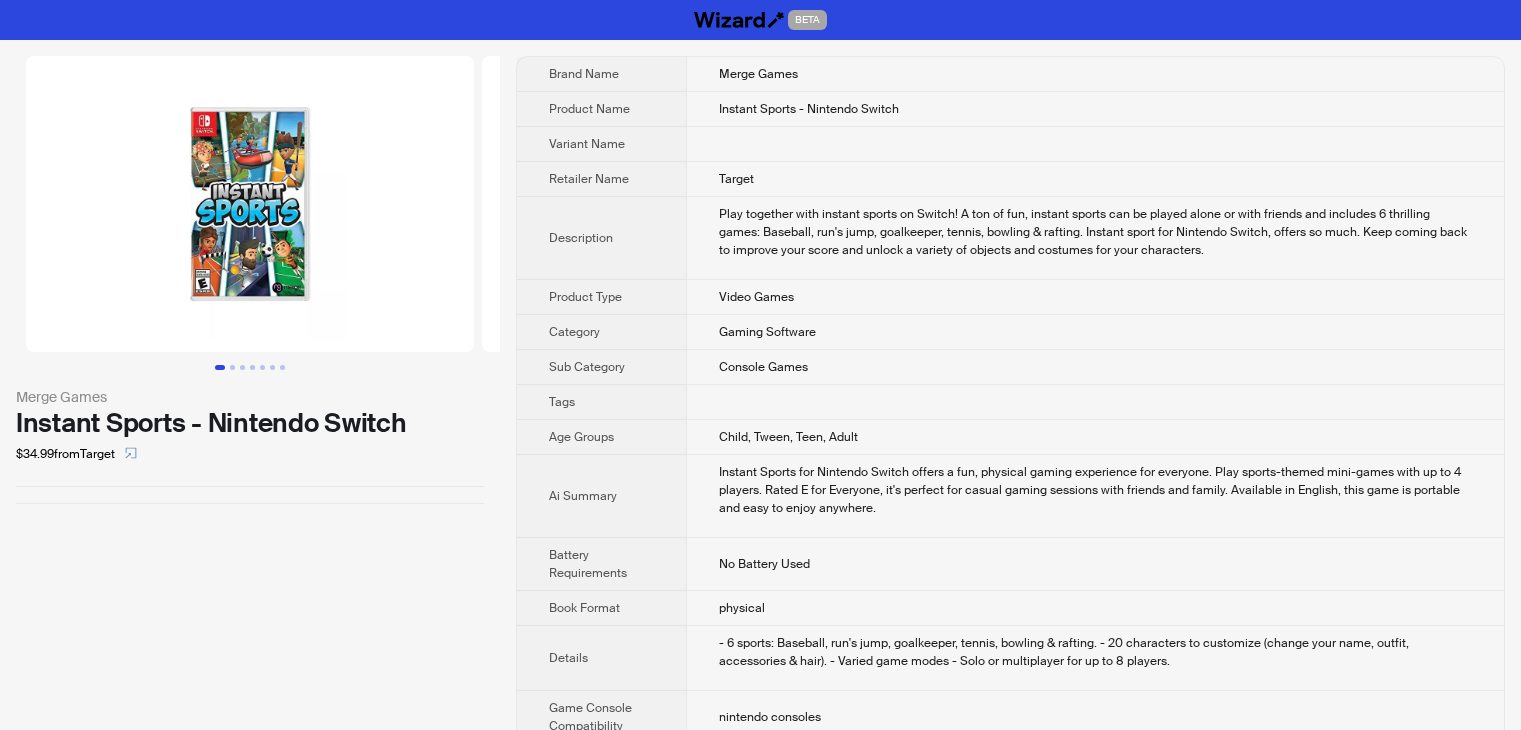 scroll, scrollTop: 0, scrollLeft: 0, axis: both 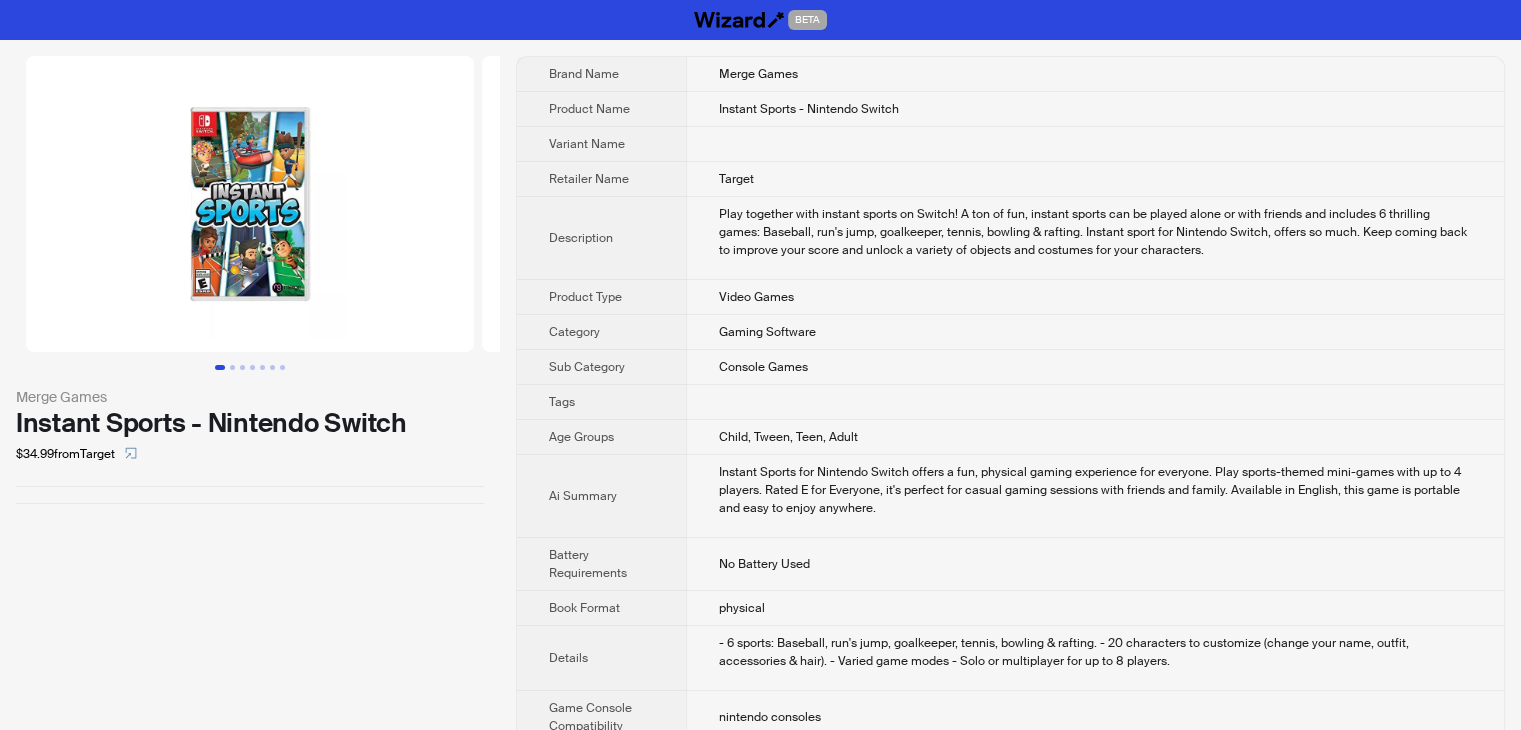 click at bounding box center [250, 204] 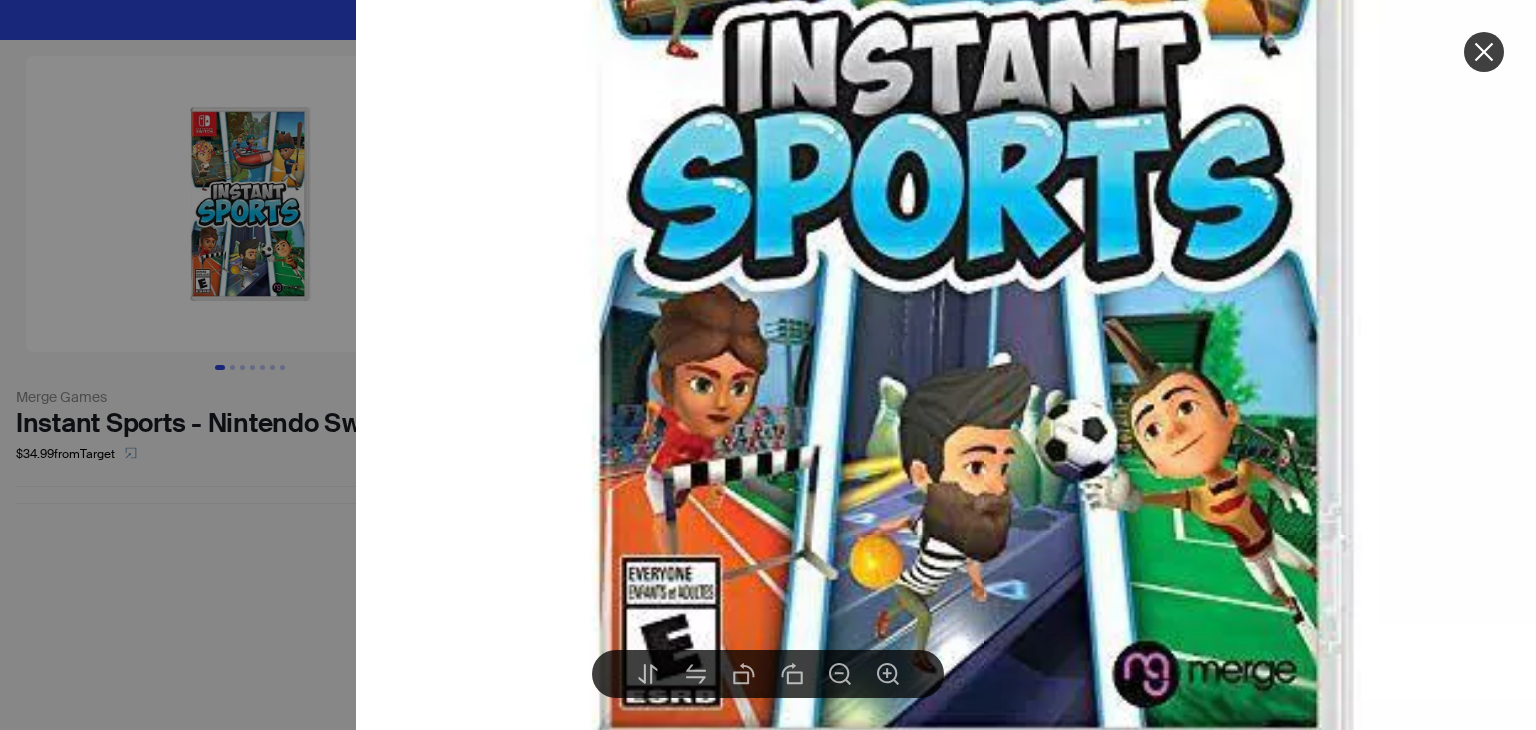 click at bounding box center [768, 365] 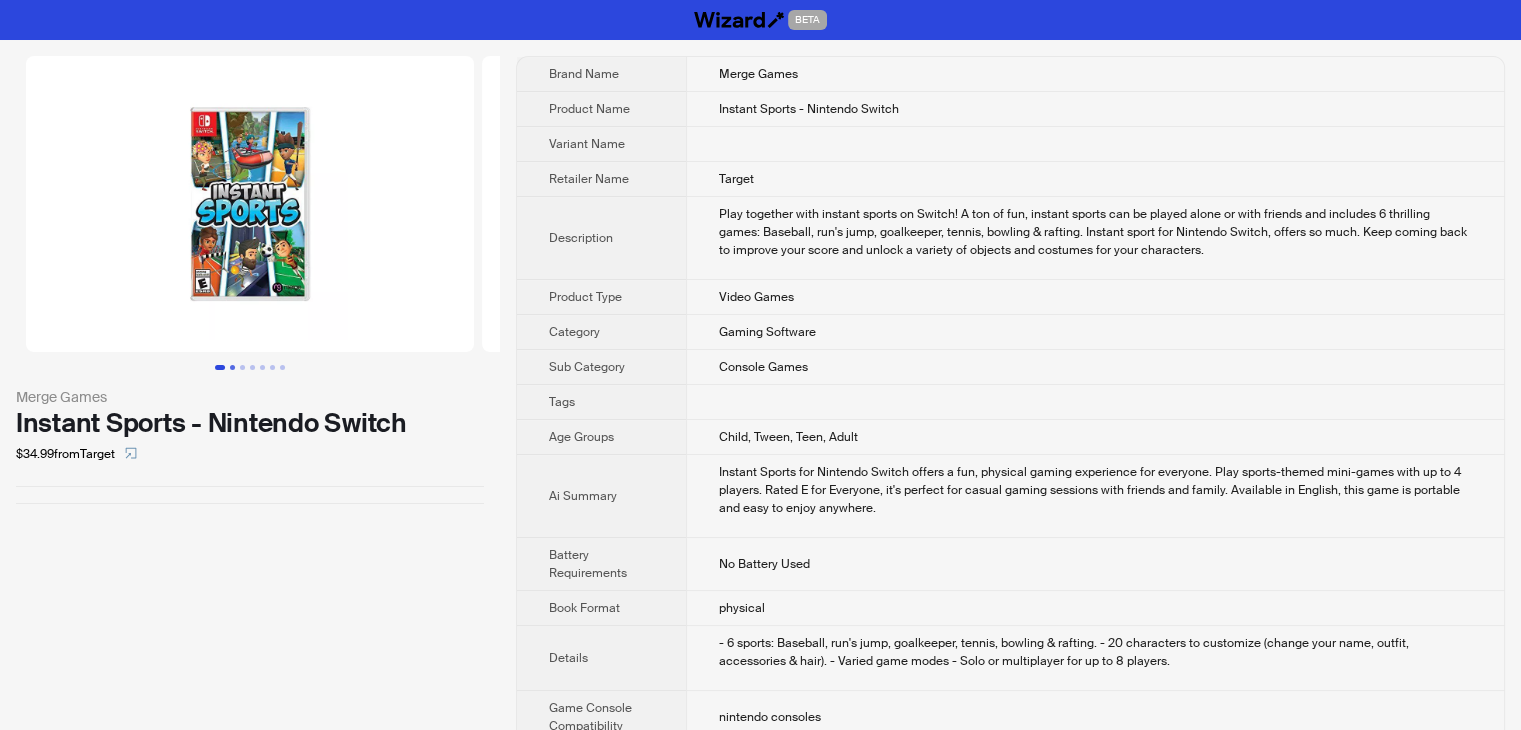 click at bounding box center [232, 367] 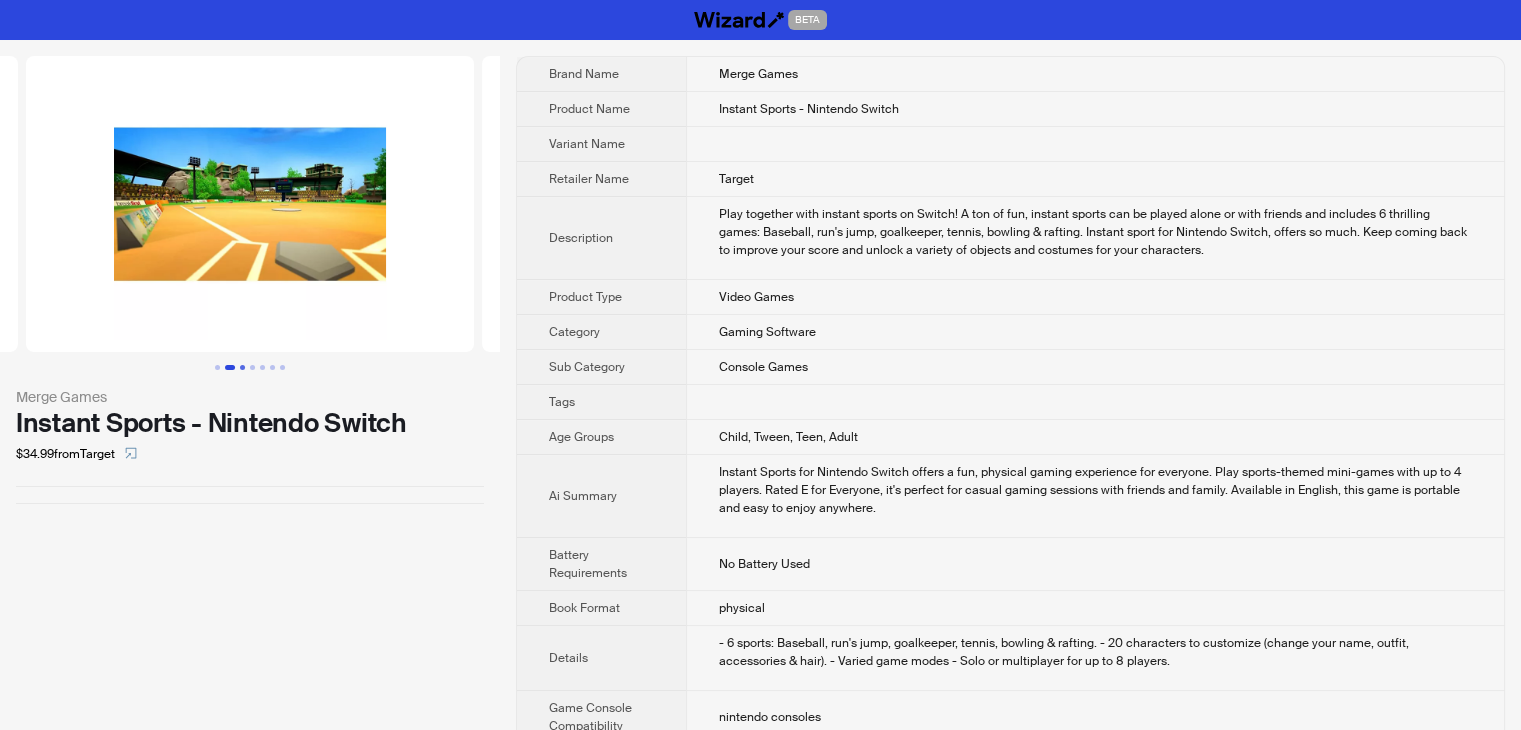 click at bounding box center (242, 367) 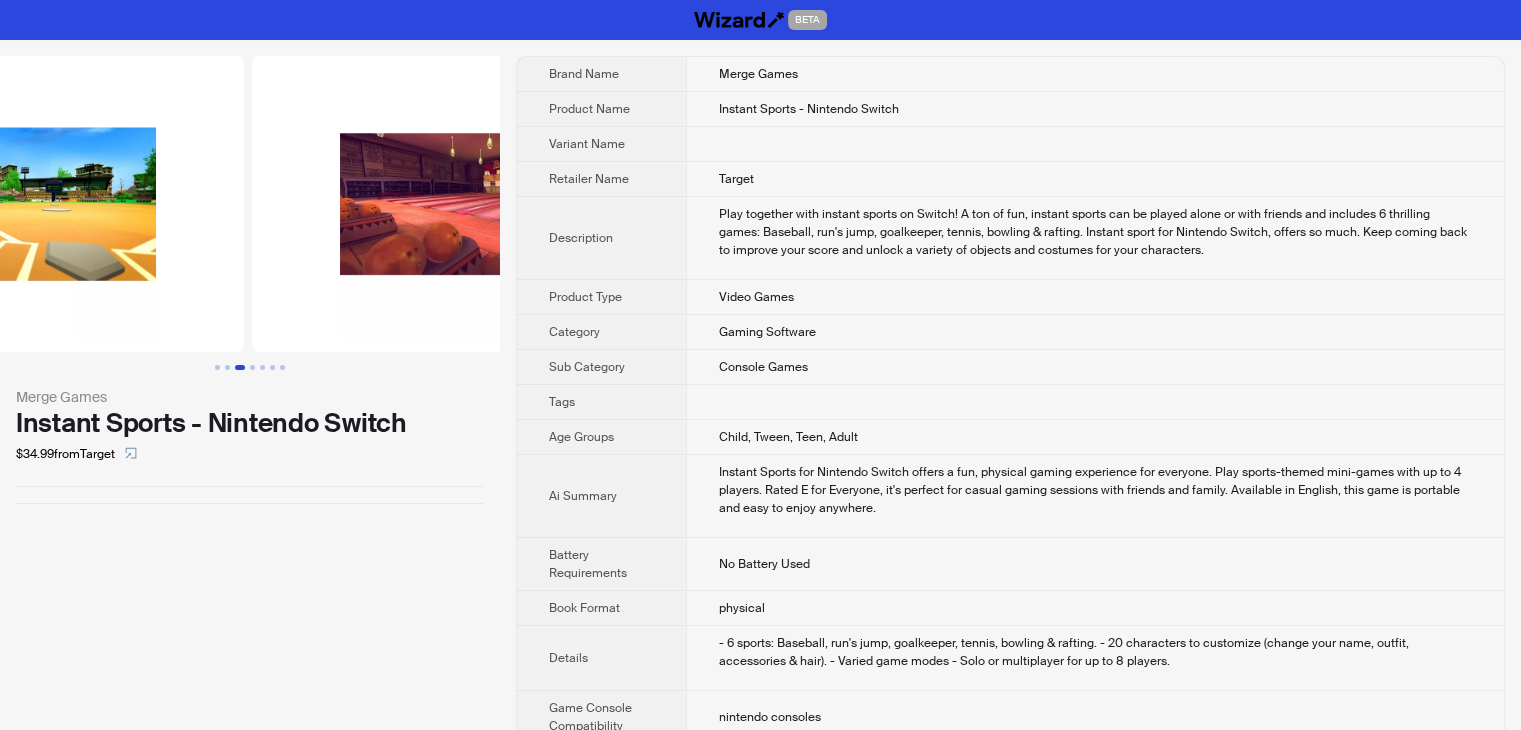 scroll, scrollTop: 0, scrollLeft: 912, axis: horizontal 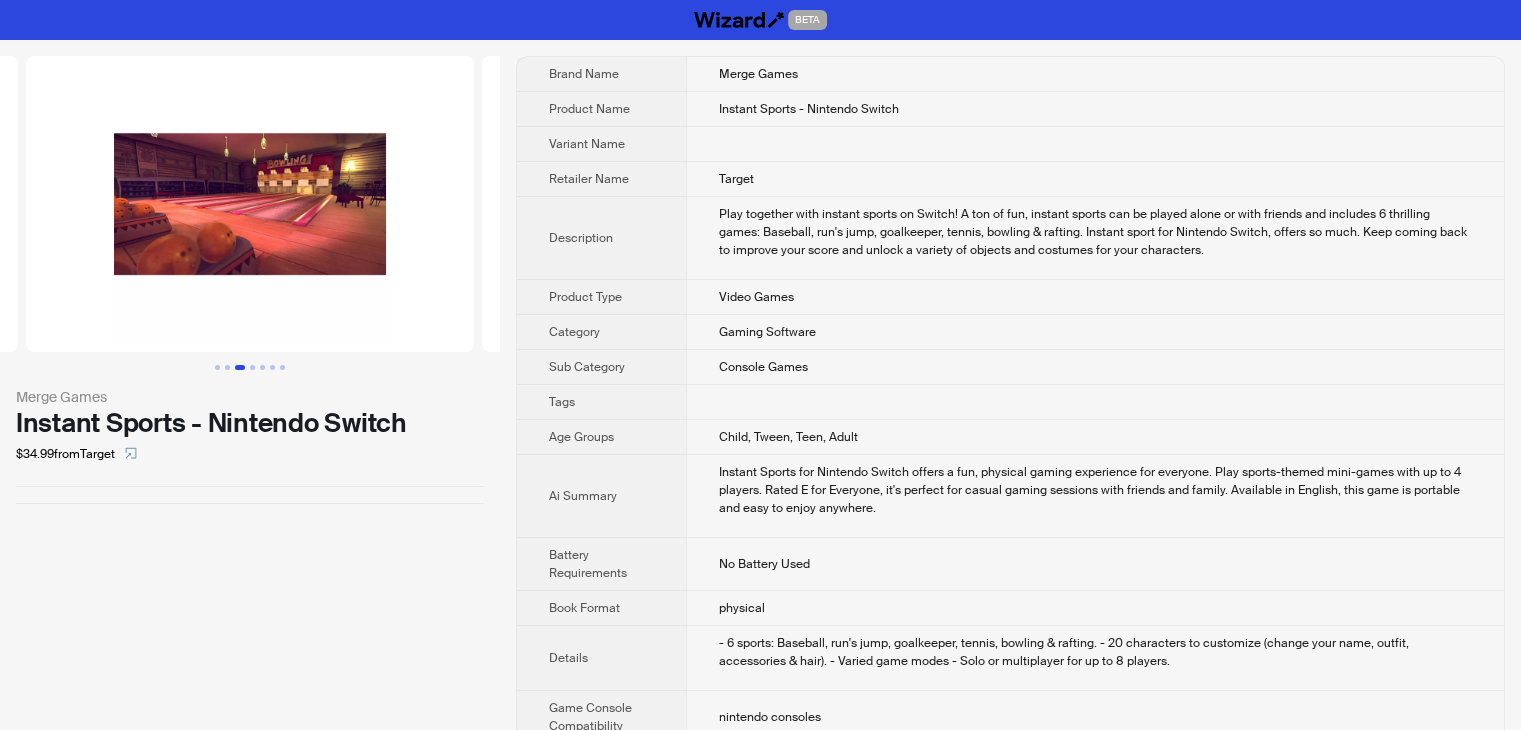 click at bounding box center [240, 367] 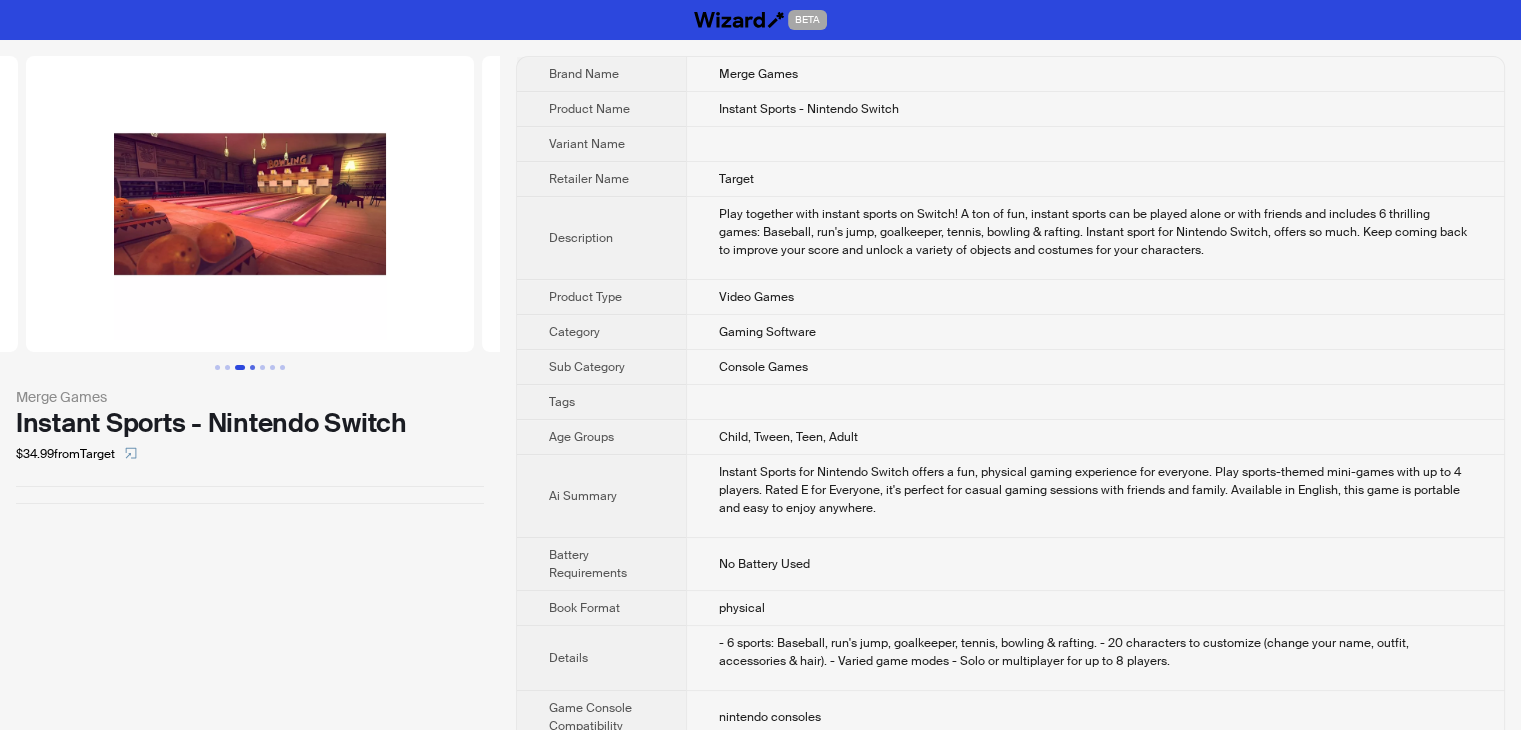click at bounding box center [252, 367] 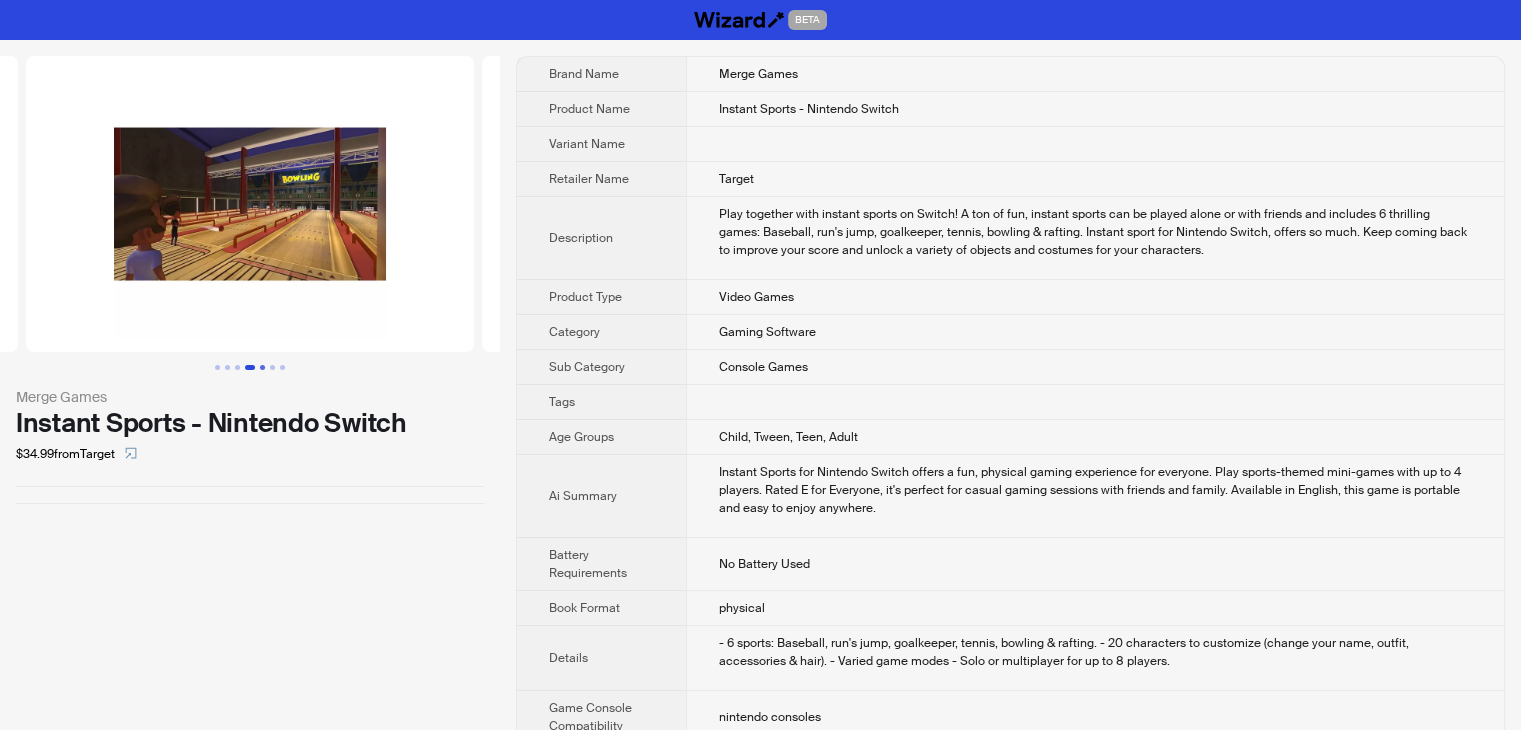 click at bounding box center [262, 367] 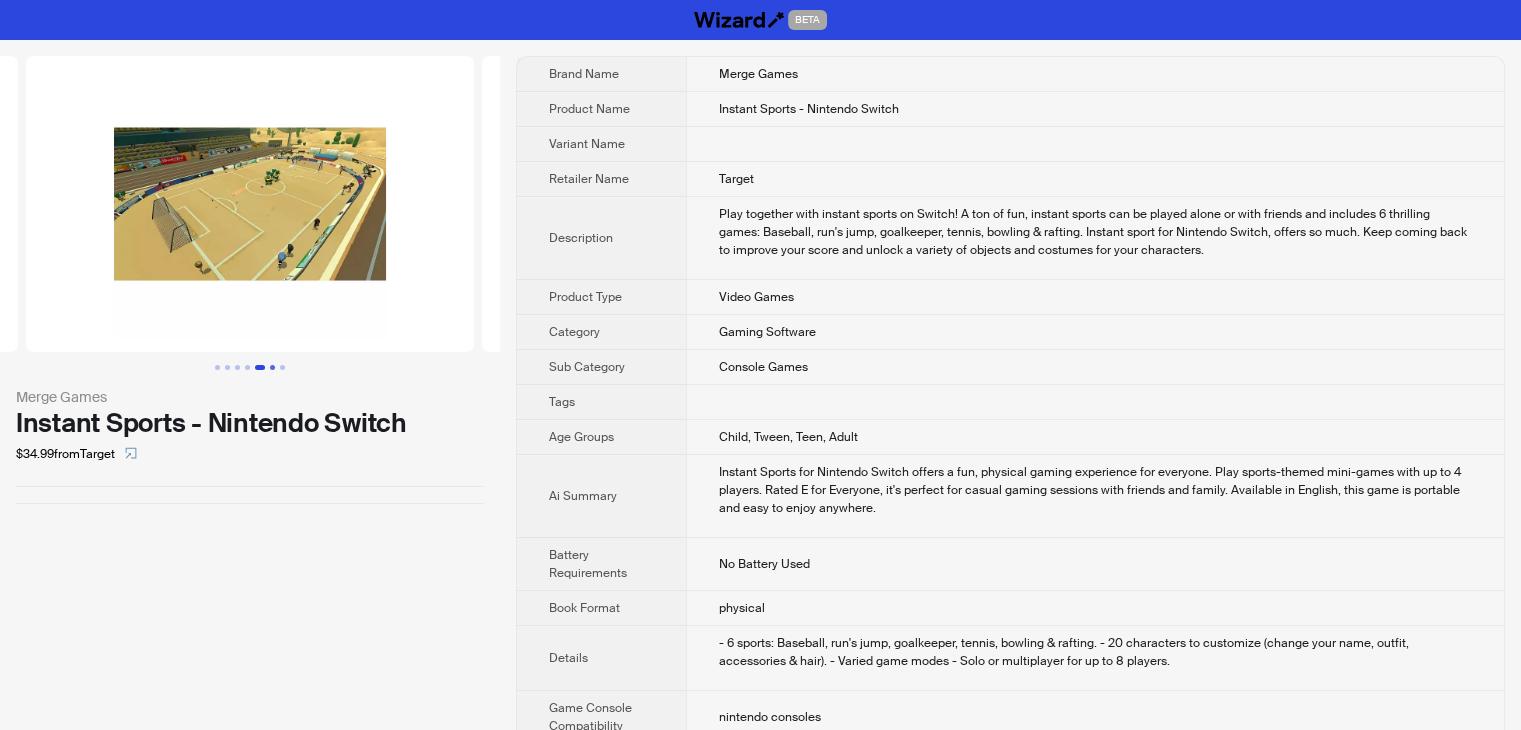 click at bounding box center [272, 367] 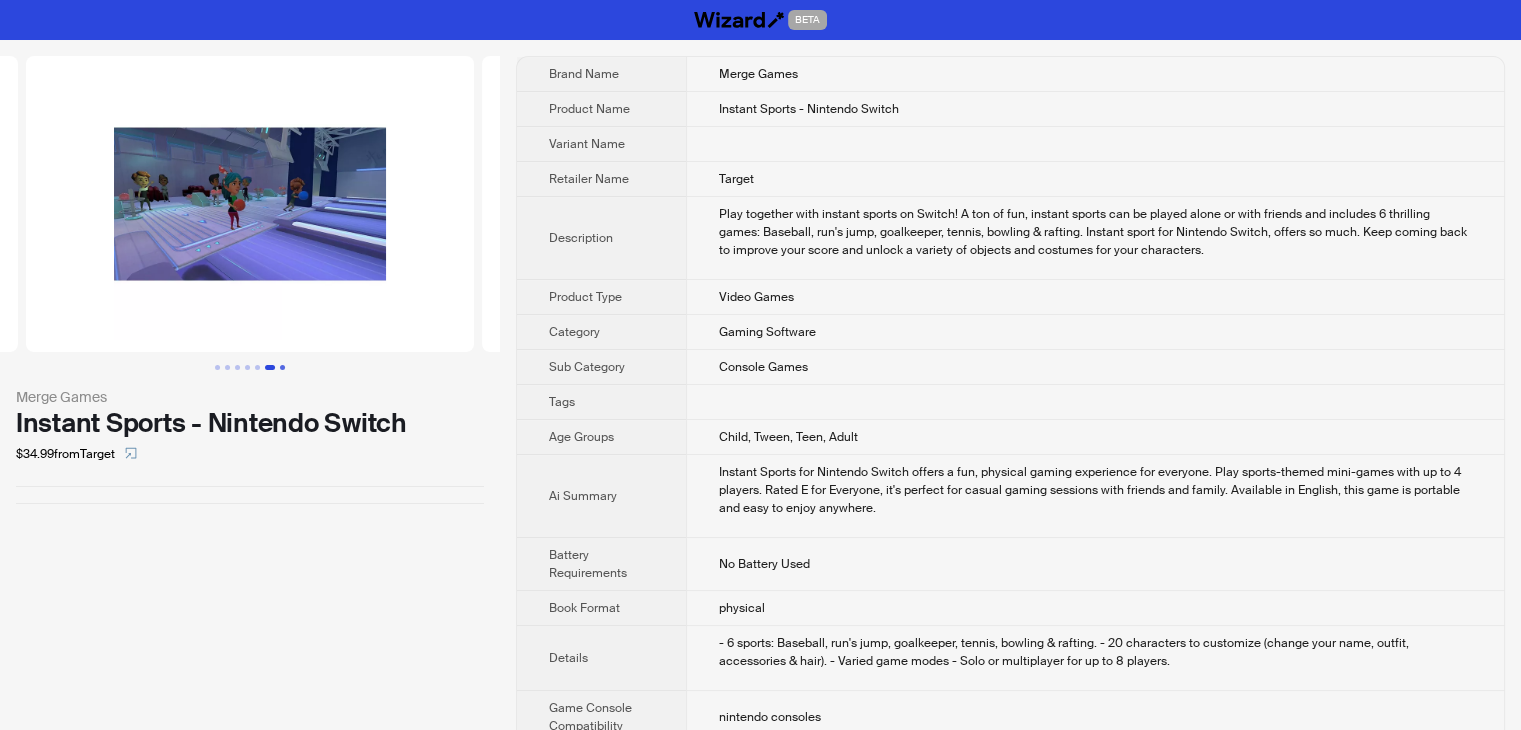 click at bounding box center [282, 367] 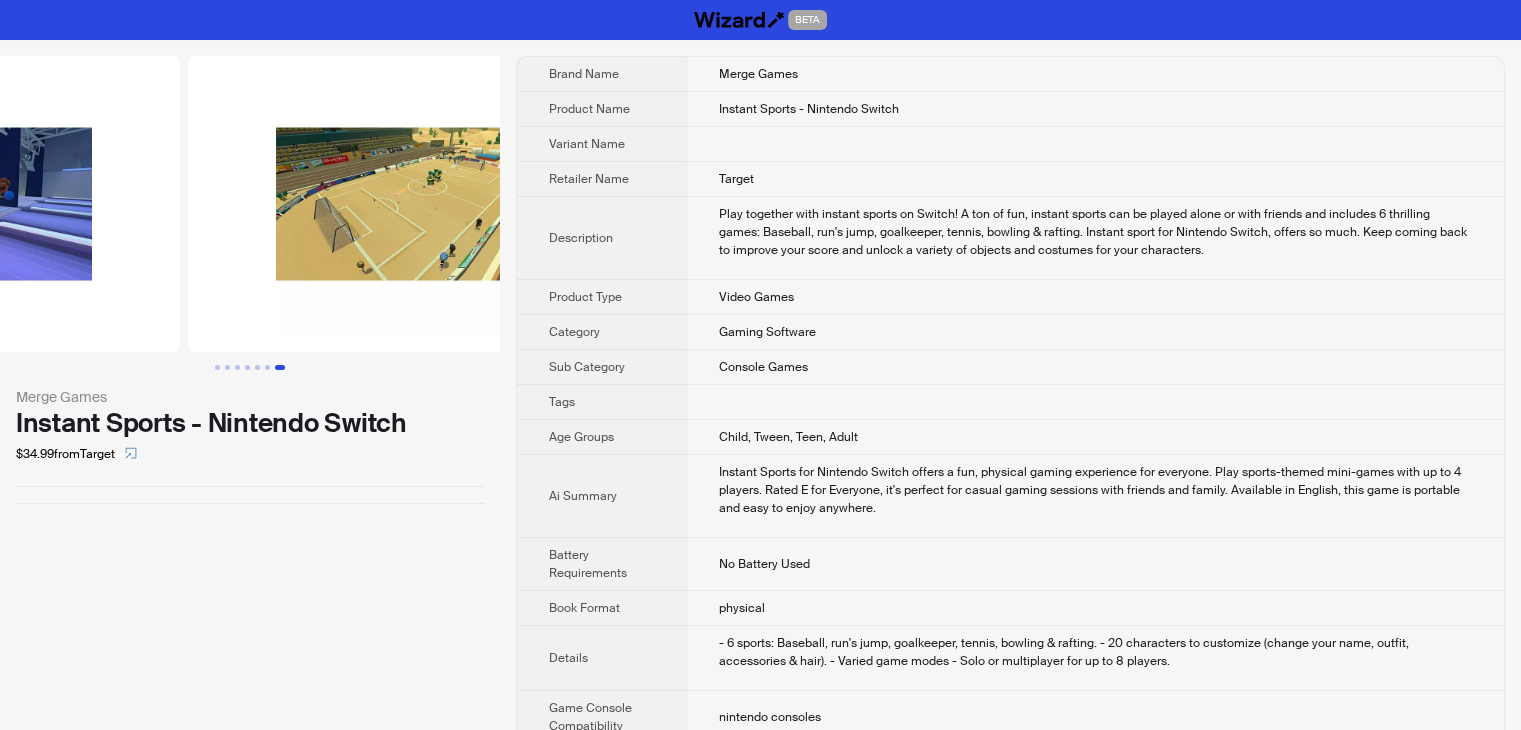 scroll, scrollTop: 0, scrollLeft: 2736, axis: horizontal 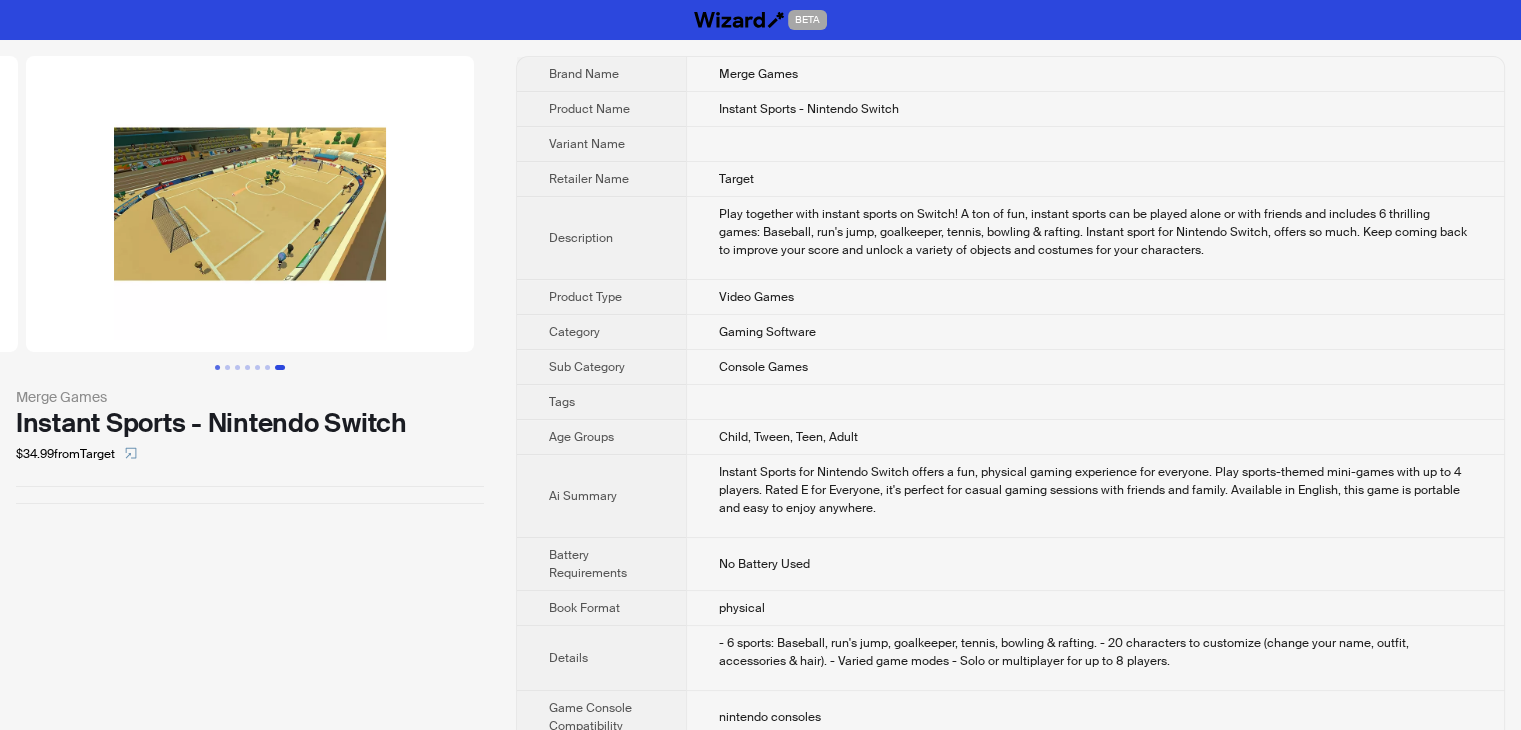 click at bounding box center [217, 367] 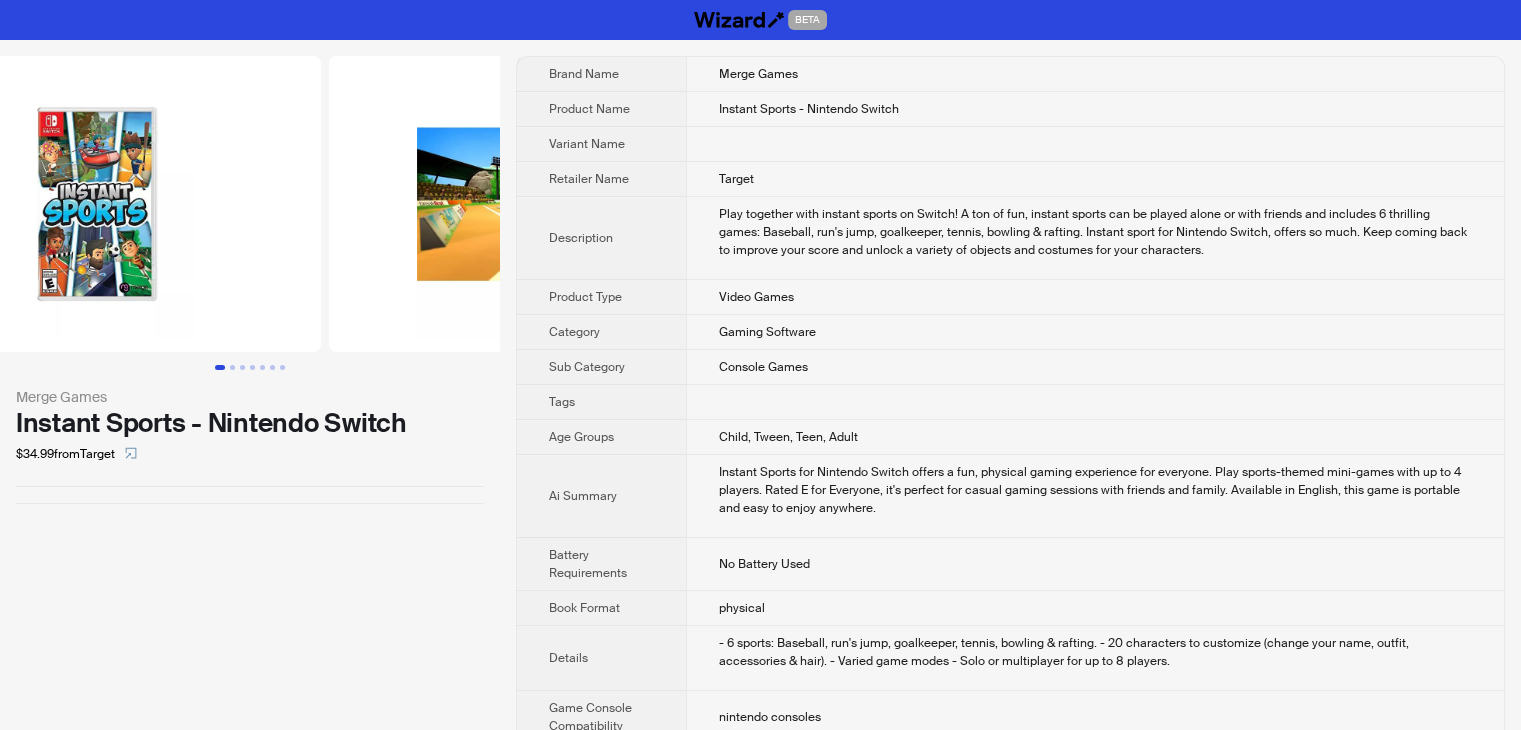 scroll, scrollTop: 0, scrollLeft: 0, axis: both 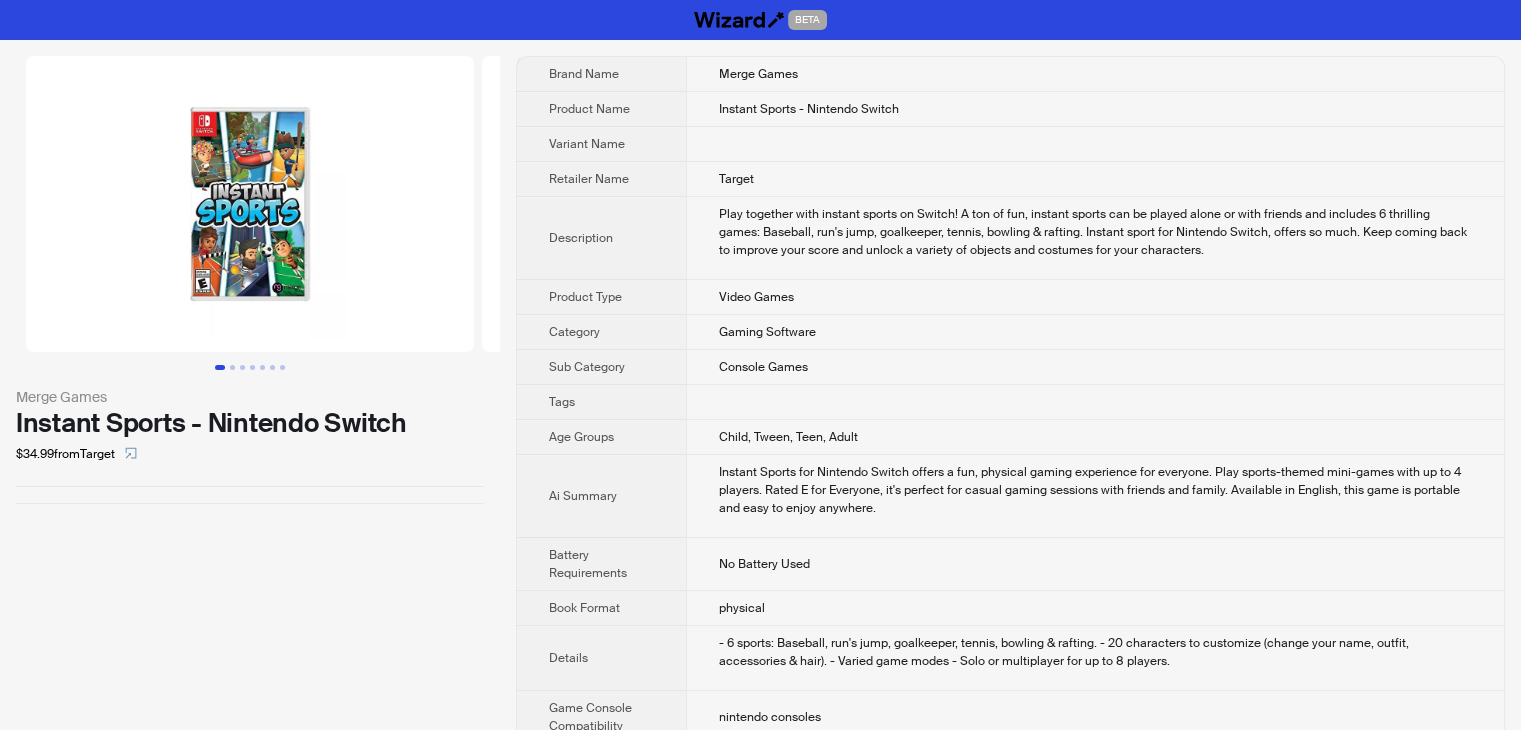 click at bounding box center [250, 204] 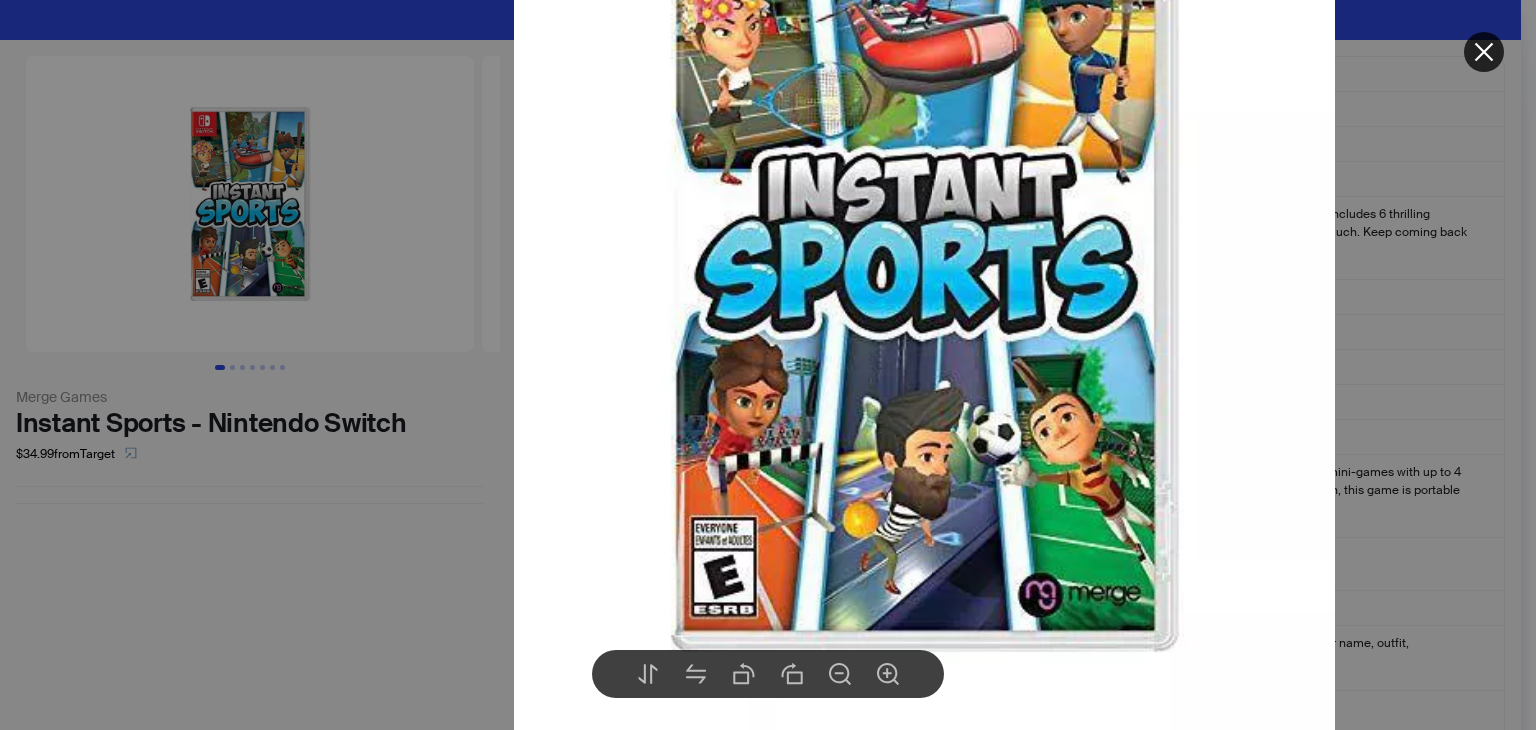 click at bounding box center (768, 365) 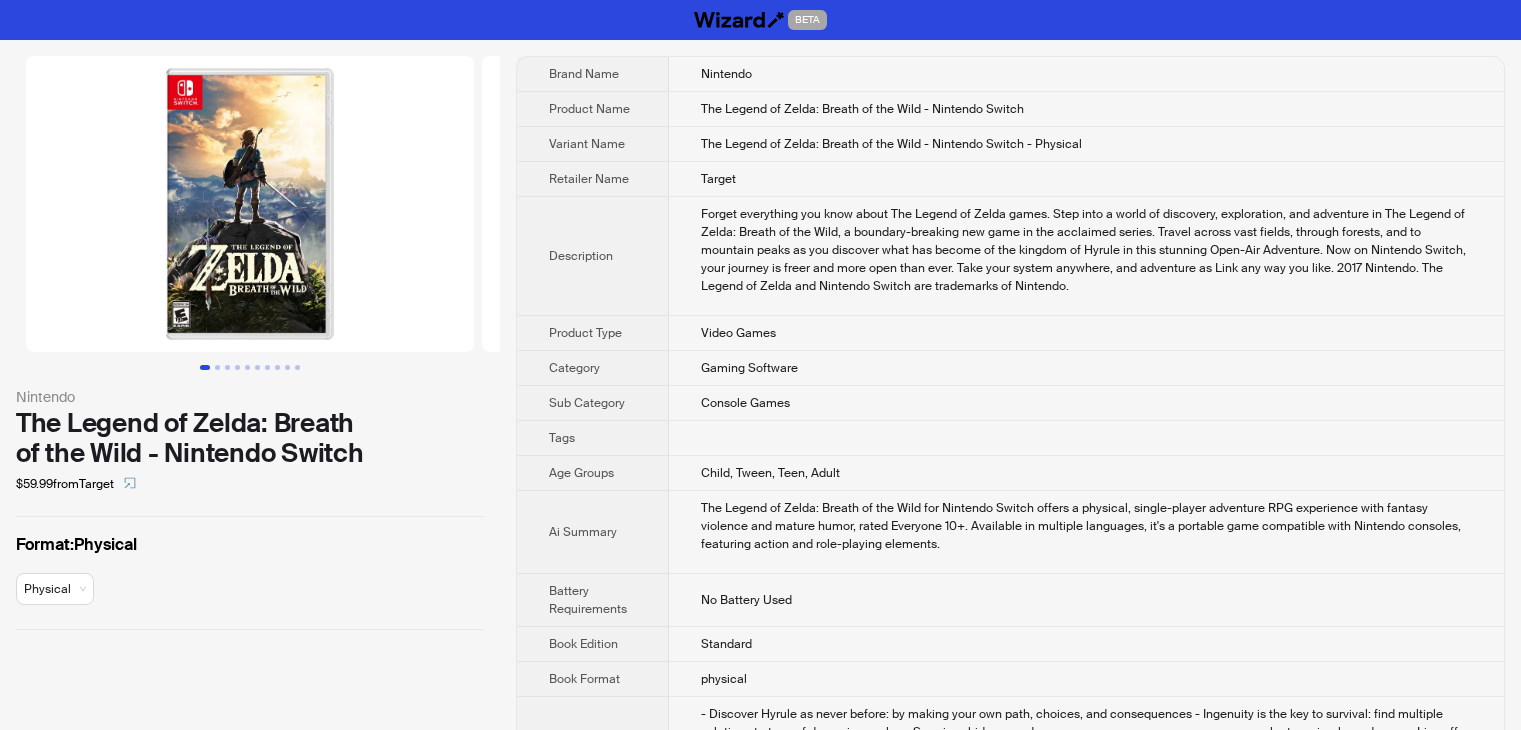 scroll, scrollTop: 0, scrollLeft: 0, axis: both 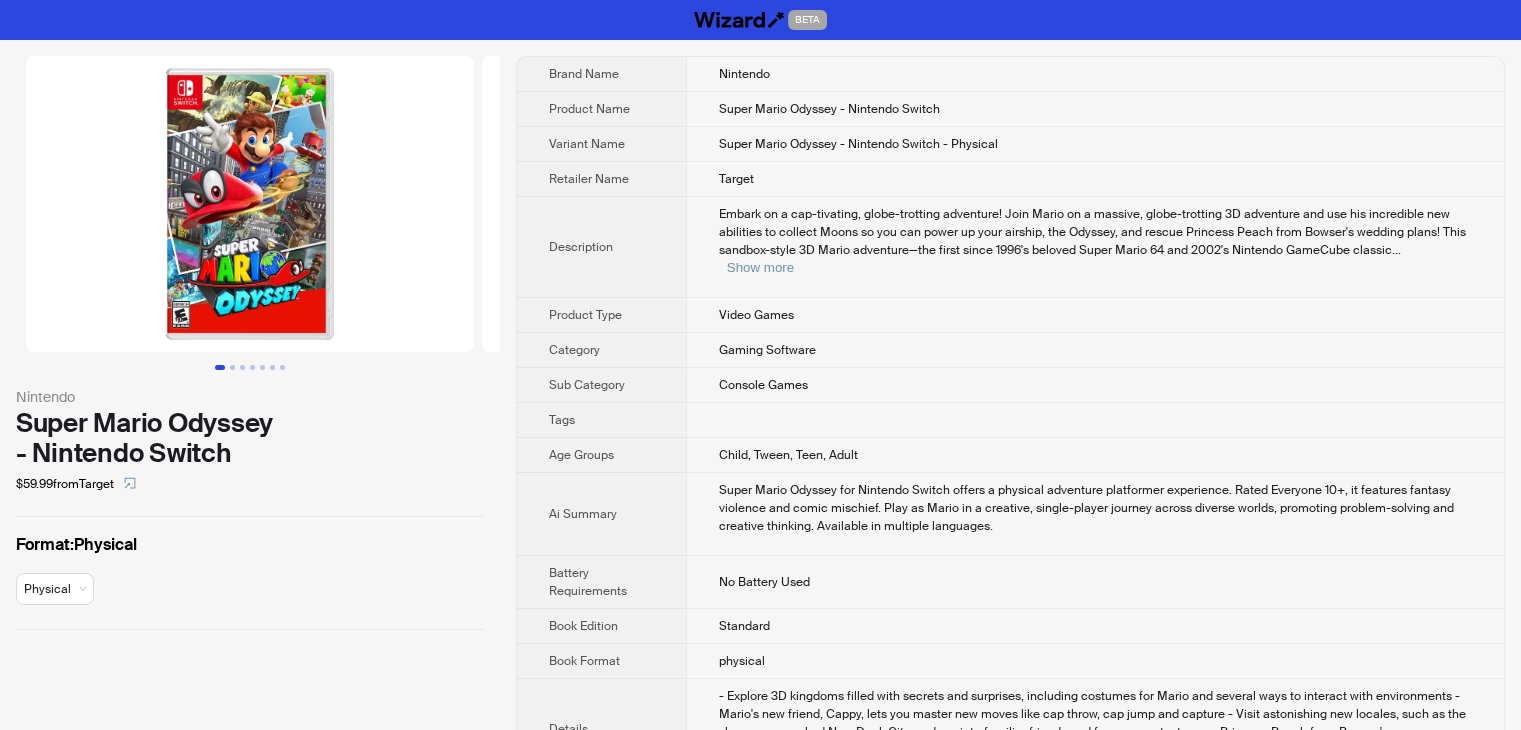 click at bounding box center (250, 204) 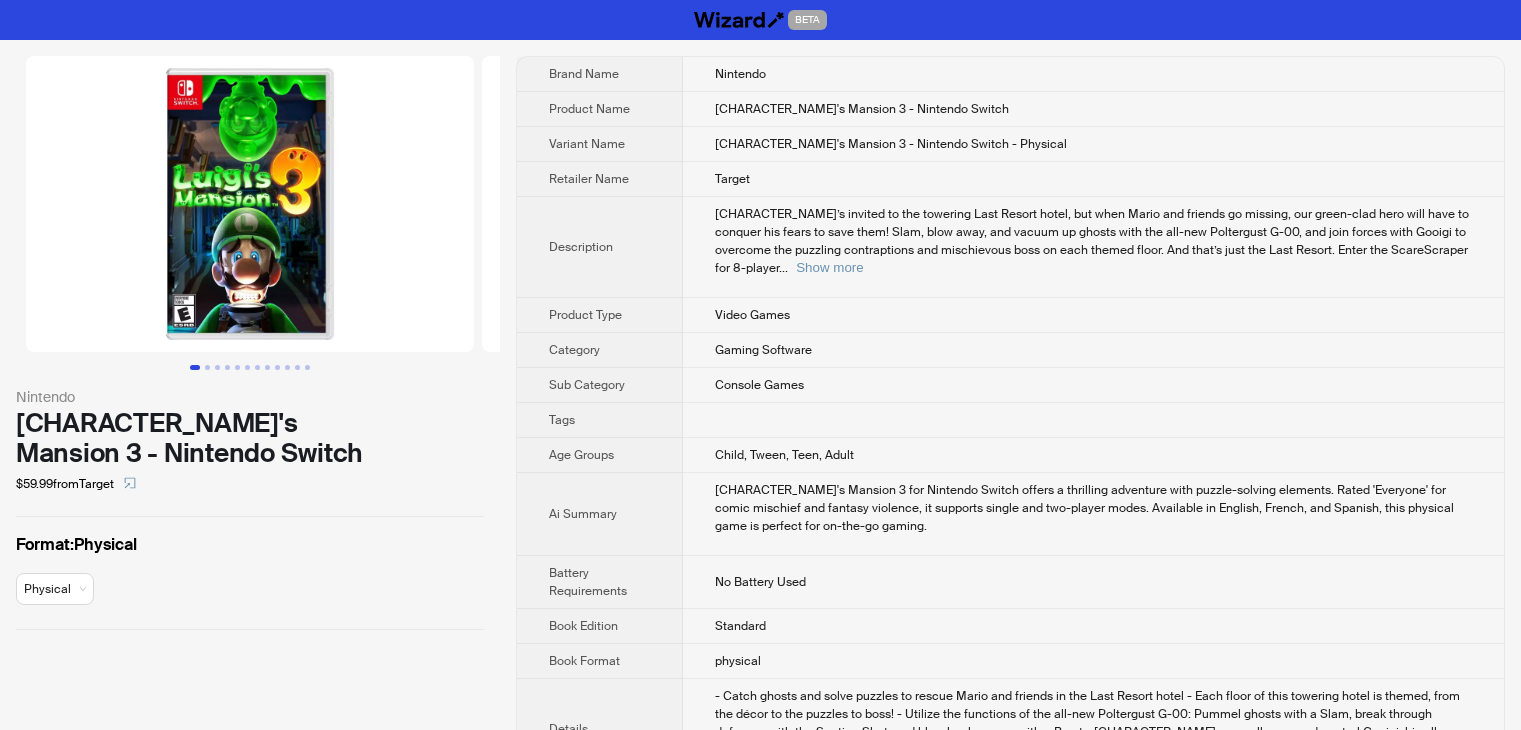 scroll, scrollTop: 0, scrollLeft: 0, axis: both 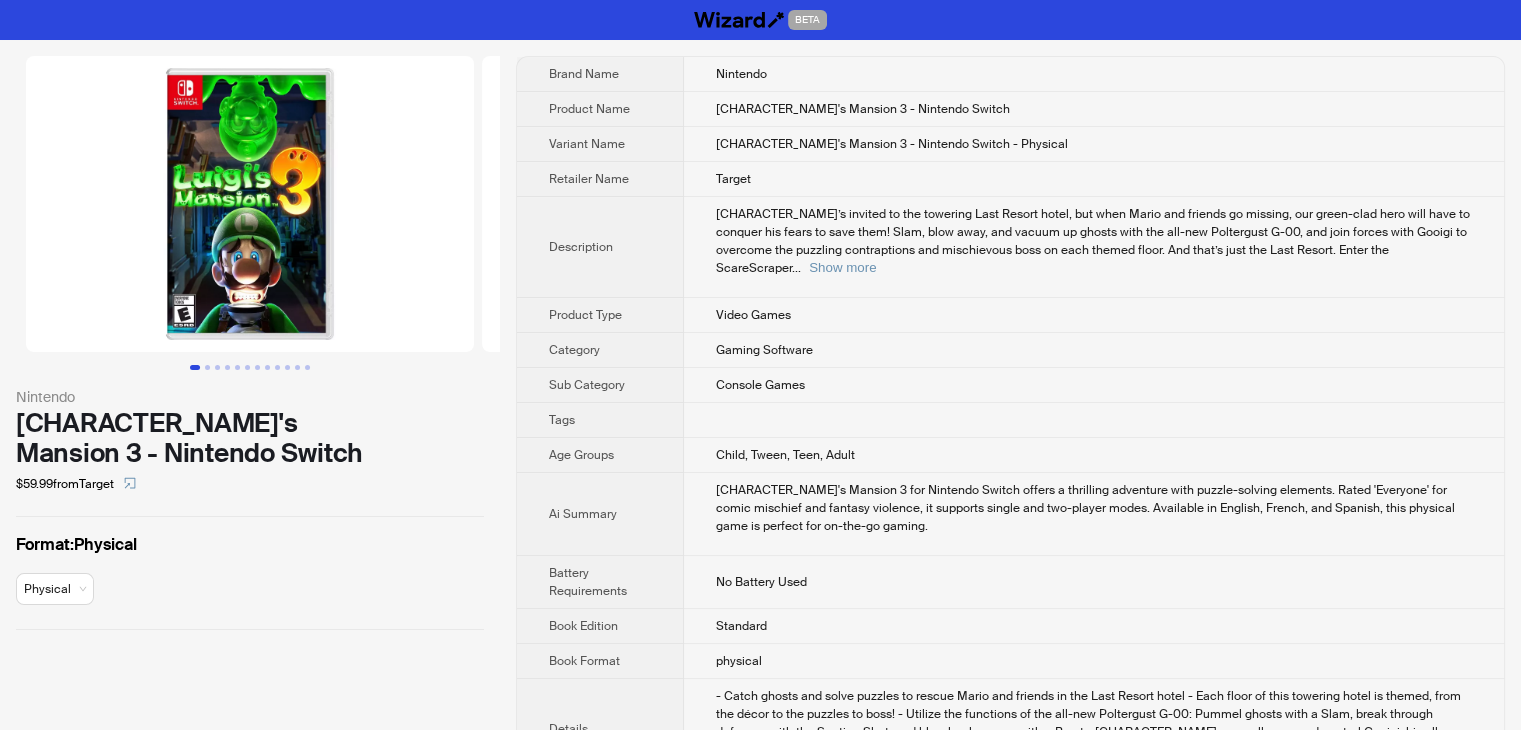 click at bounding box center (250, 204) 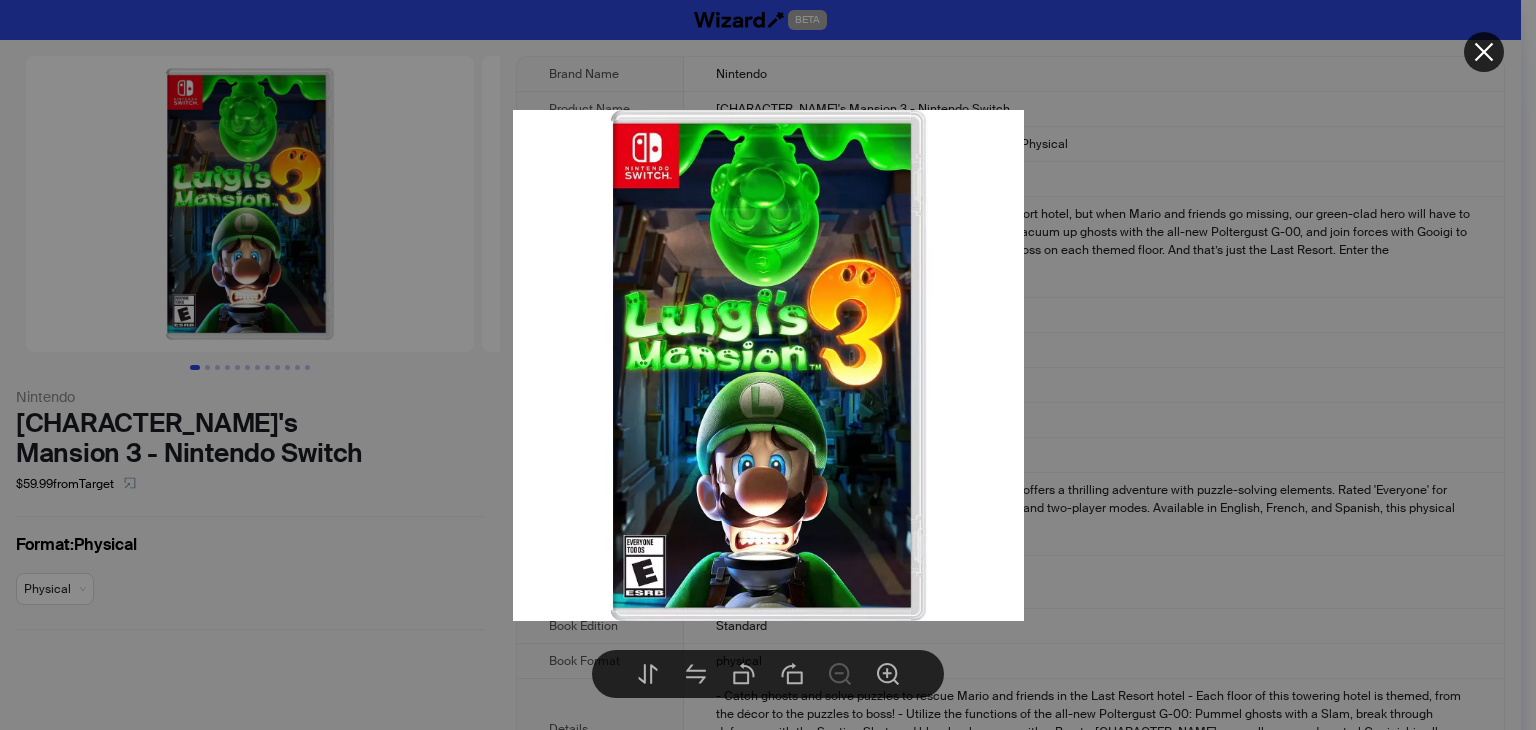 click at bounding box center [768, 365] 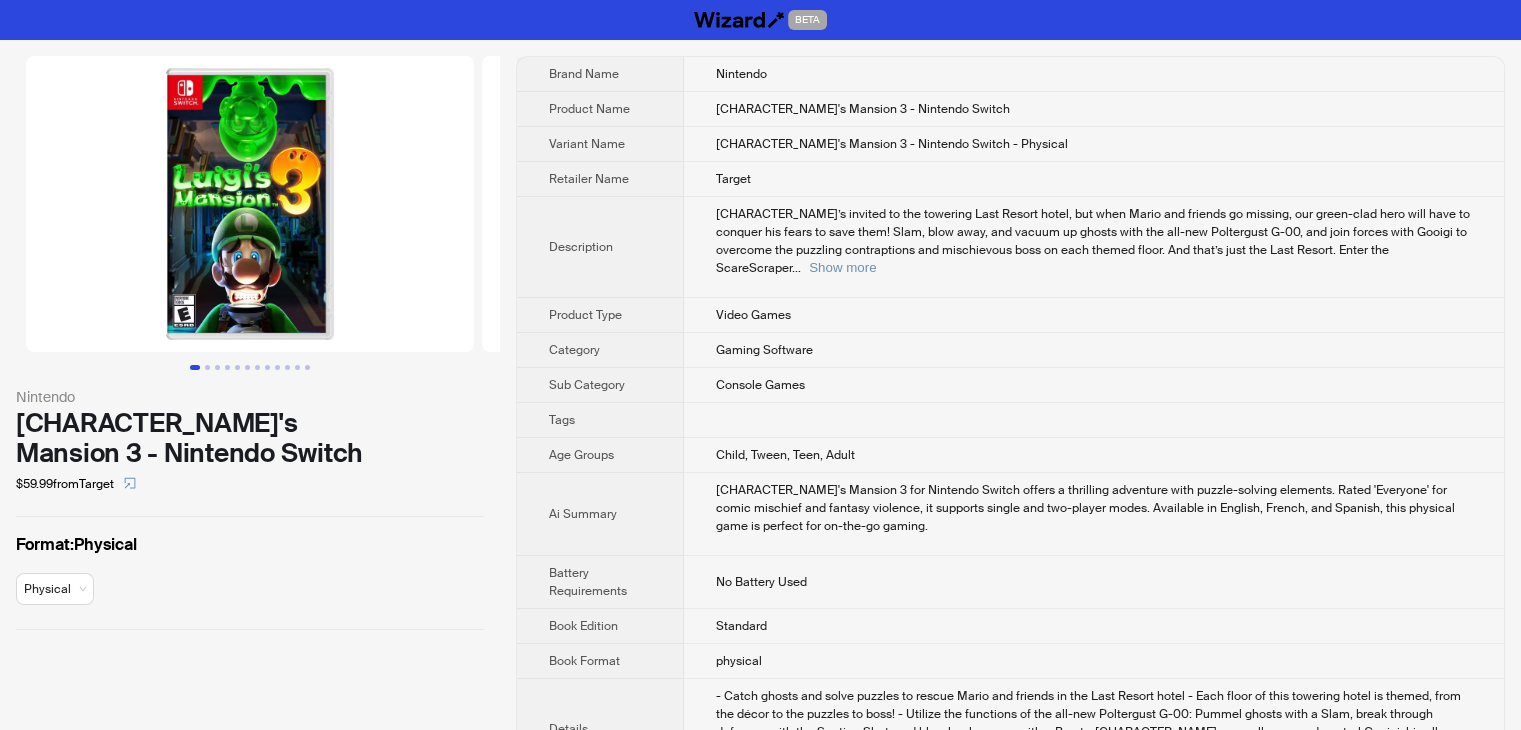 click at bounding box center (250, 204) 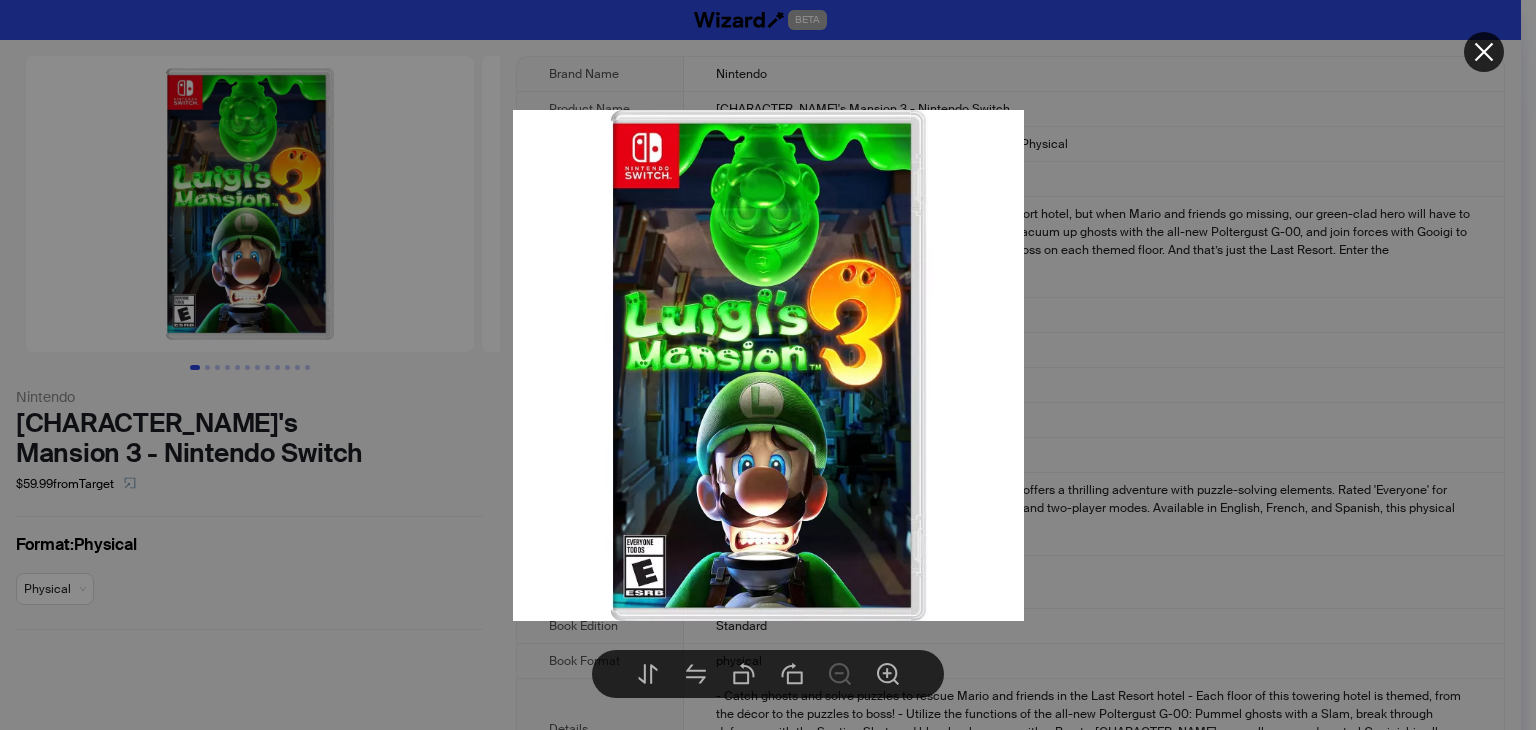 click at bounding box center (768, 365) 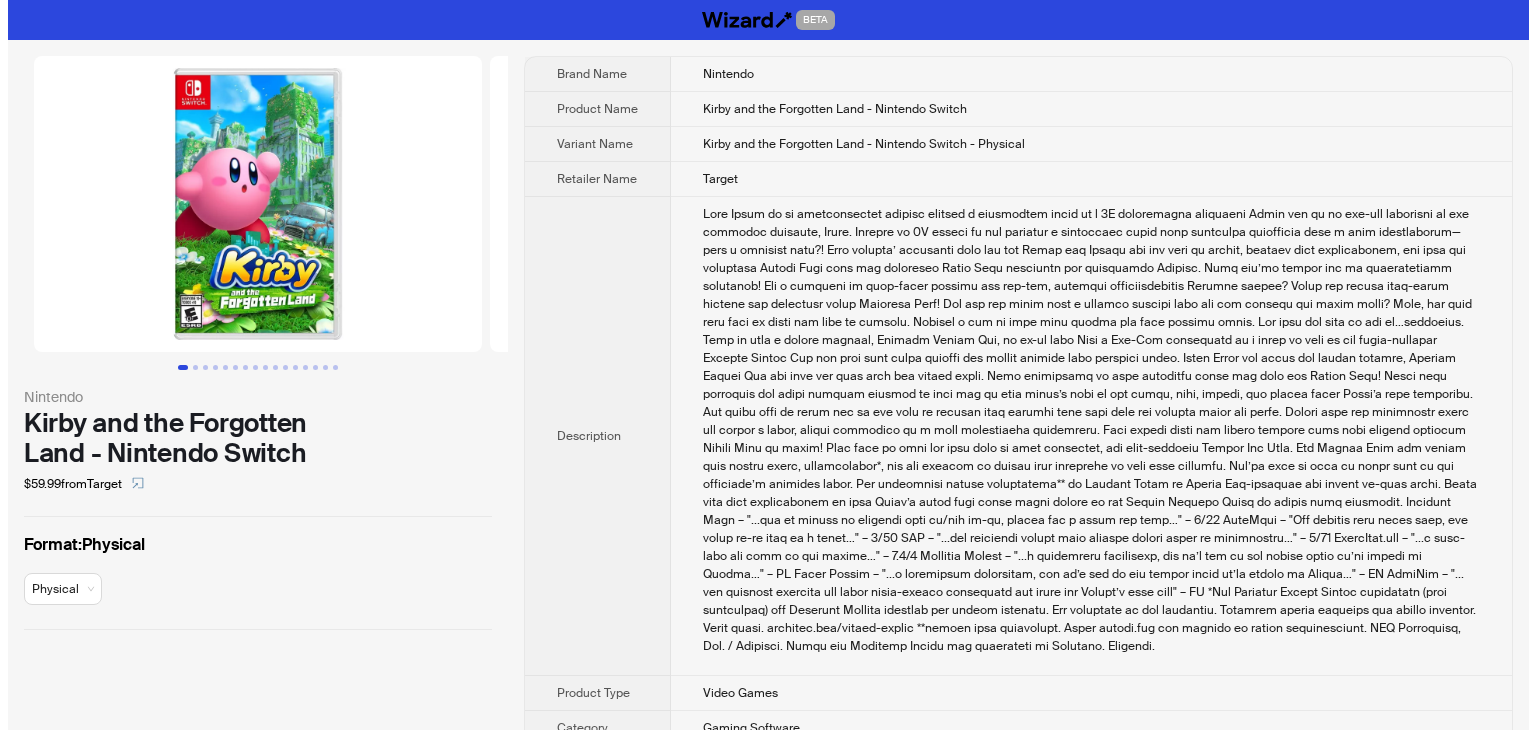scroll, scrollTop: 0, scrollLeft: 0, axis: both 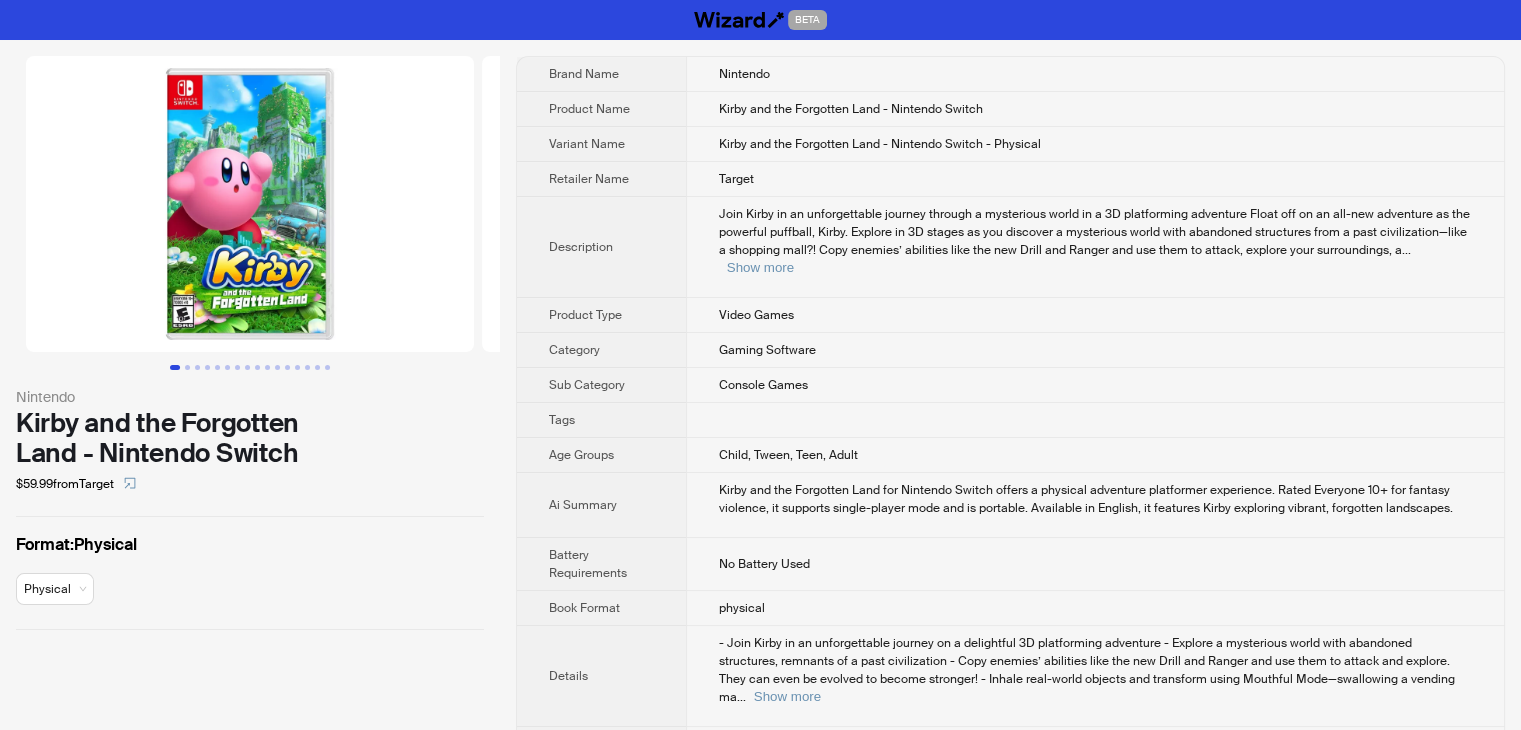 click at bounding box center [250, 204] 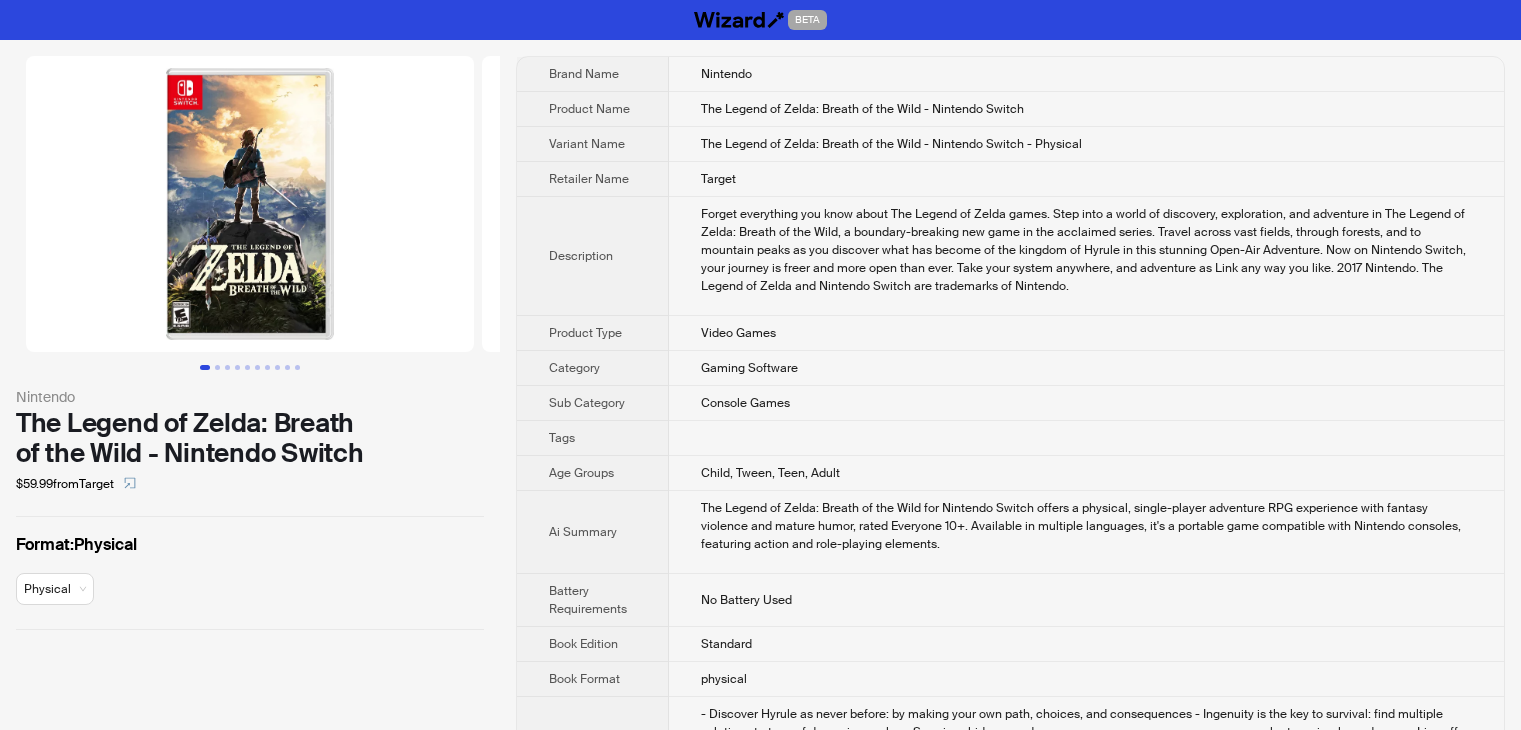 scroll, scrollTop: 0, scrollLeft: 0, axis: both 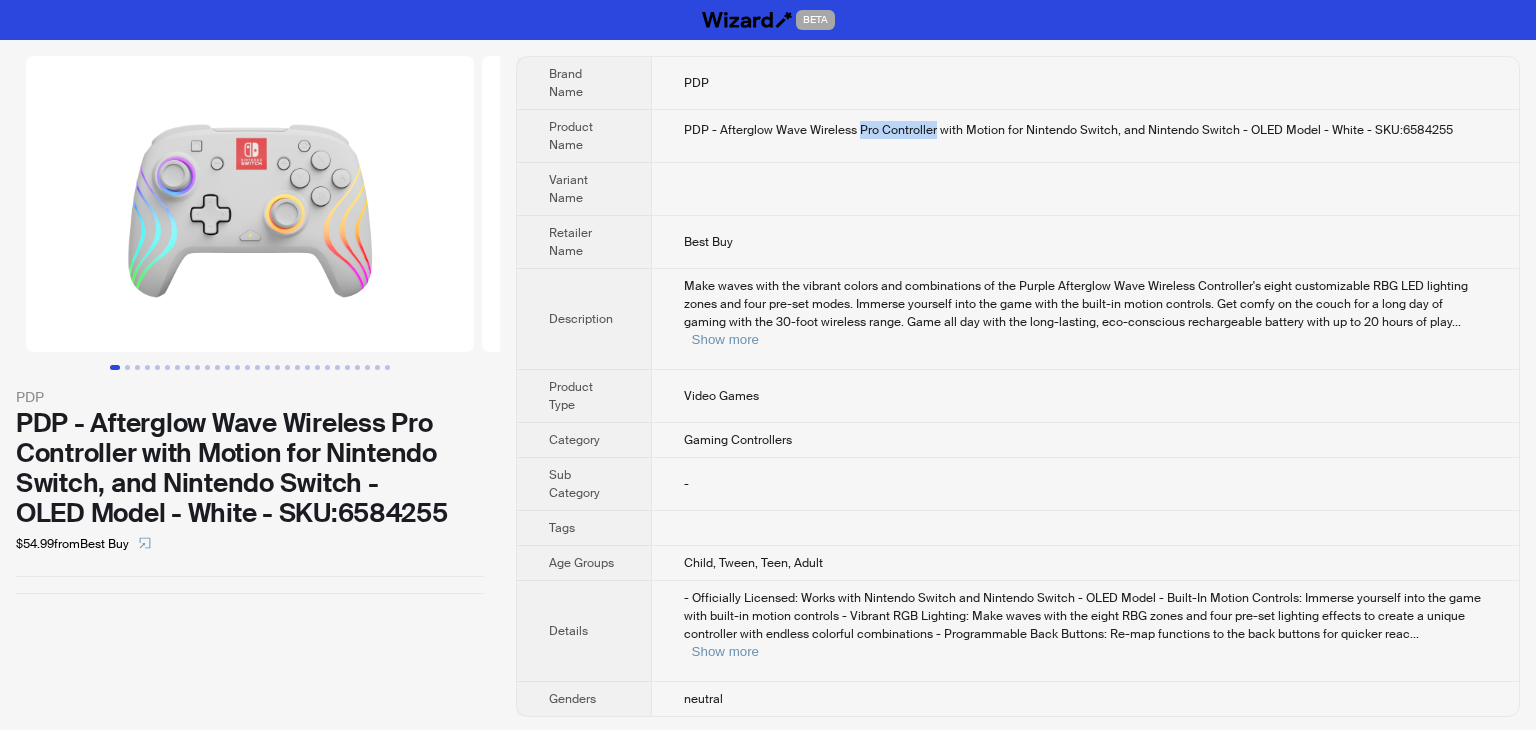 drag, startPoint x: 930, startPoint y: 131, endPoint x: 857, endPoint y: 133, distance: 73.02739 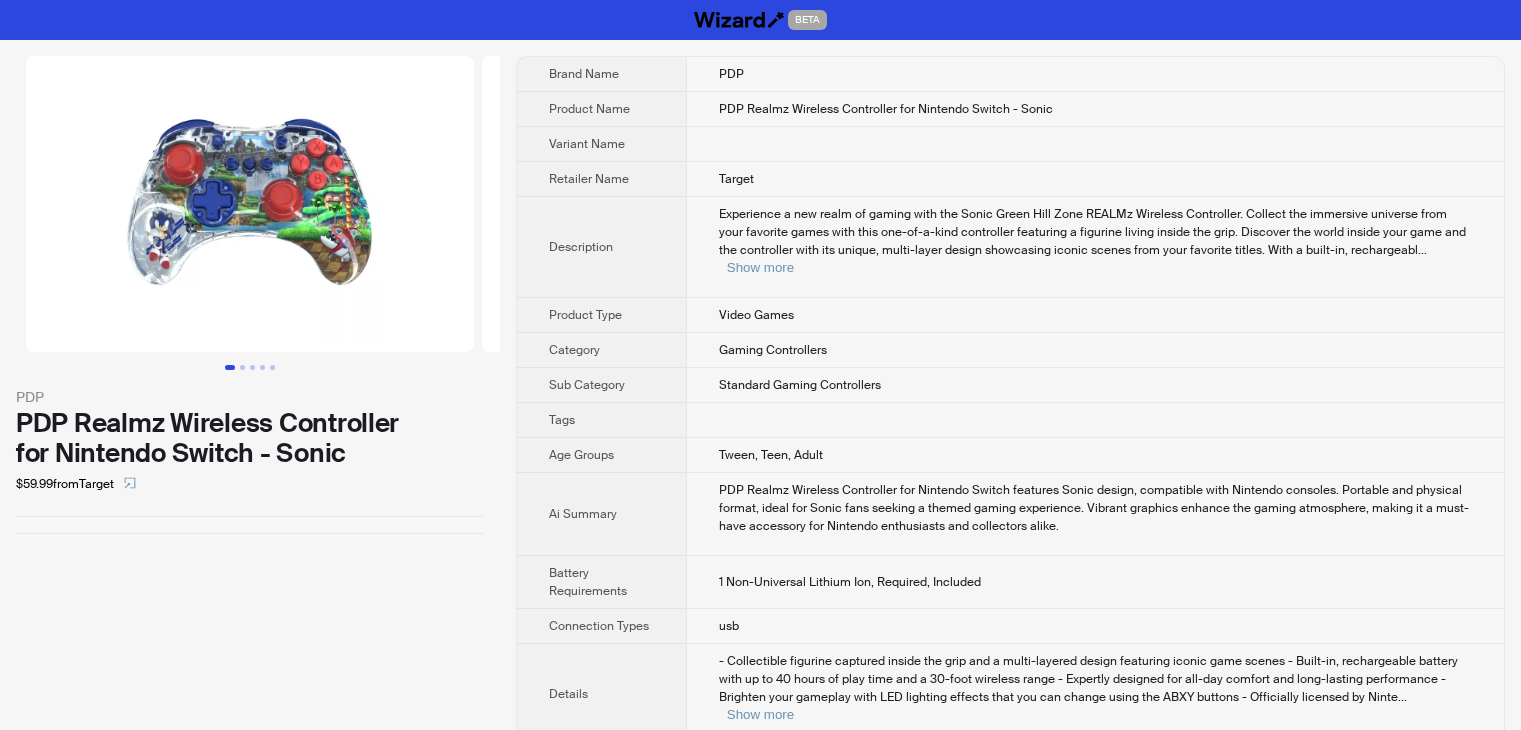 scroll, scrollTop: 0, scrollLeft: 0, axis: both 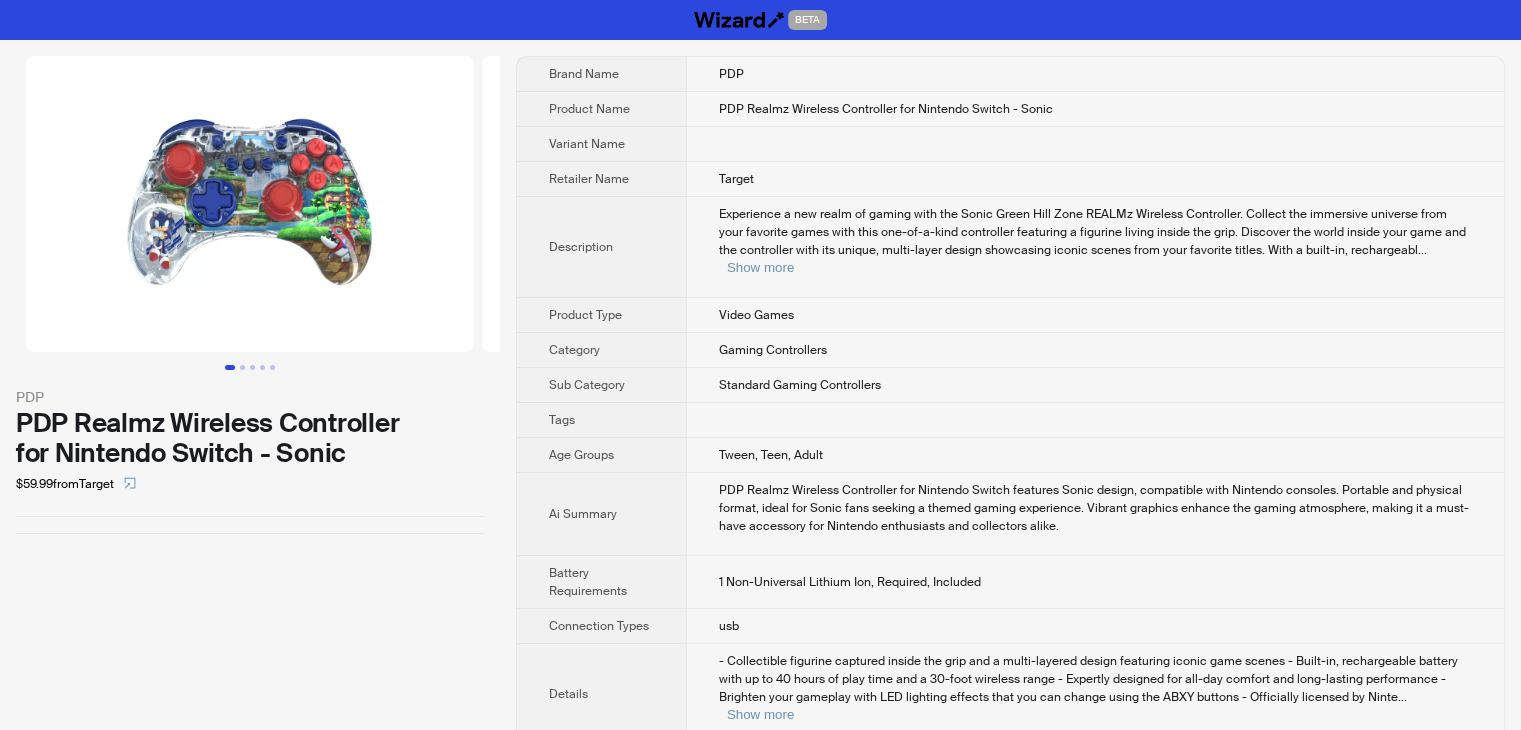click on "Target" at bounding box center (1095, 179) 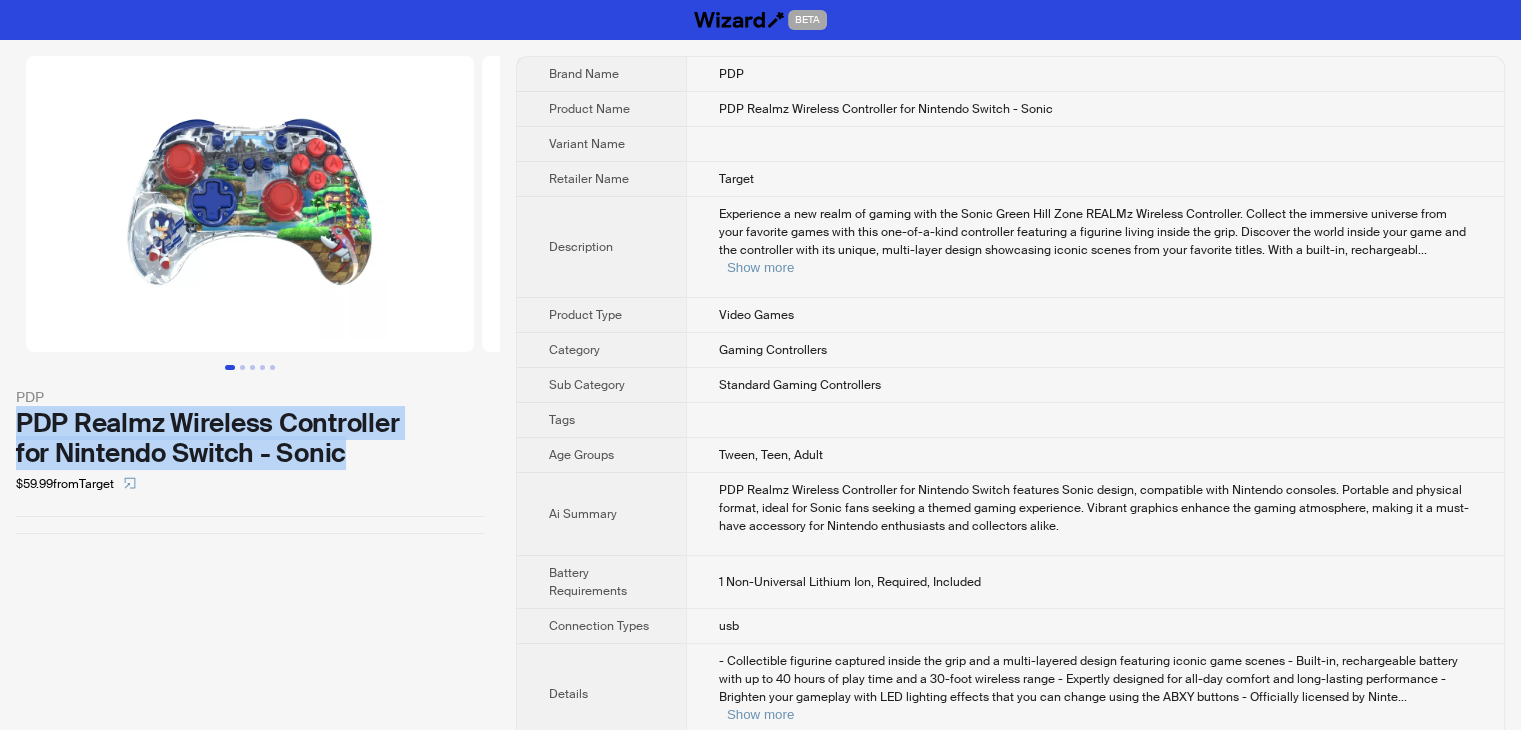 drag, startPoint x: 342, startPoint y: 451, endPoint x: 0, endPoint y: 425, distance: 342.98688 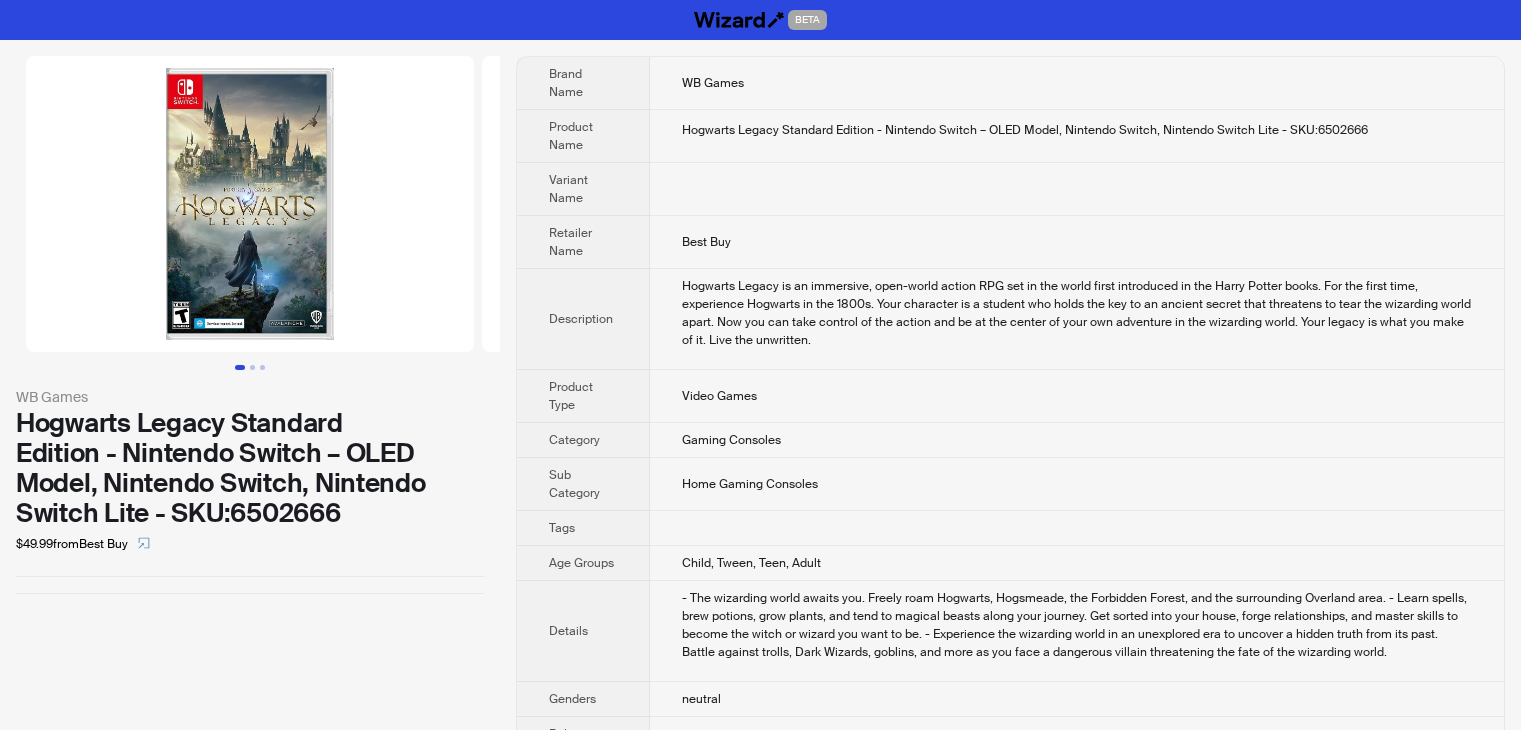 scroll, scrollTop: 0, scrollLeft: 0, axis: both 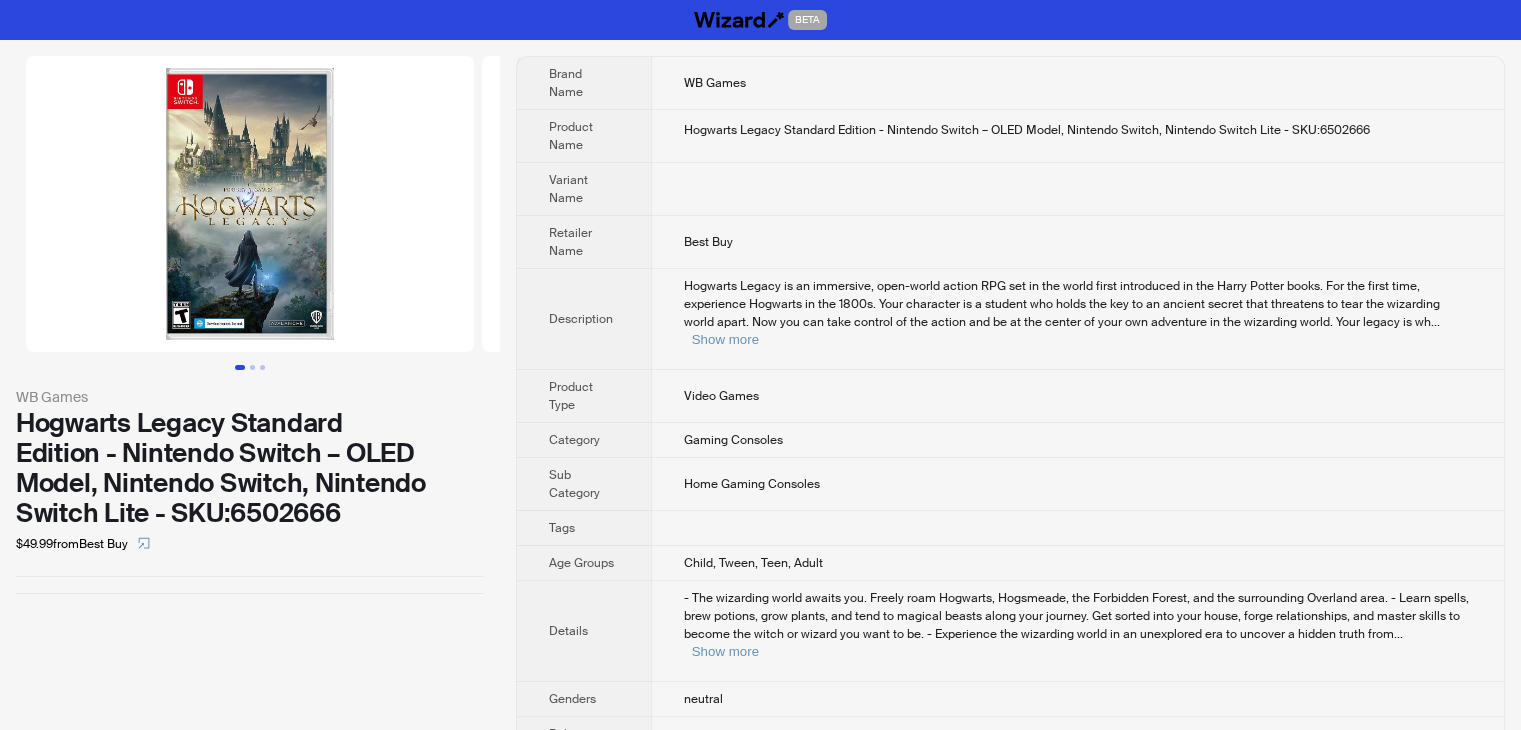 click on "Video Games" at bounding box center [1077, 396] 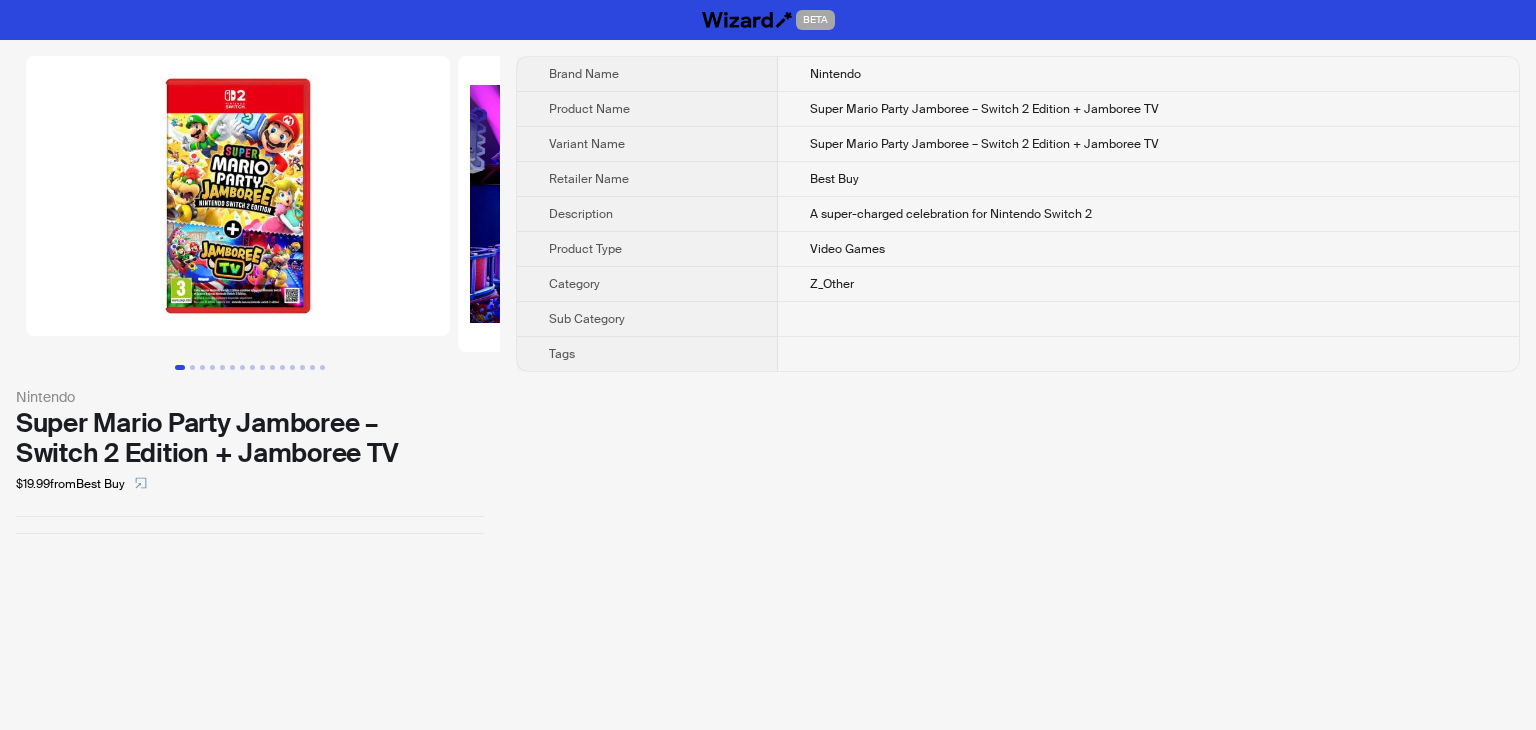 scroll, scrollTop: 0, scrollLeft: 0, axis: both 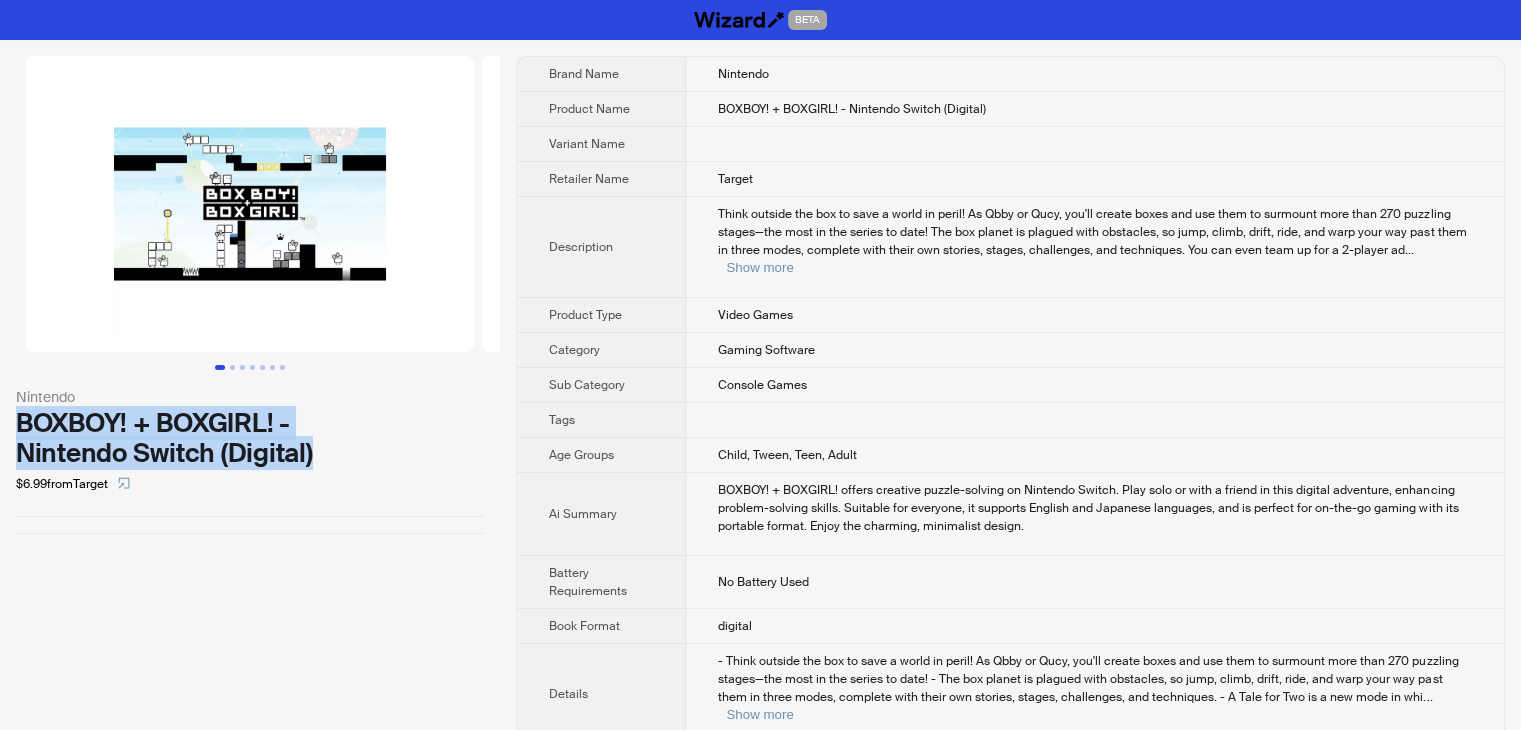 drag, startPoint x: 323, startPoint y: 449, endPoint x: 0, endPoint y: 430, distance: 323.55835 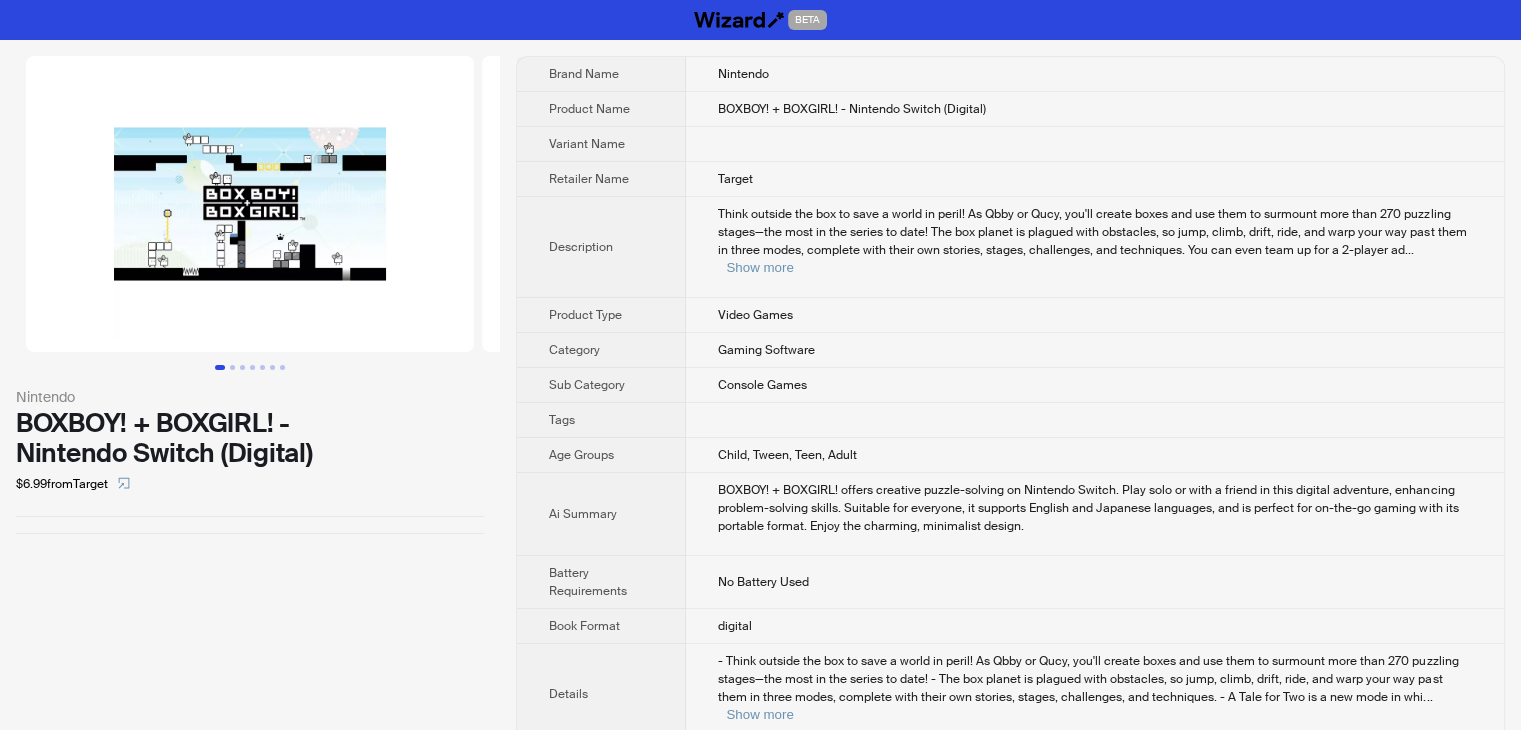 click on "Video Games" at bounding box center [1095, 315] 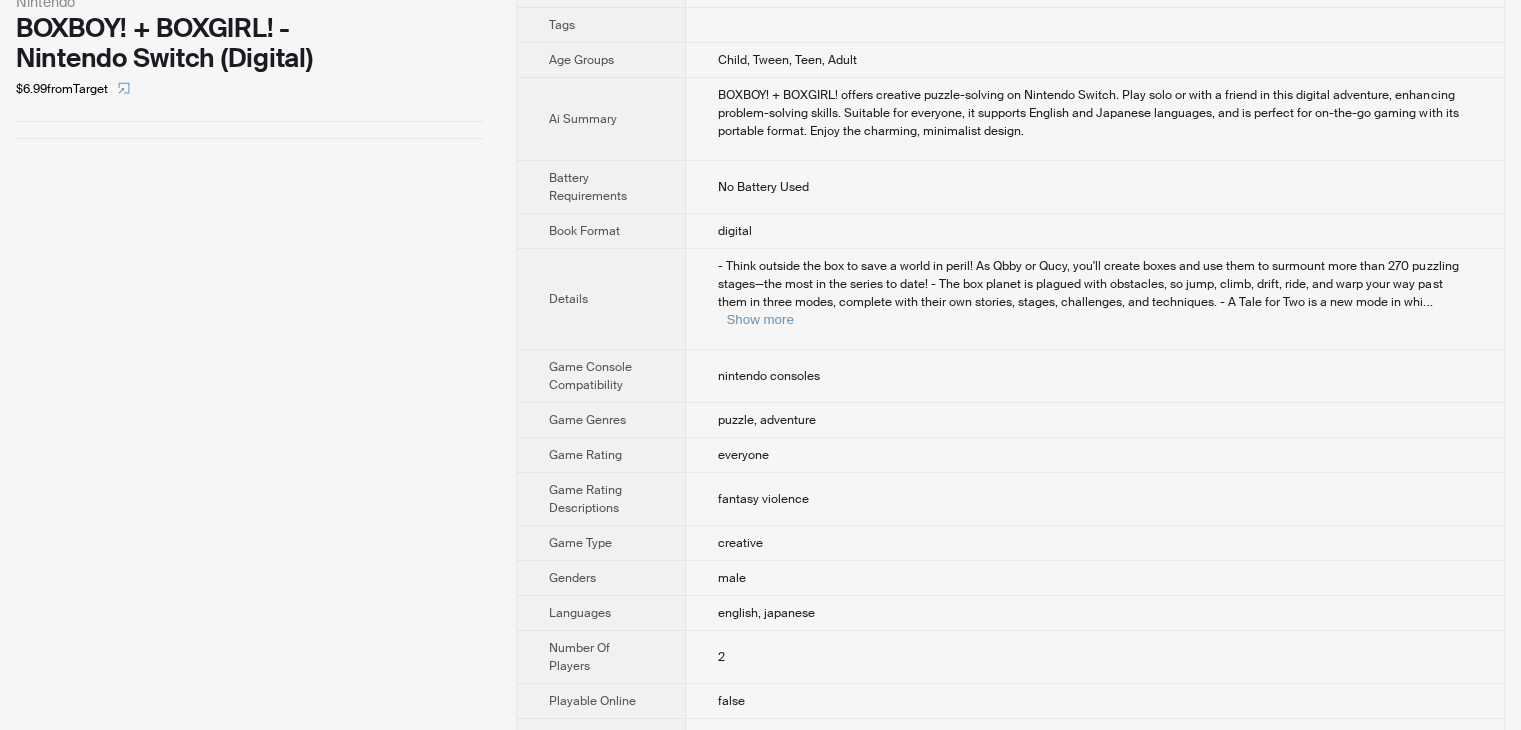 scroll, scrollTop: 400, scrollLeft: 0, axis: vertical 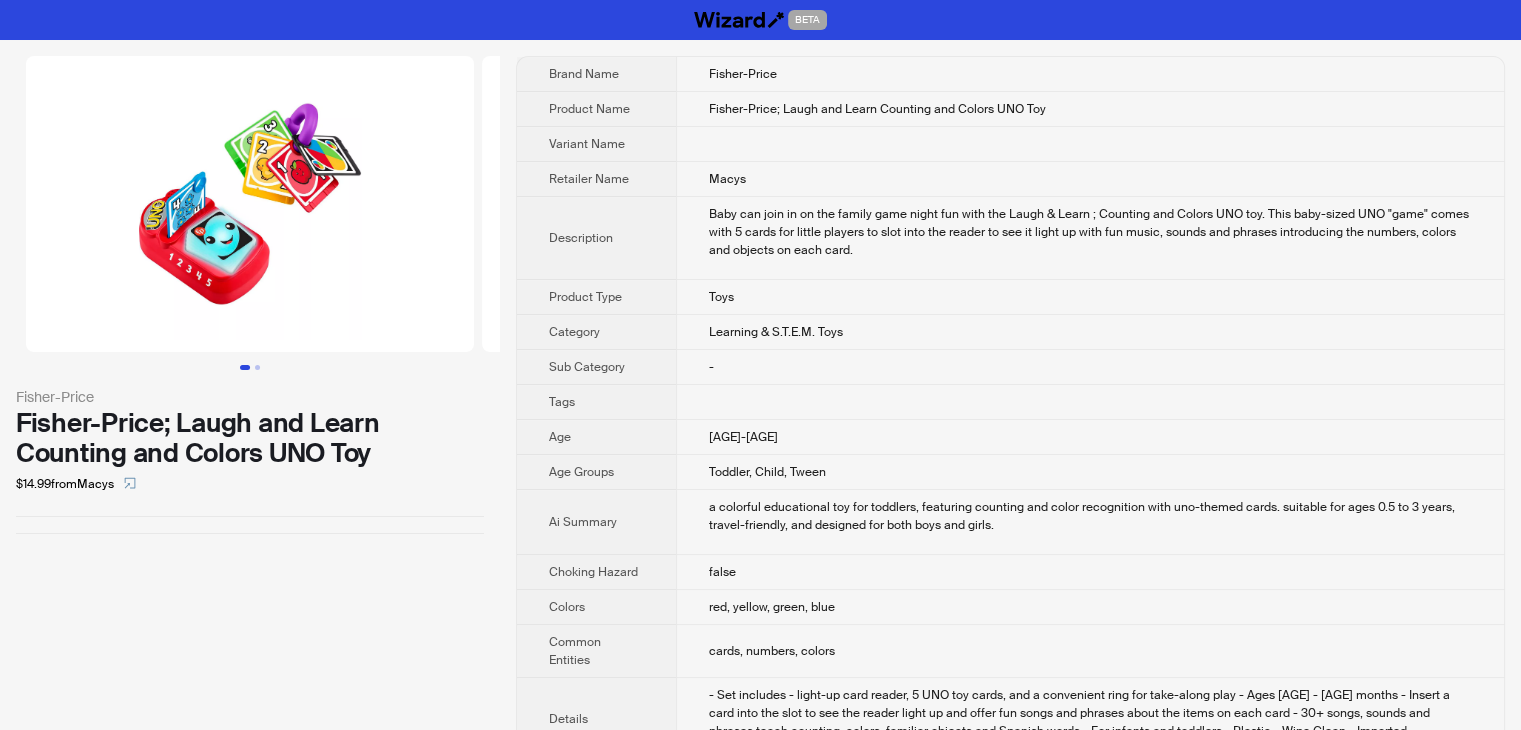 click at bounding box center [1090, 144] 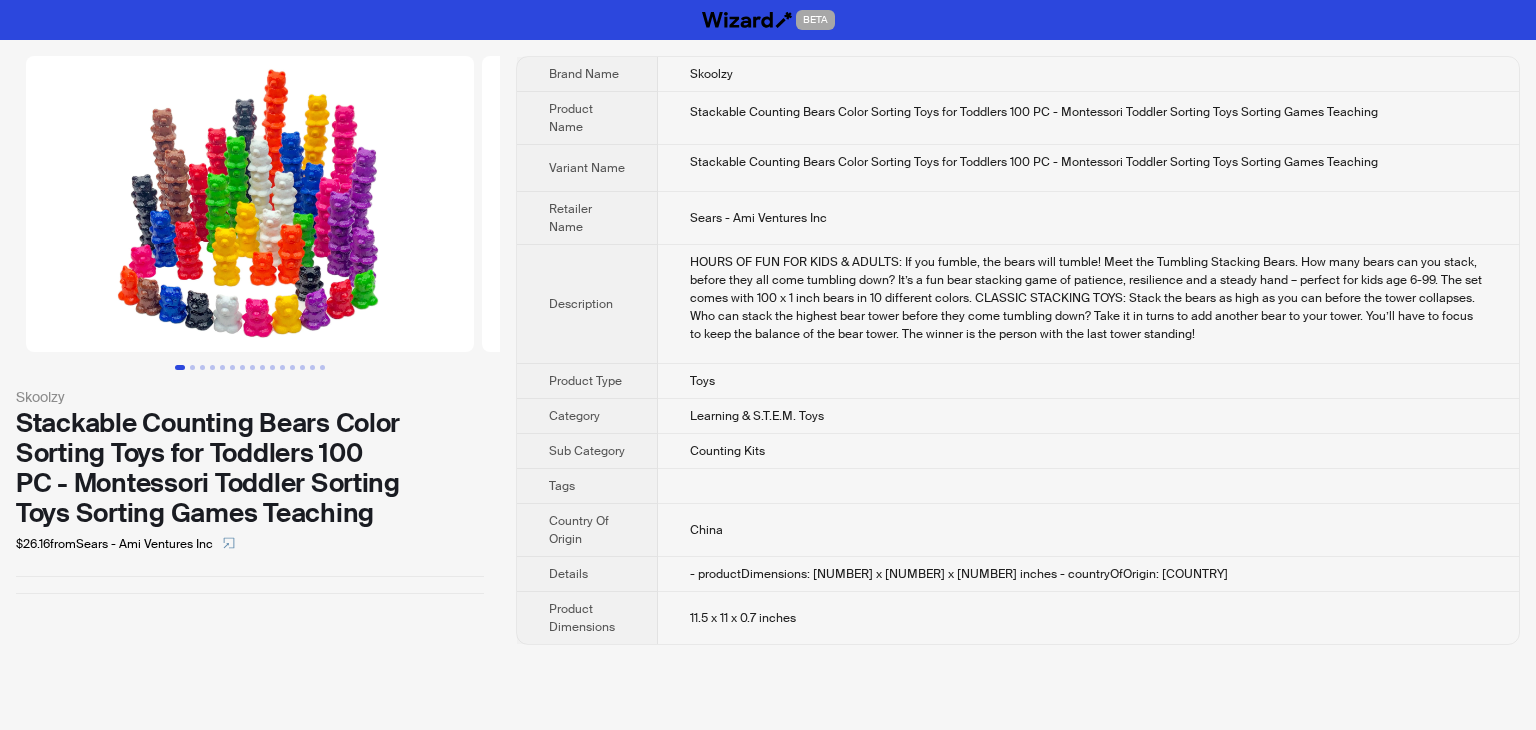 scroll, scrollTop: 0, scrollLeft: 0, axis: both 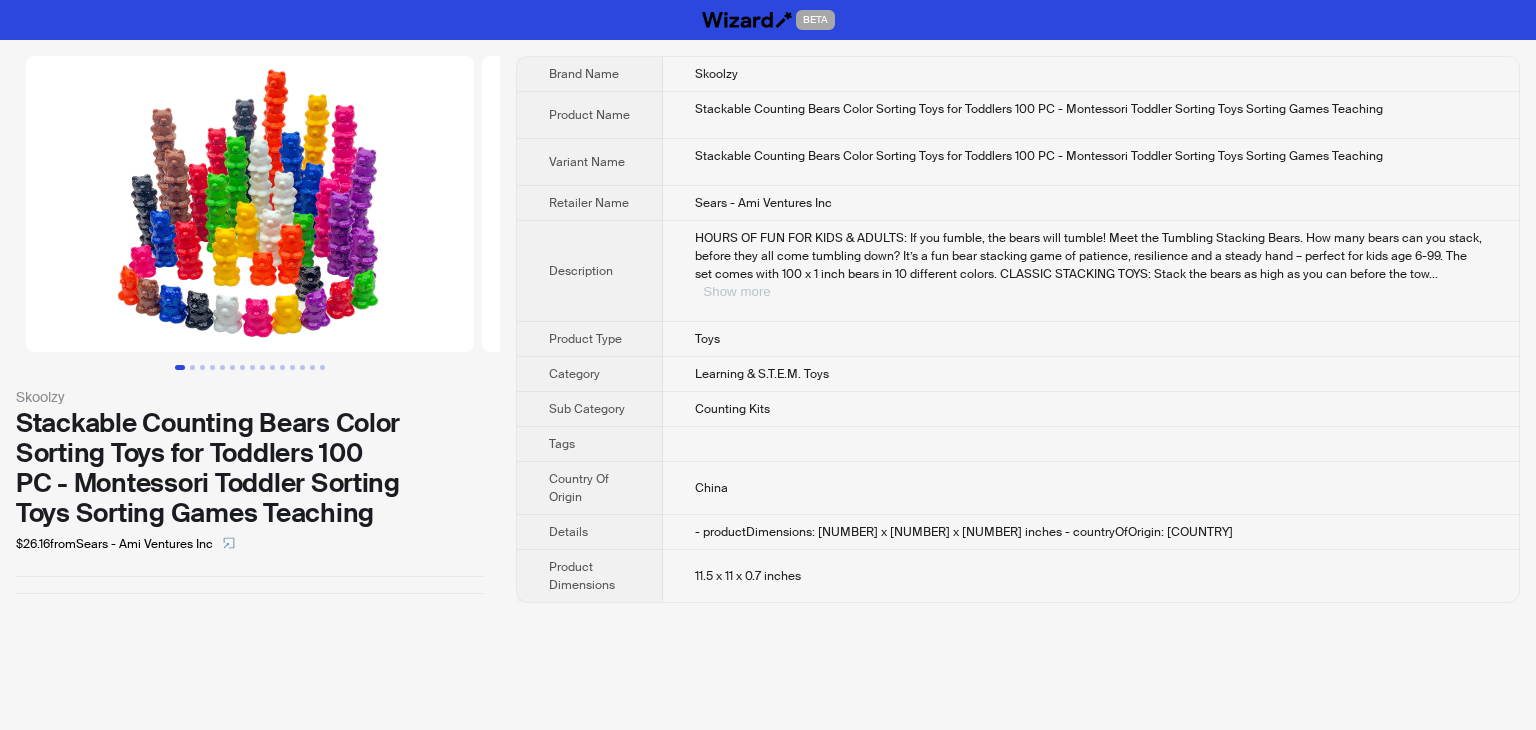 click on "Show more" at bounding box center [736, 291] 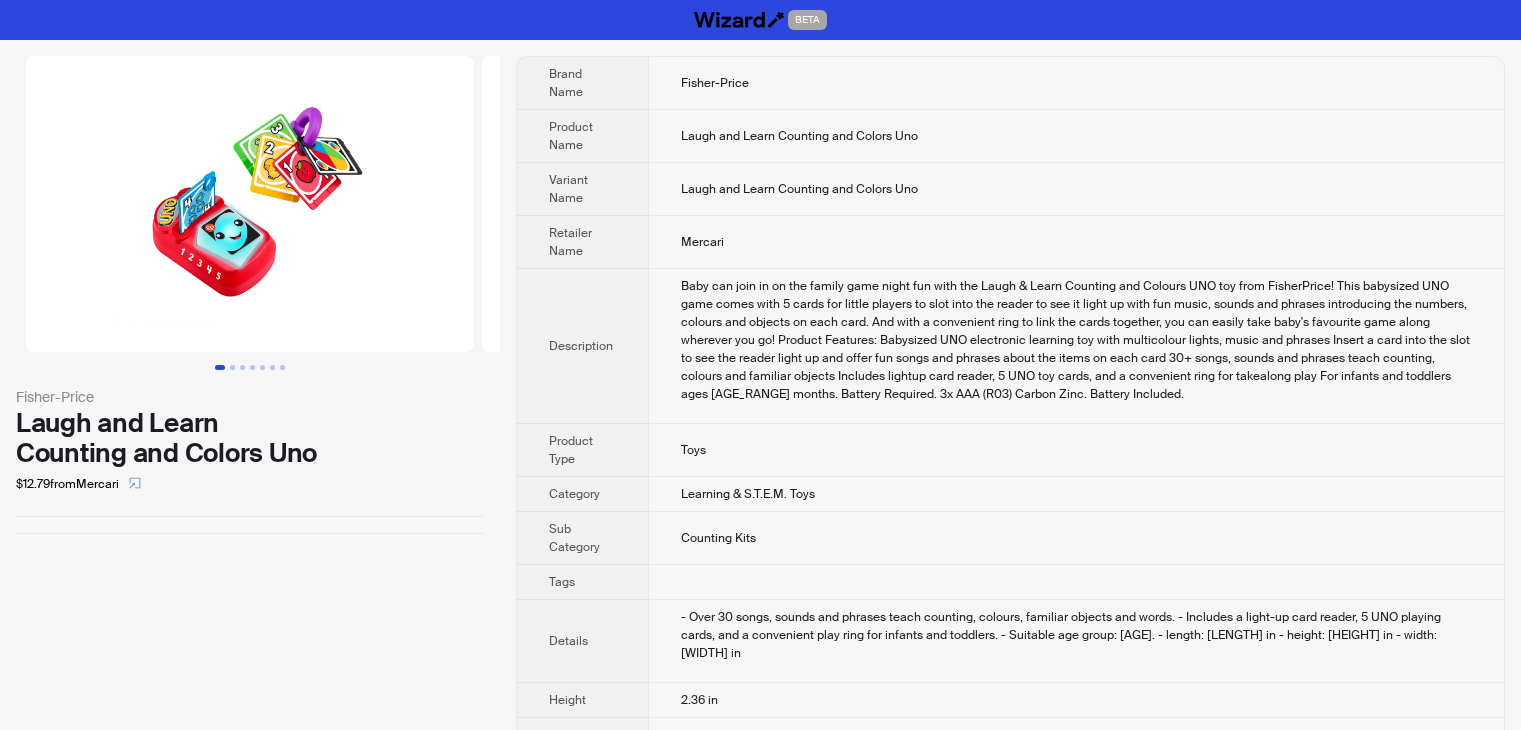 scroll, scrollTop: 0, scrollLeft: 0, axis: both 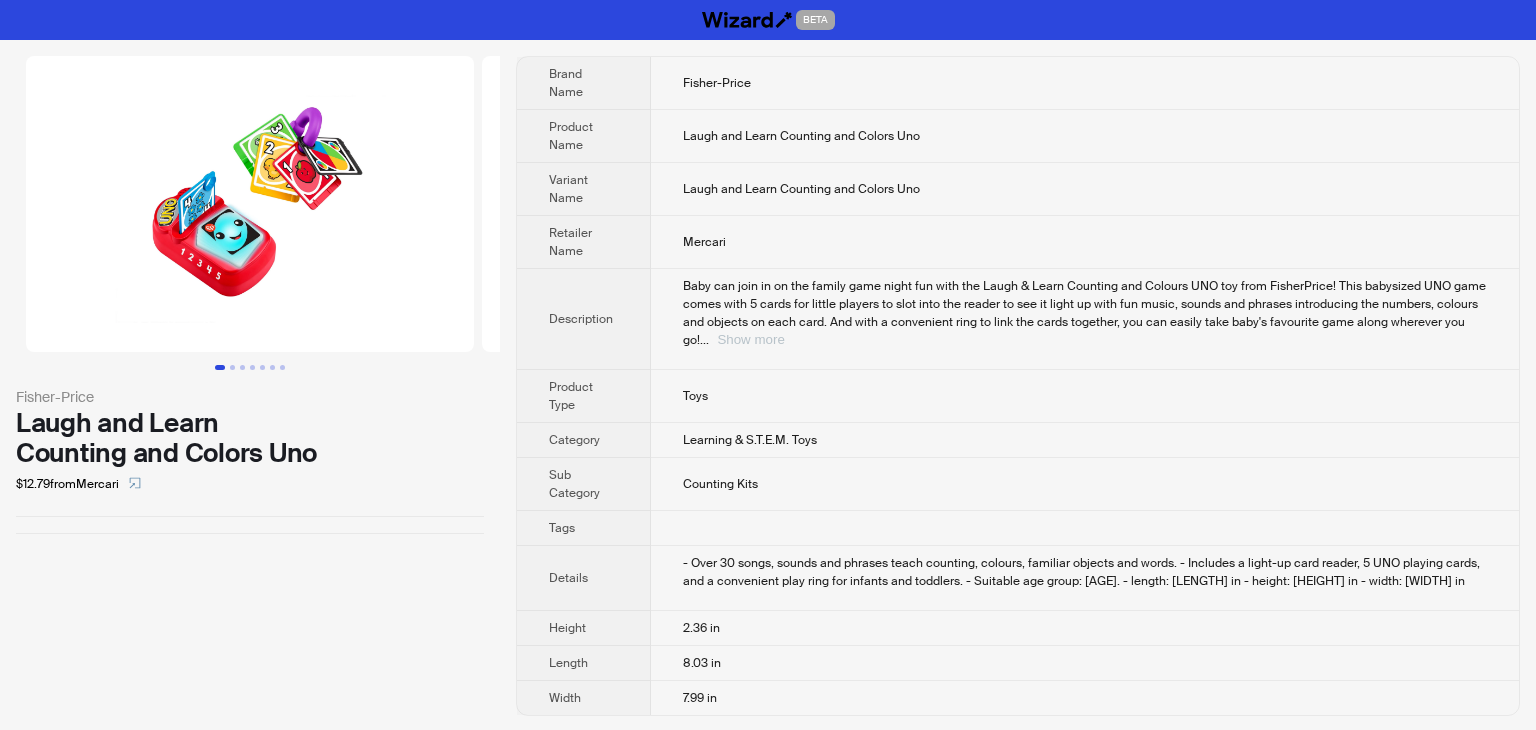 click on "Show more" at bounding box center [750, 339] 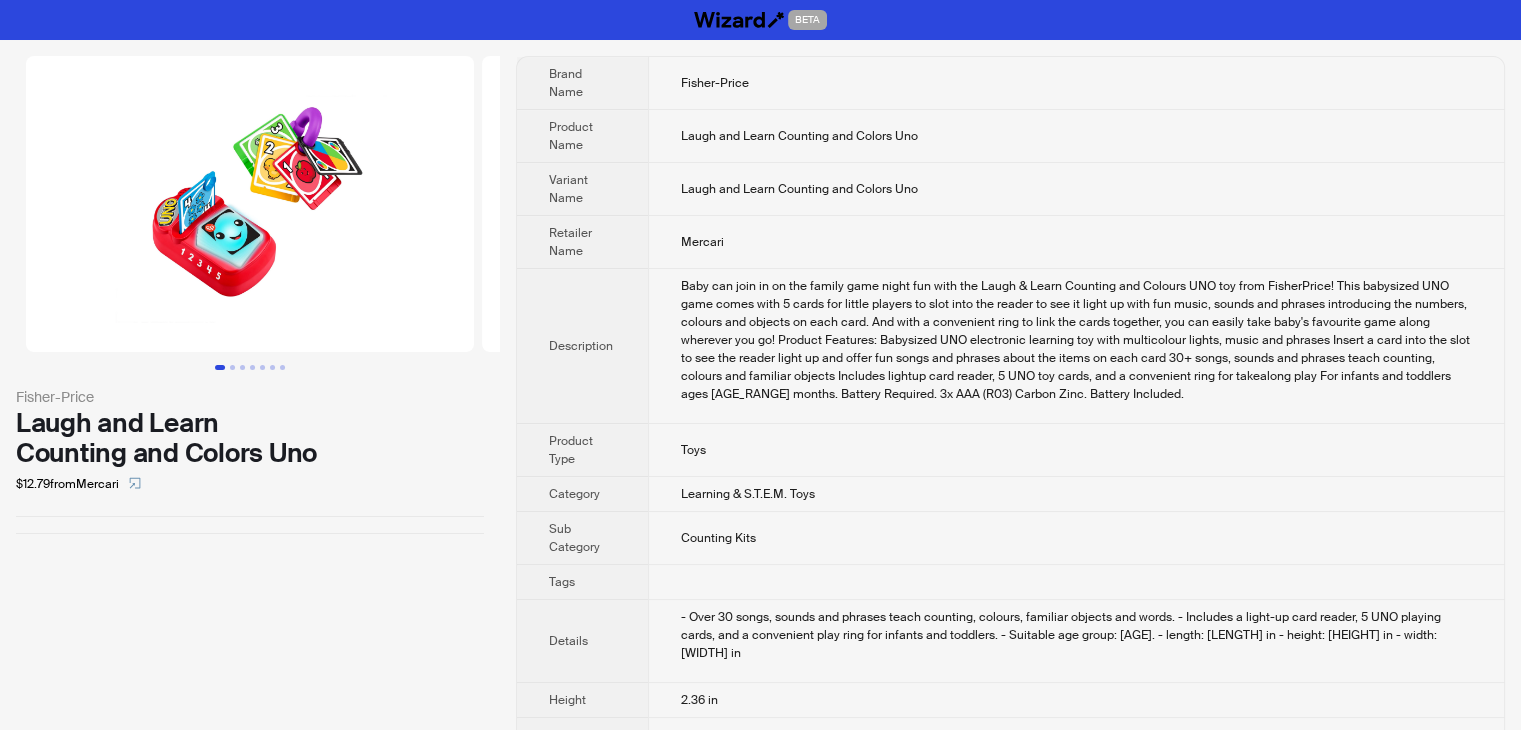 scroll, scrollTop: 53, scrollLeft: 0, axis: vertical 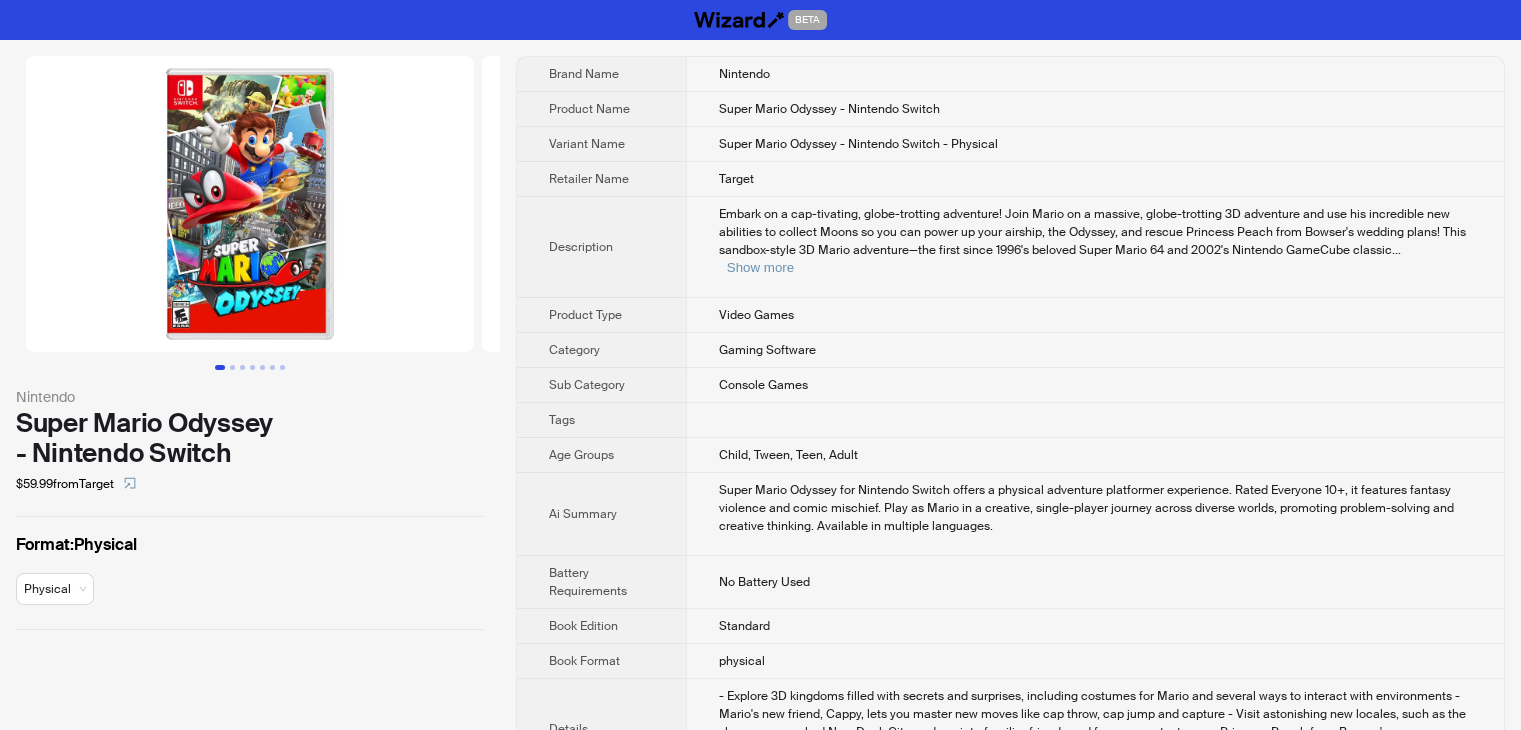 click at bounding box center (250, 204) 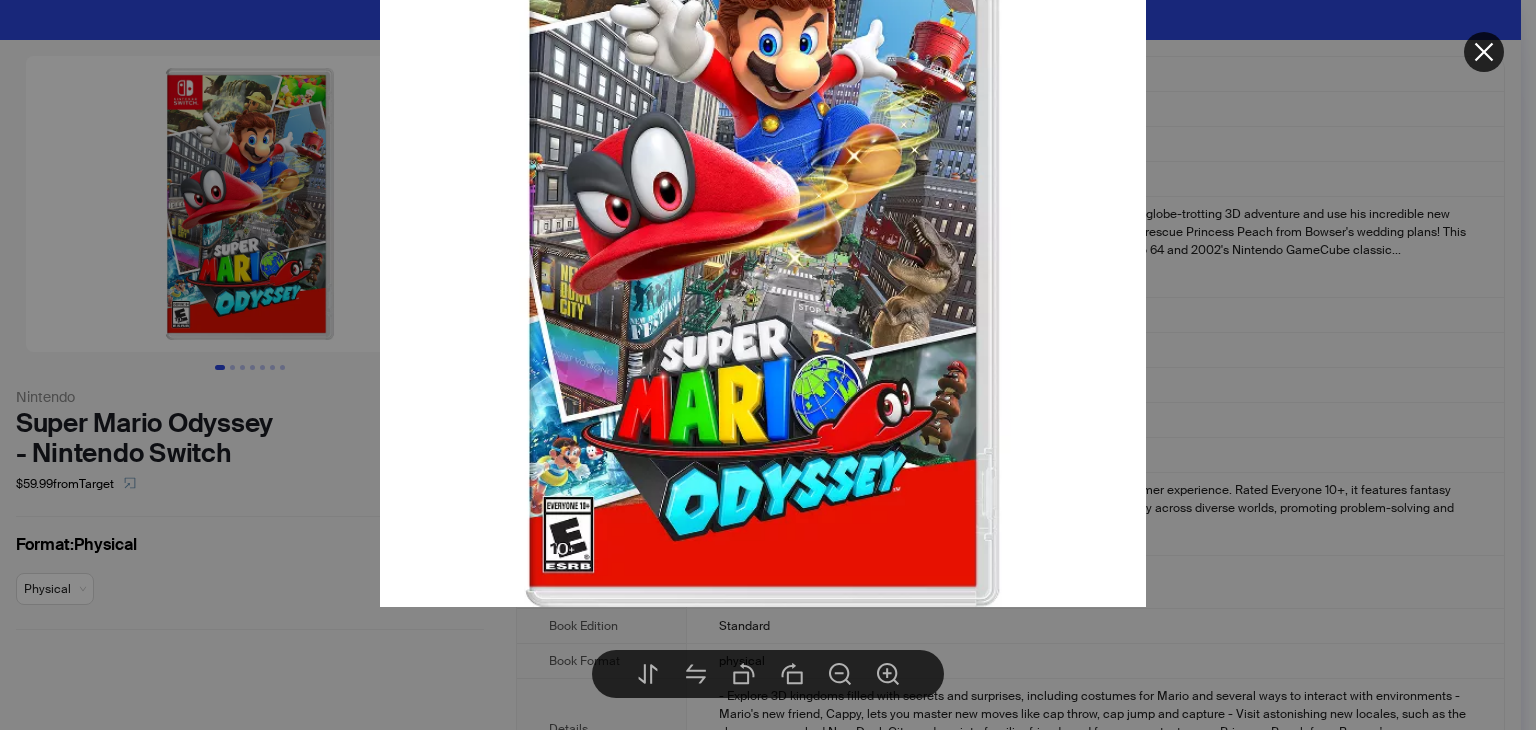 drag, startPoint x: 732, startPoint y: 599, endPoint x: 712, endPoint y: 485, distance: 115.74109 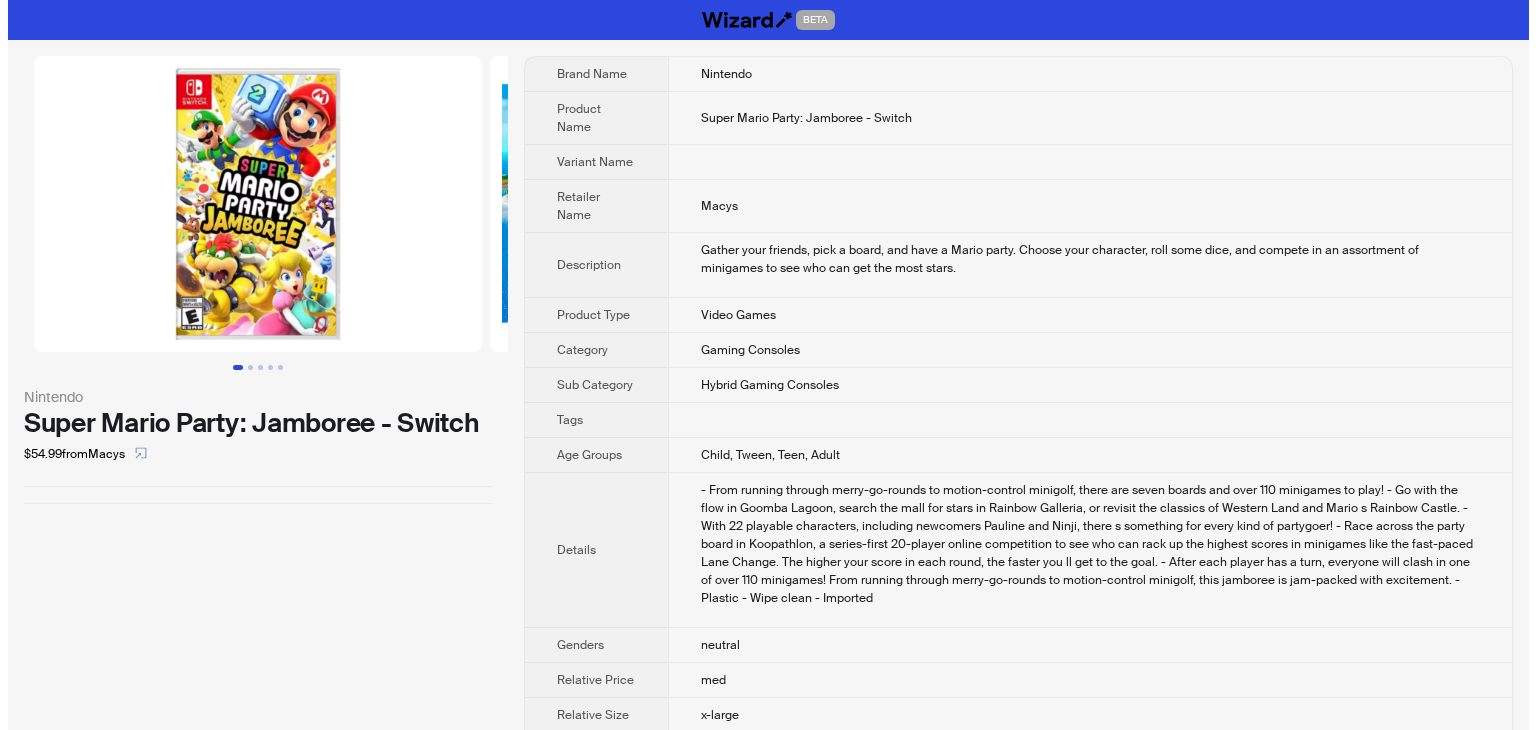 scroll, scrollTop: 0, scrollLeft: 0, axis: both 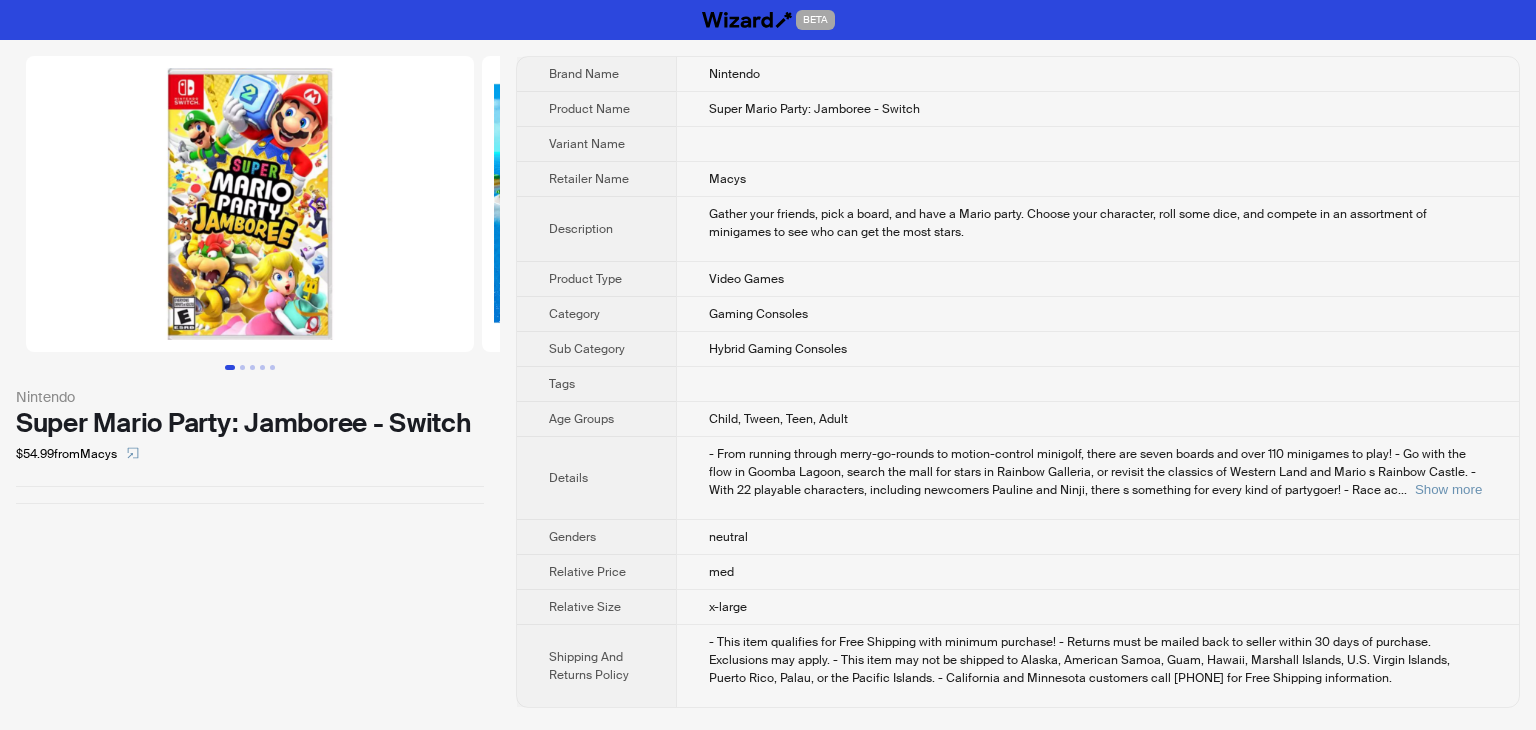 click at bounding box center [250, 204] 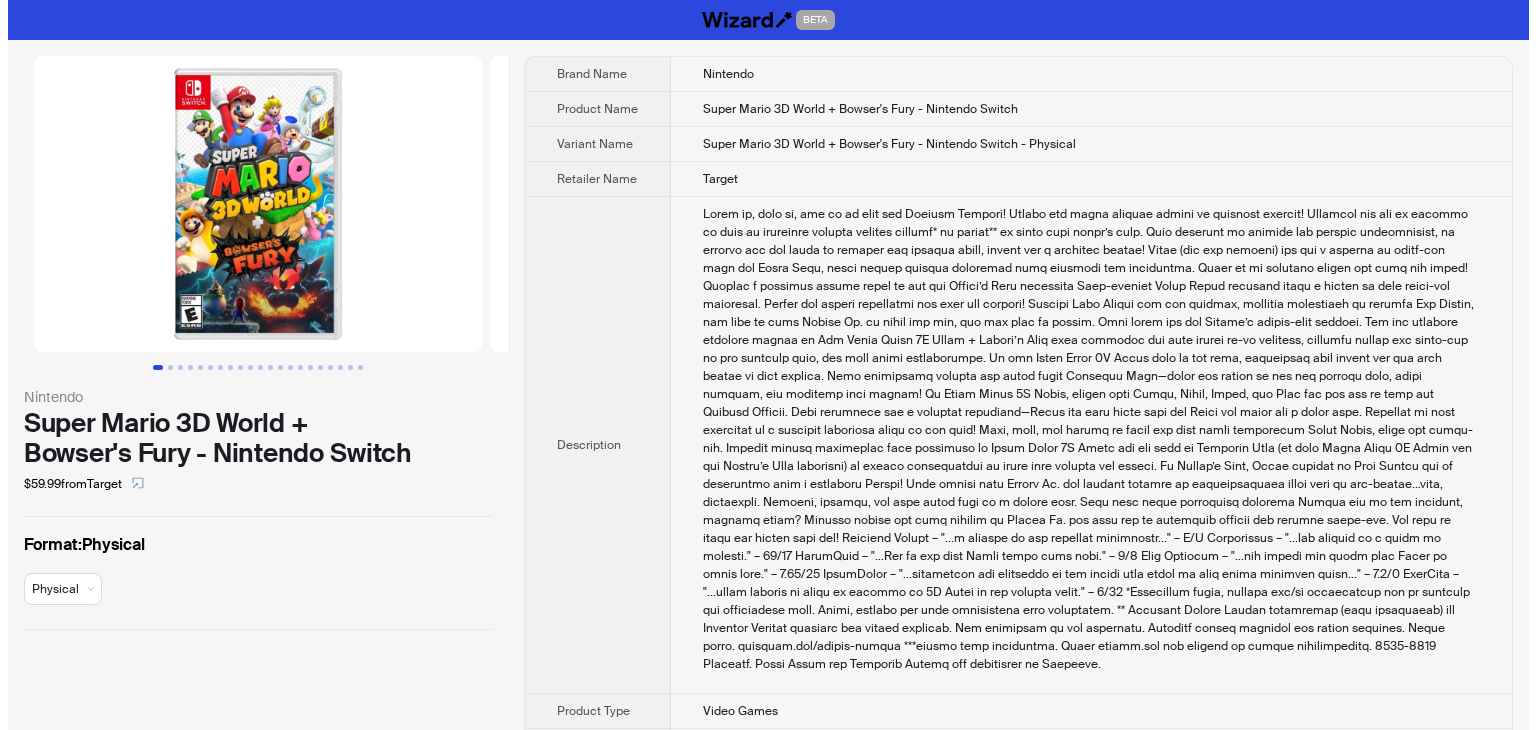 scroll, scrollTop: 0, scrollLeft: 0, axis: both 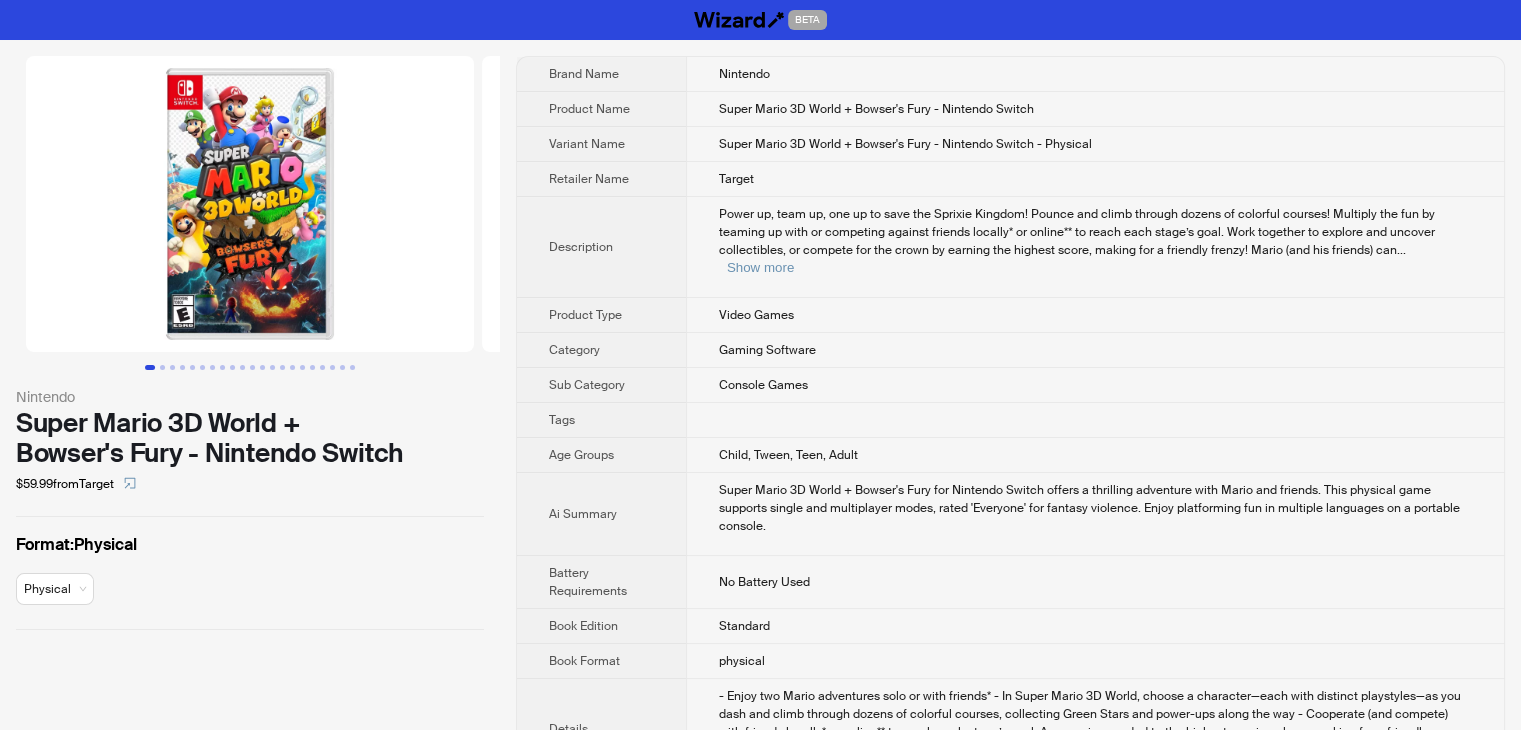 click at bounding box center [250, 204] 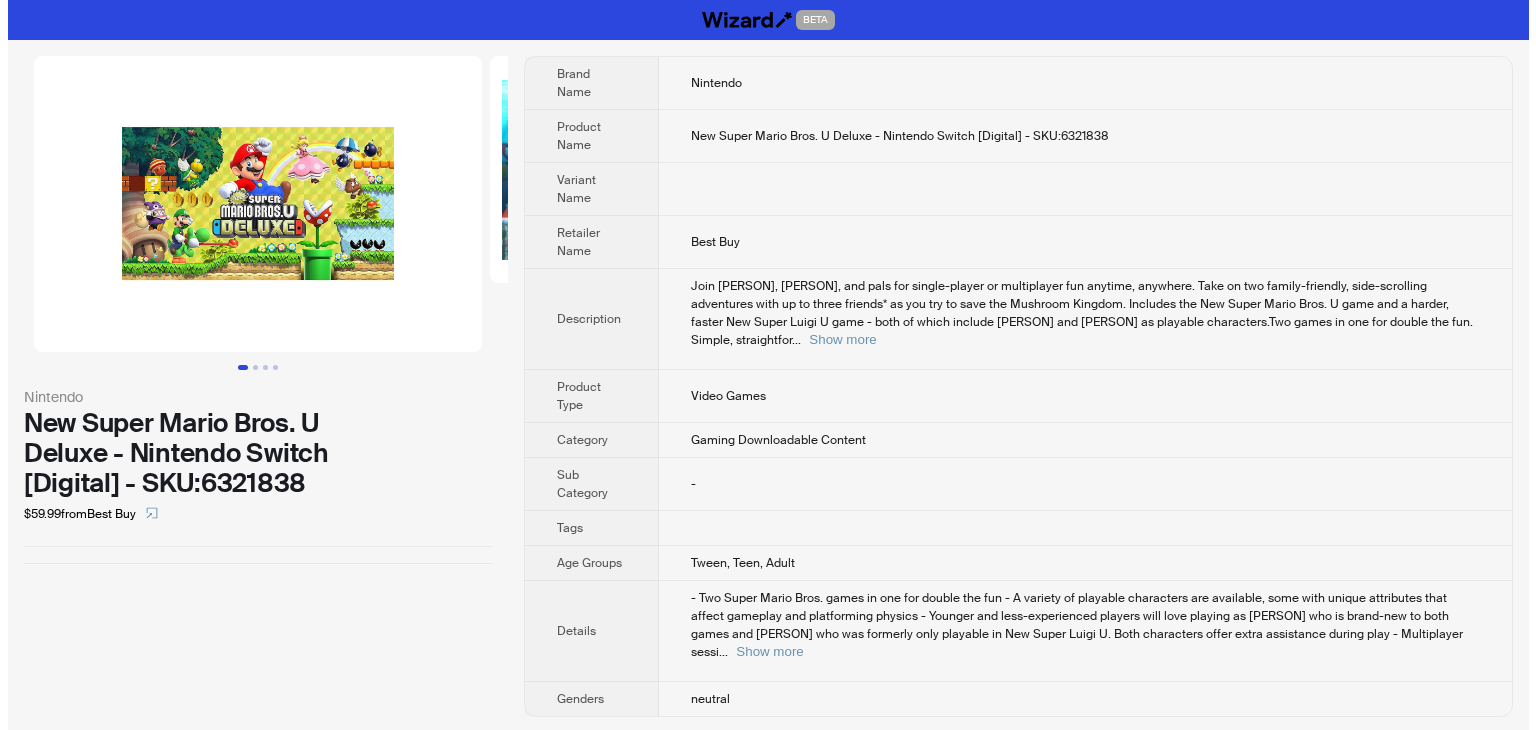 scroll, scrollTop: 0, scrollLeft: 0, axis: both 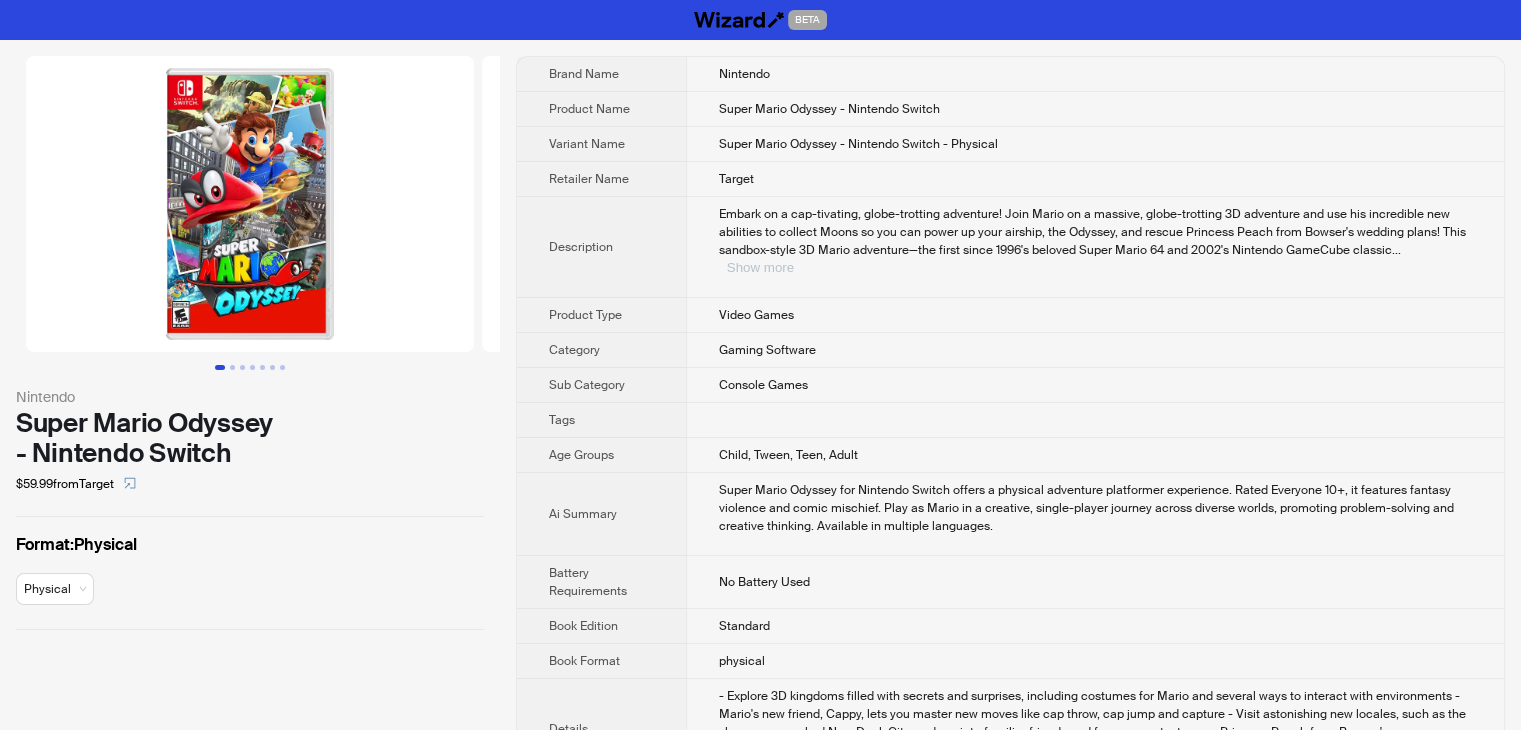 click on "Show more" at bounding box center [760, 267] 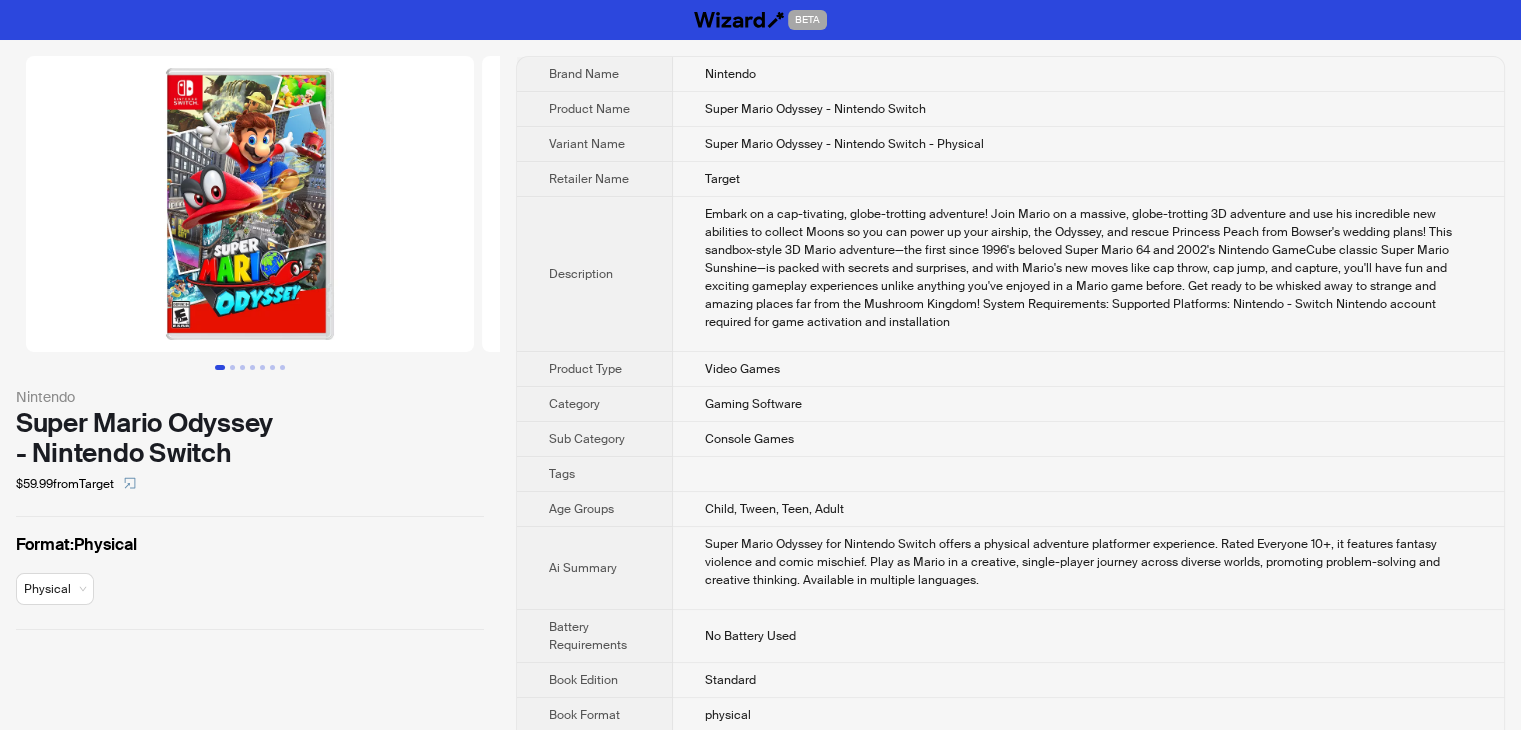 click on "Target" at bounding box center [1088, 179] 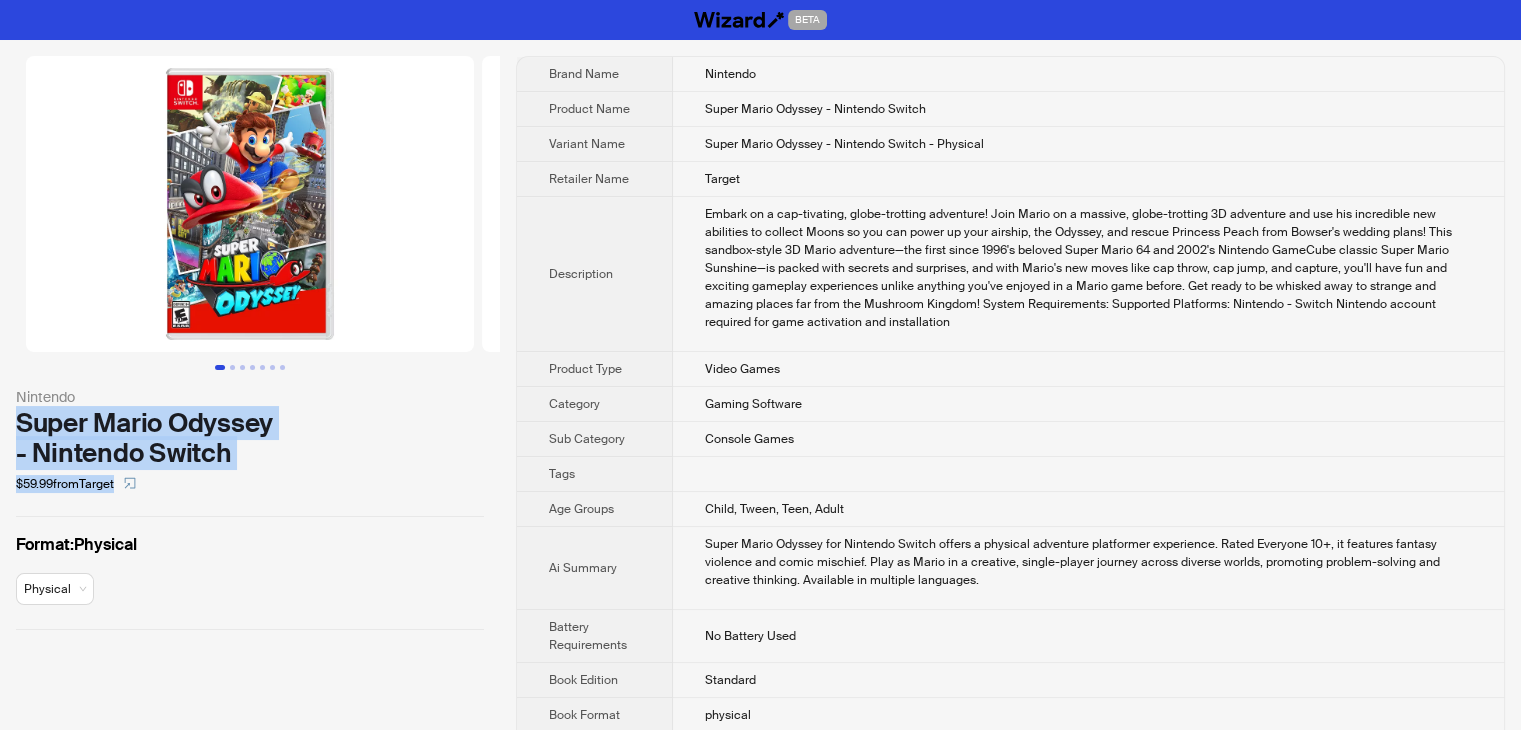 drag, startPoint x: 244, startPoint y: 469, endPoint x: 0, endPoint y: 421, distance: 248.6765 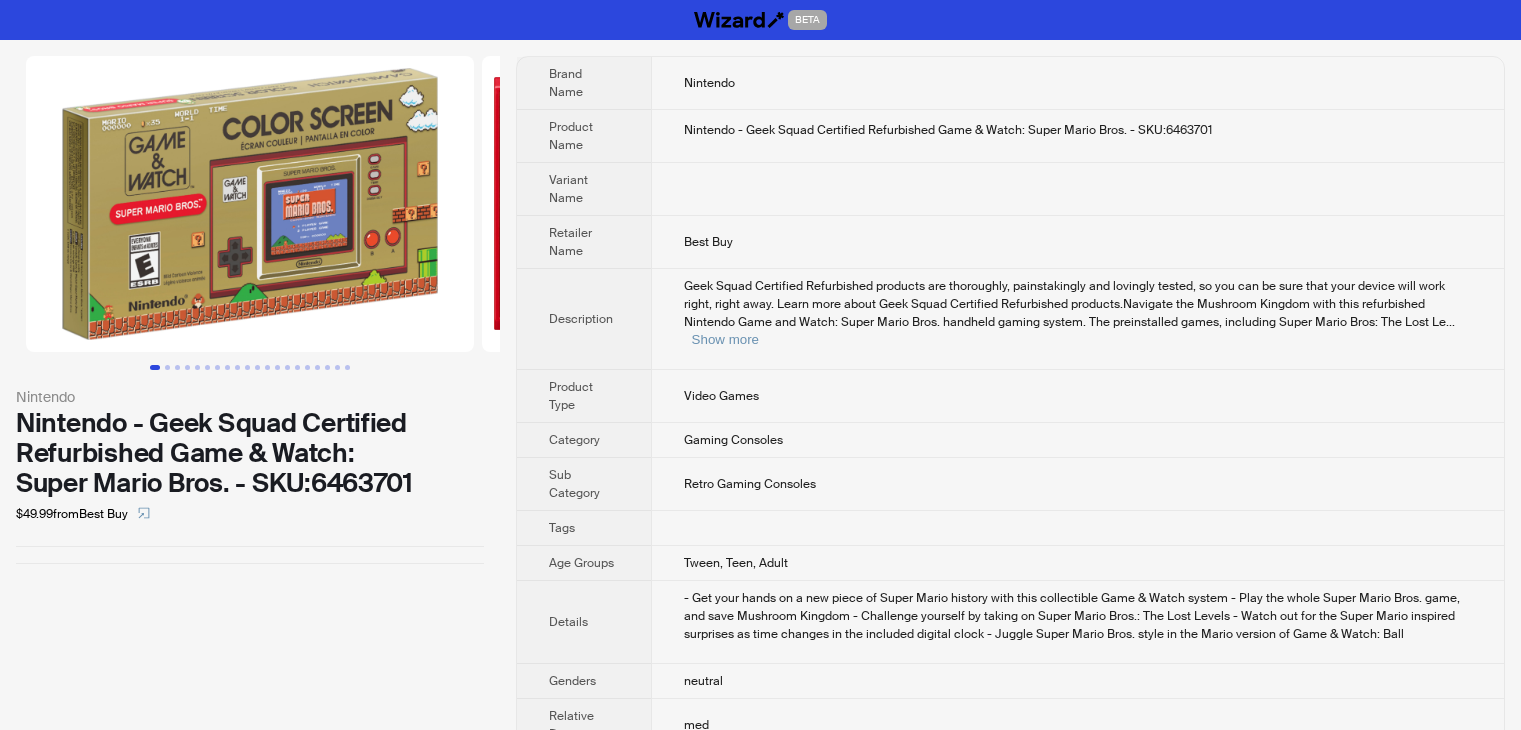 scroll, scrollTop: 0, scrollLeft: 0, axis: both 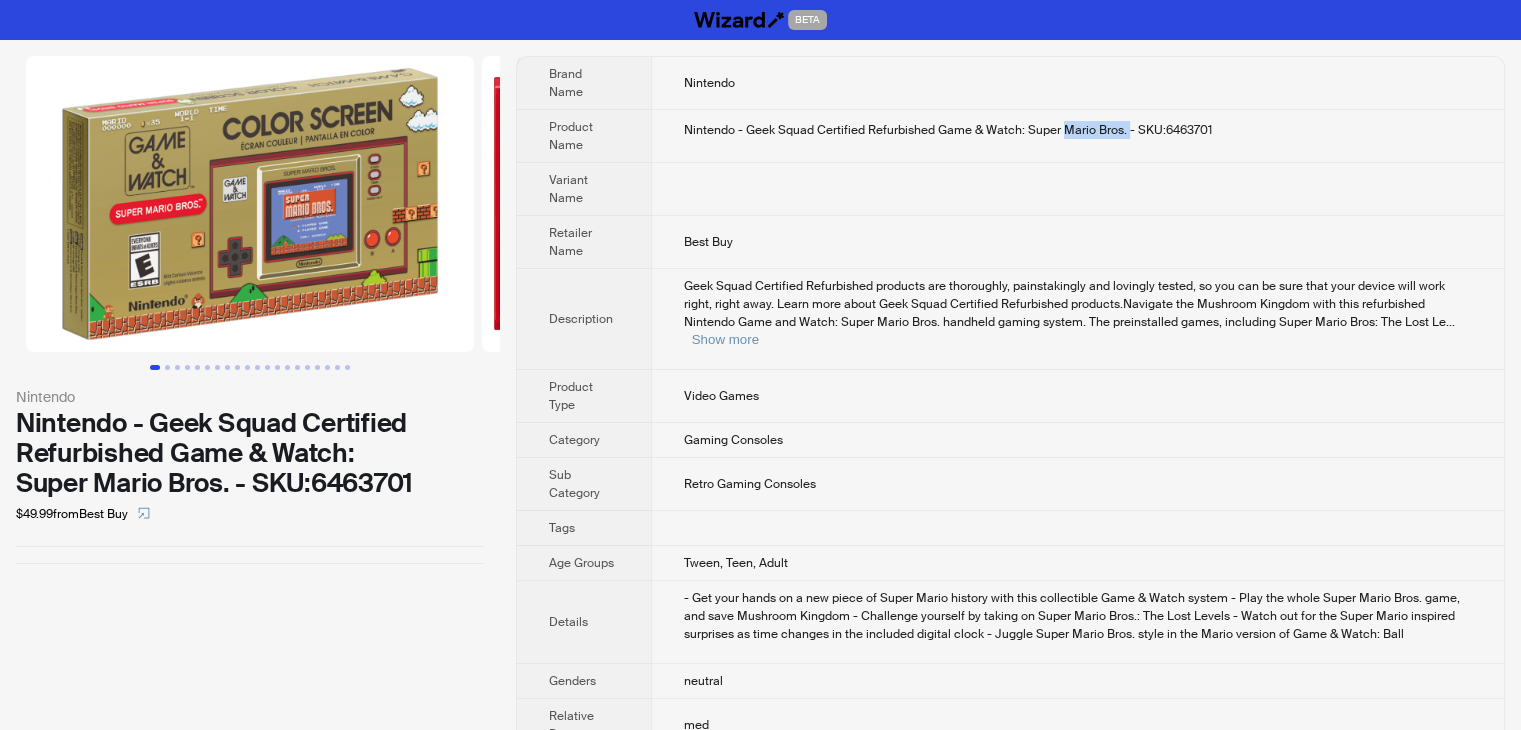 drag, startPoint x: 1124, startPoint y: 132, endPoint x: 1062, endPoint y: 135, distance: 62.072536 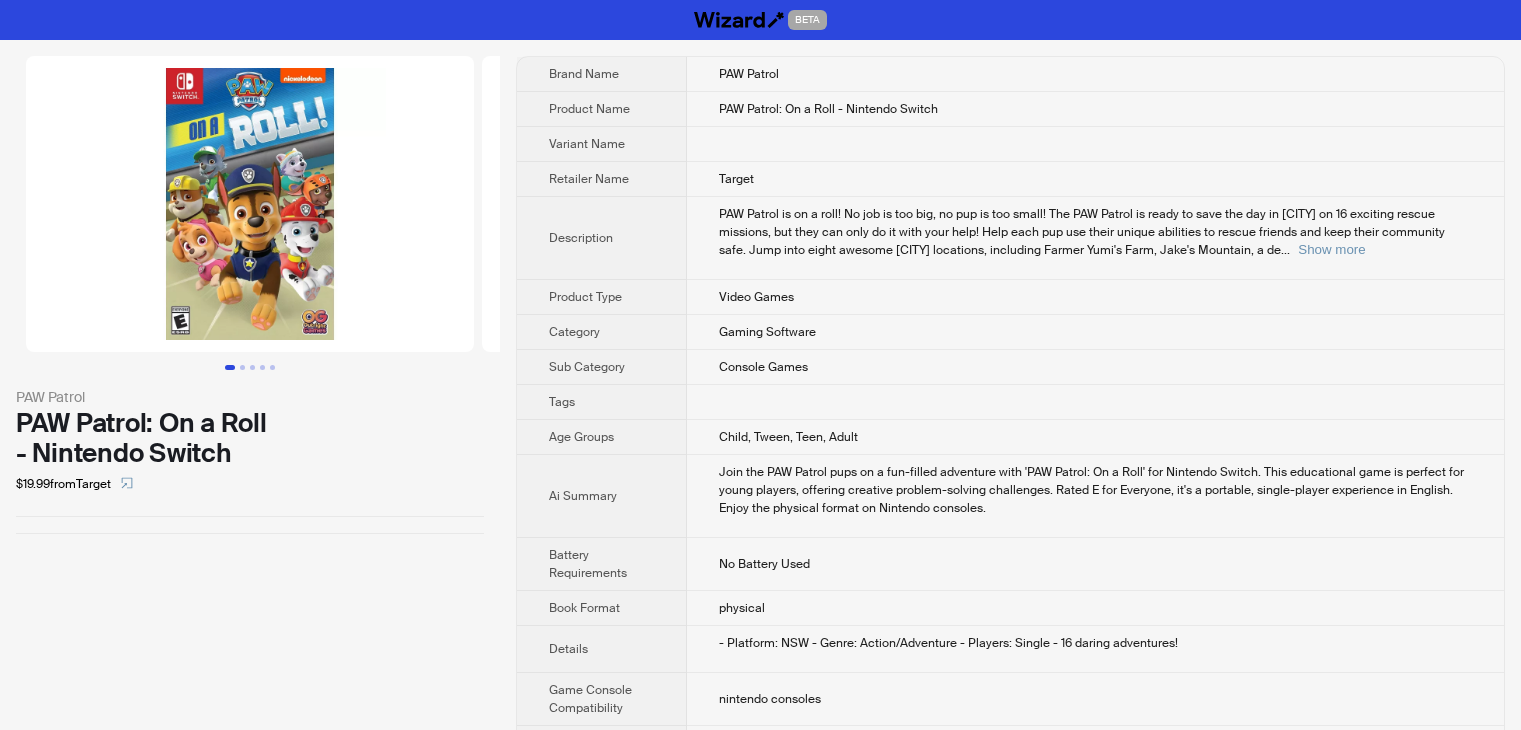 scroll, scrollTop: 0, scrollLeft: 0, axis: both 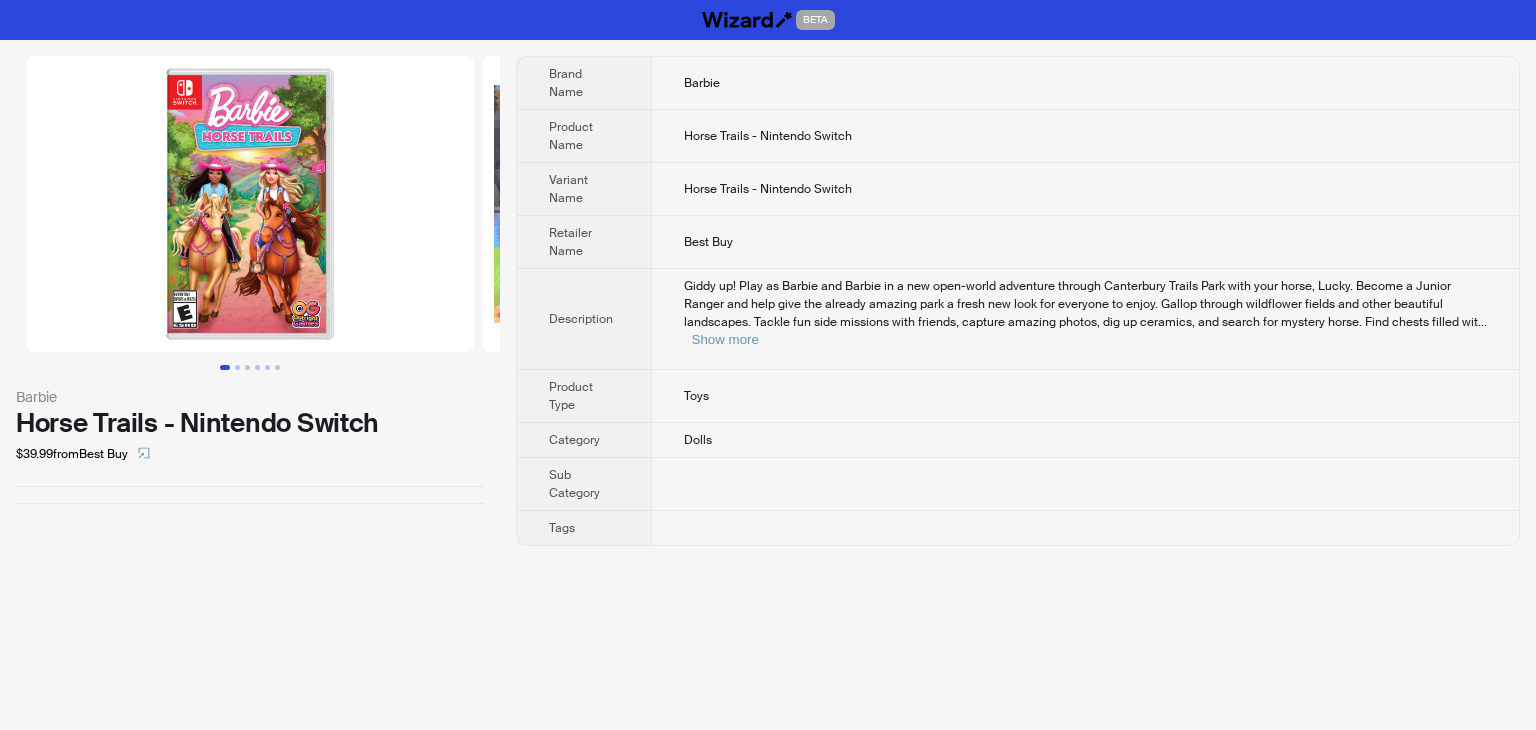 click at bounding box center (250, 204) 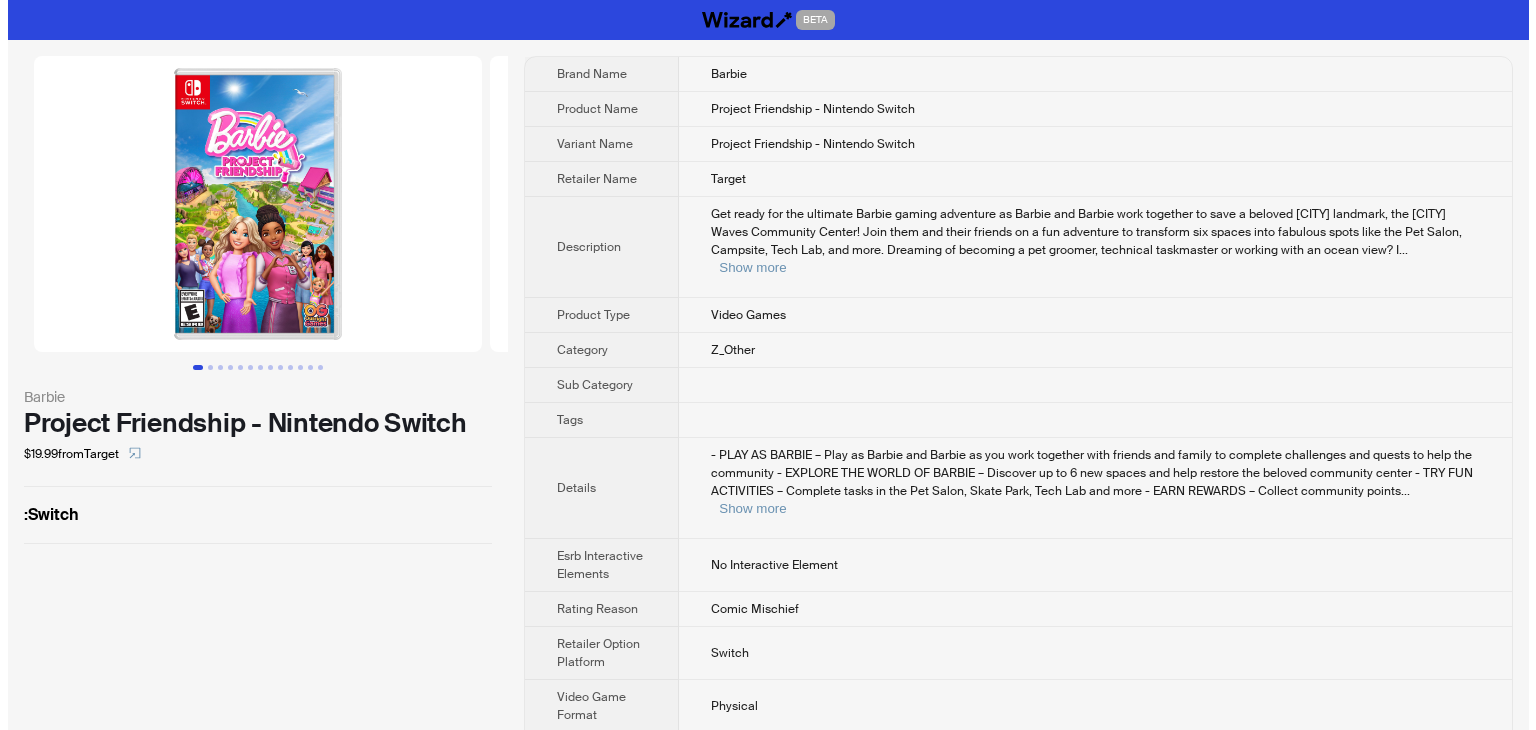 scroll, scrollTop: 0, scrollLeft: 0, axis: both 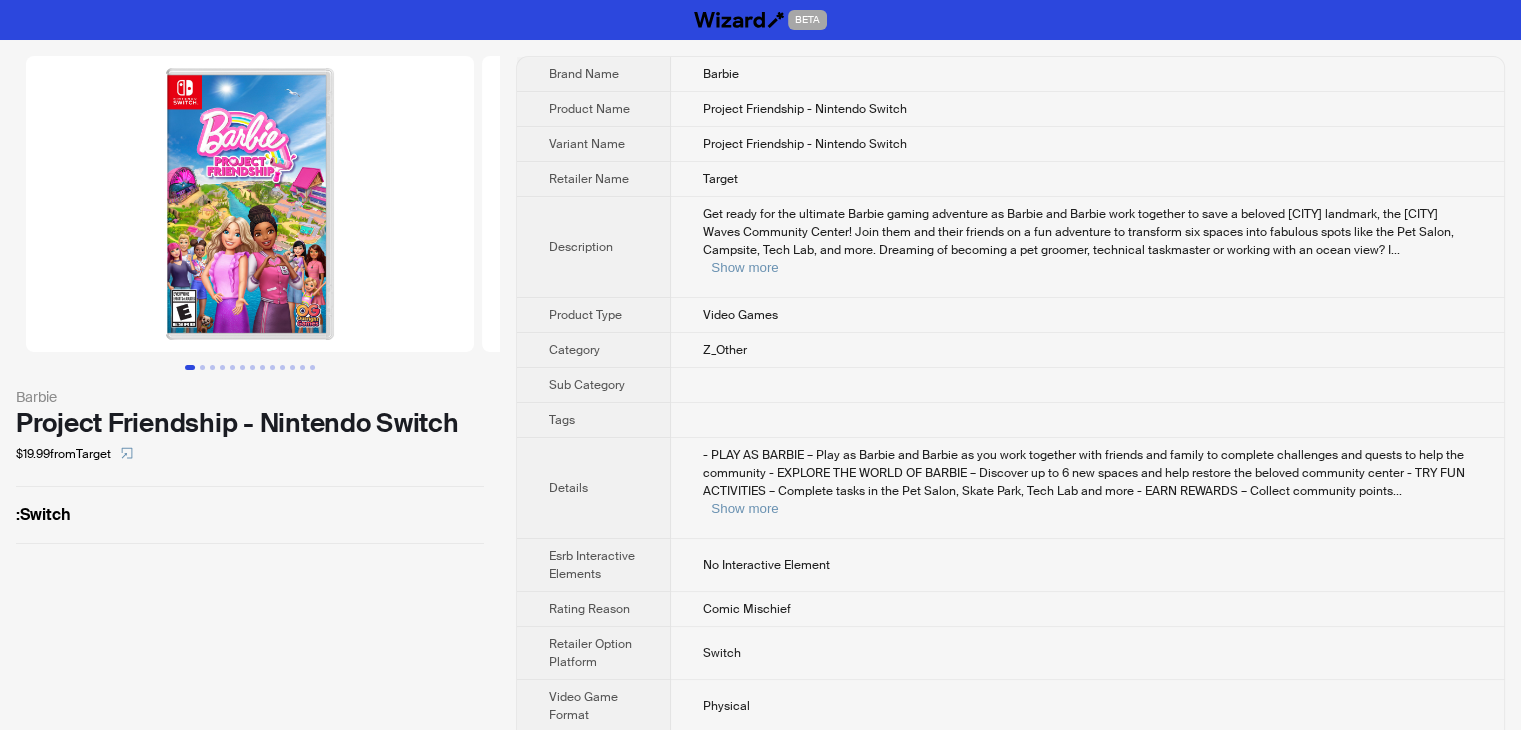 click at bounding box center [250, 204] 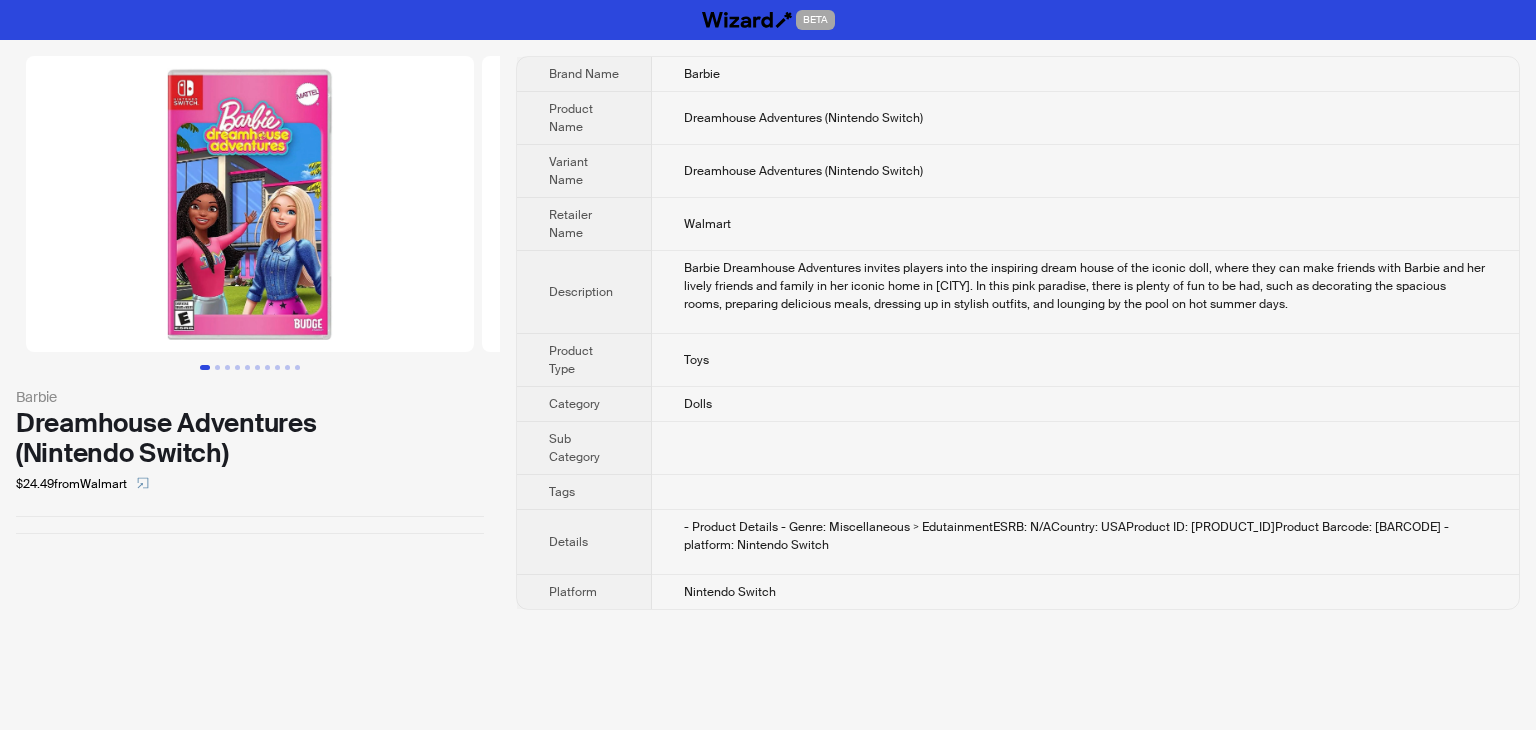 scroll, scrollTop: 0, scrollLeft: 0, axis: both 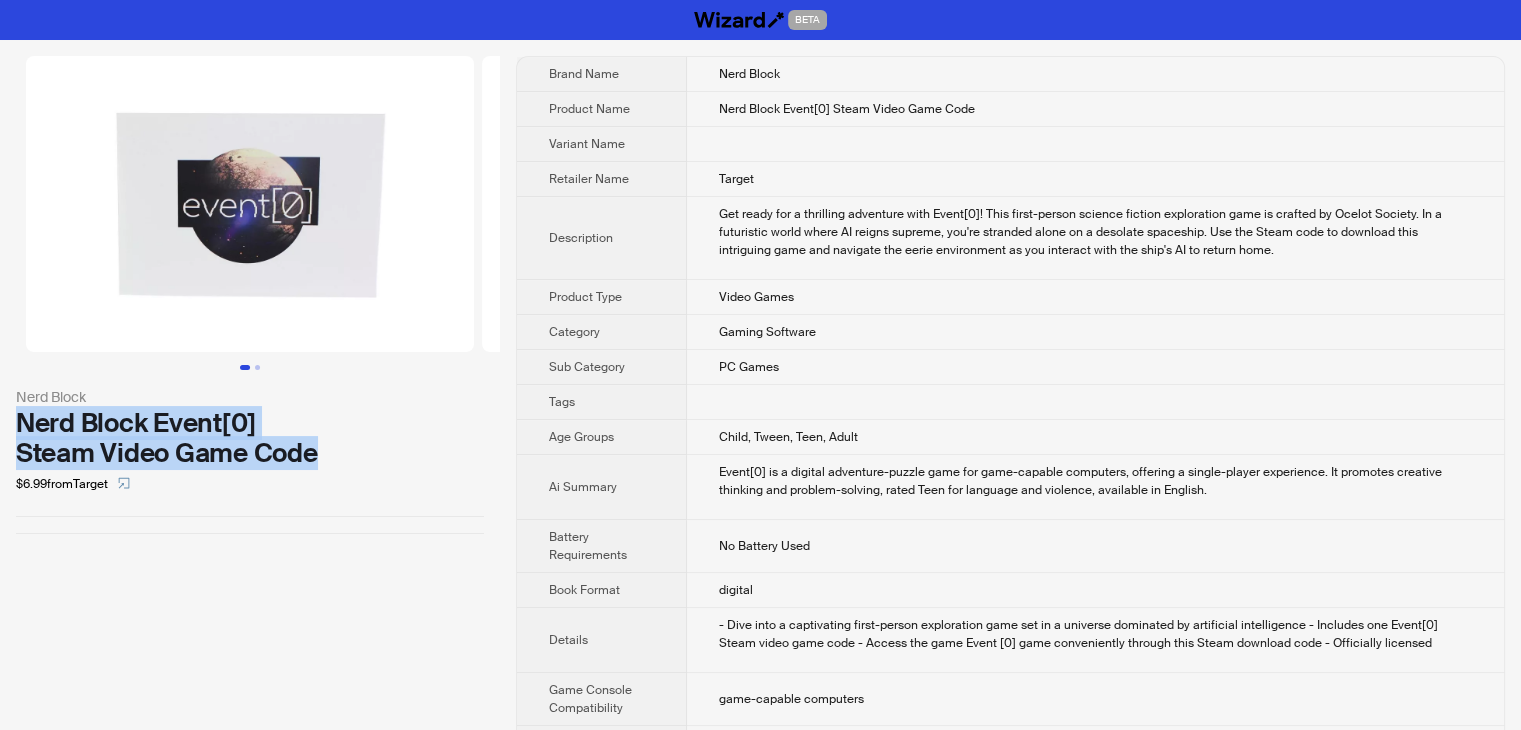 drag, startPoint x: 340, startPoint y: 465, endPoint x: 6, endPoint y: 429, distance: 335.9345 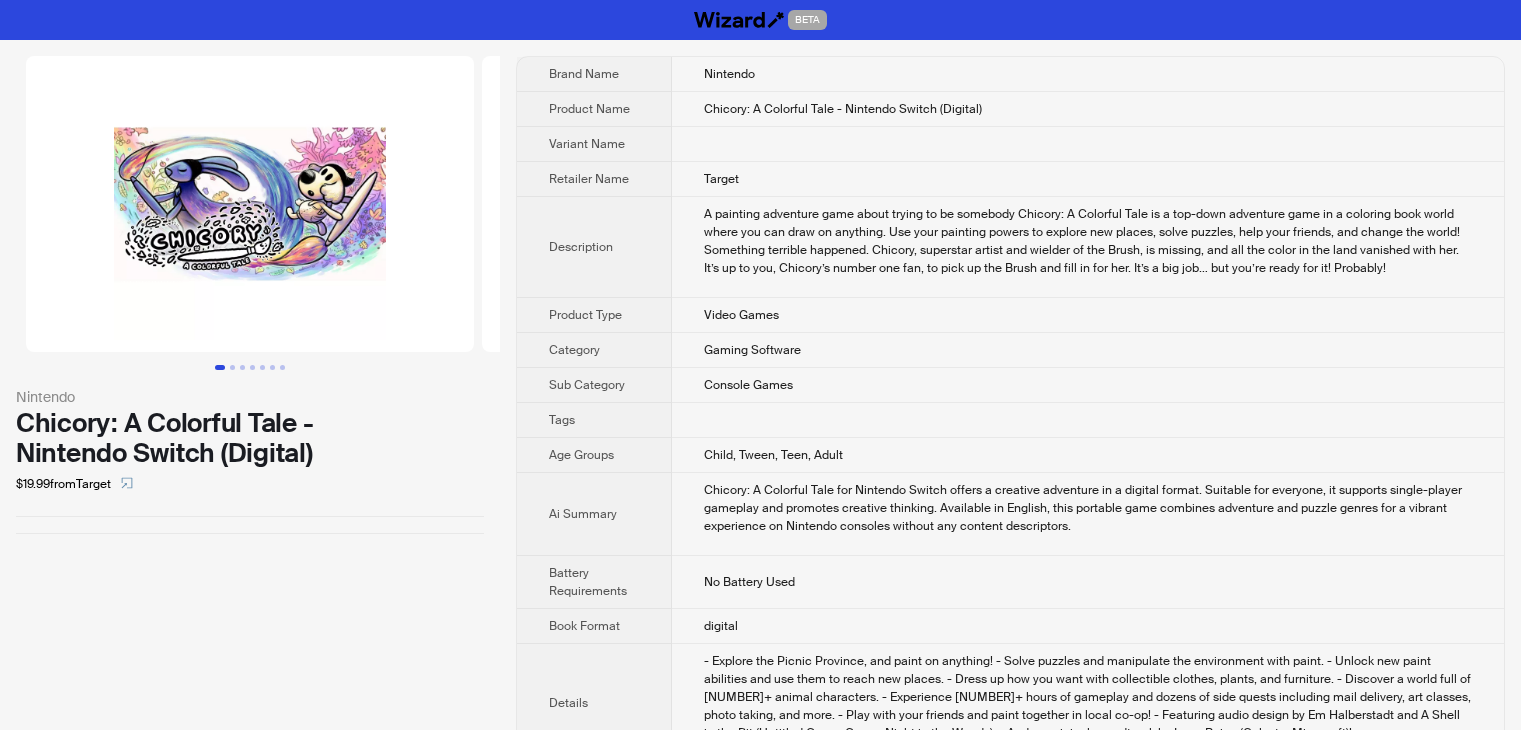 scroll, scrollTop: 0, scrollLeft: 0, axis: both 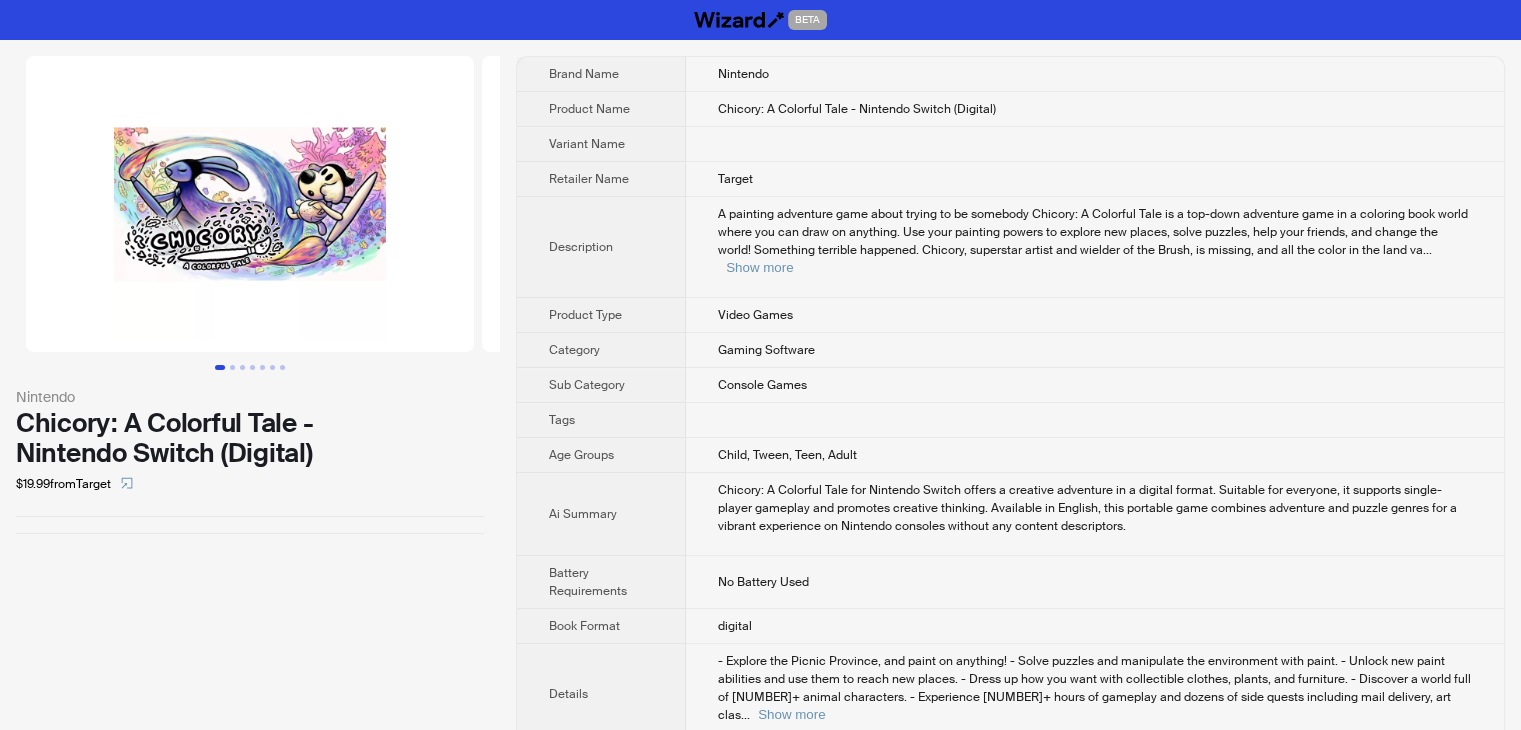 click on "A painting adventure game about trying to be somebody
Chicory: A Colorful Tale is a top-down adventure game in a coloring book world where you can draw on anything. Use your painting powers to explore new places, solve puzzles, help your friends, and change the world! Something terrible happened. Chicory, superstar artist and wielder of the Brush, is missing, and all the color in the land va ... Show more" at bounding box center (1095, 247) 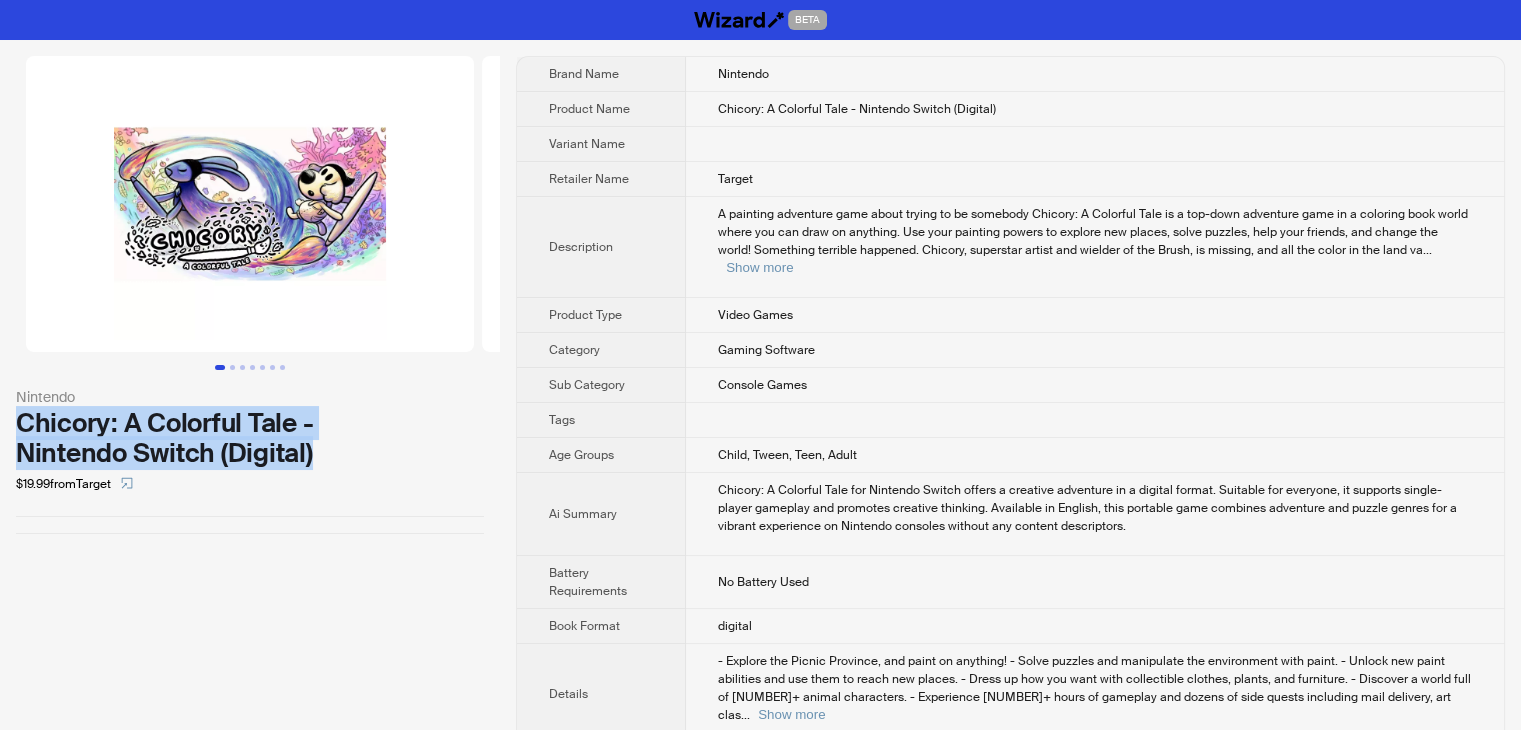 drag, startPoint x: 341, startPoint y: 457, endPoint x: 14, endPoint y: 421, distance: 328.97568 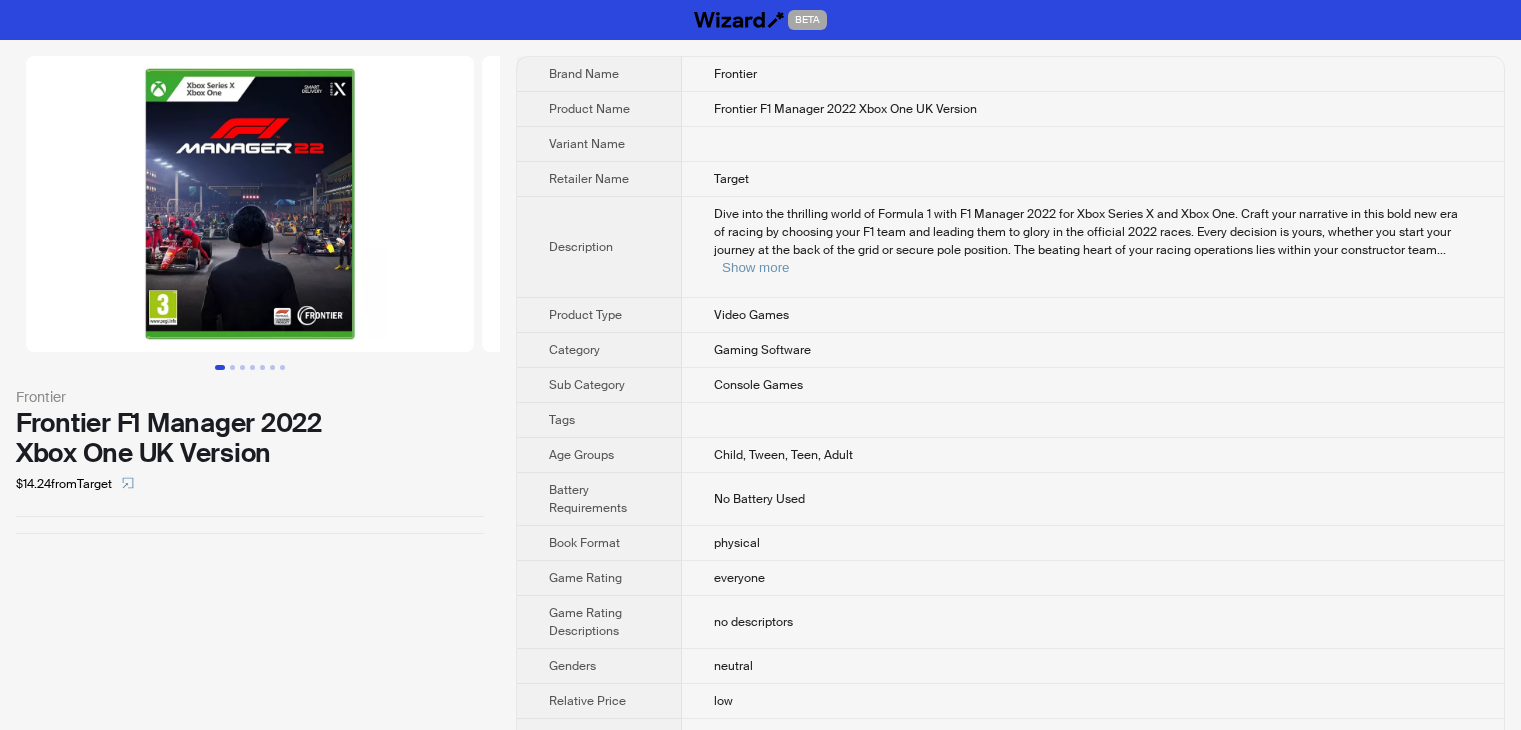 scroll, scrollTop: 0, scrollLeft: 0, axis: both 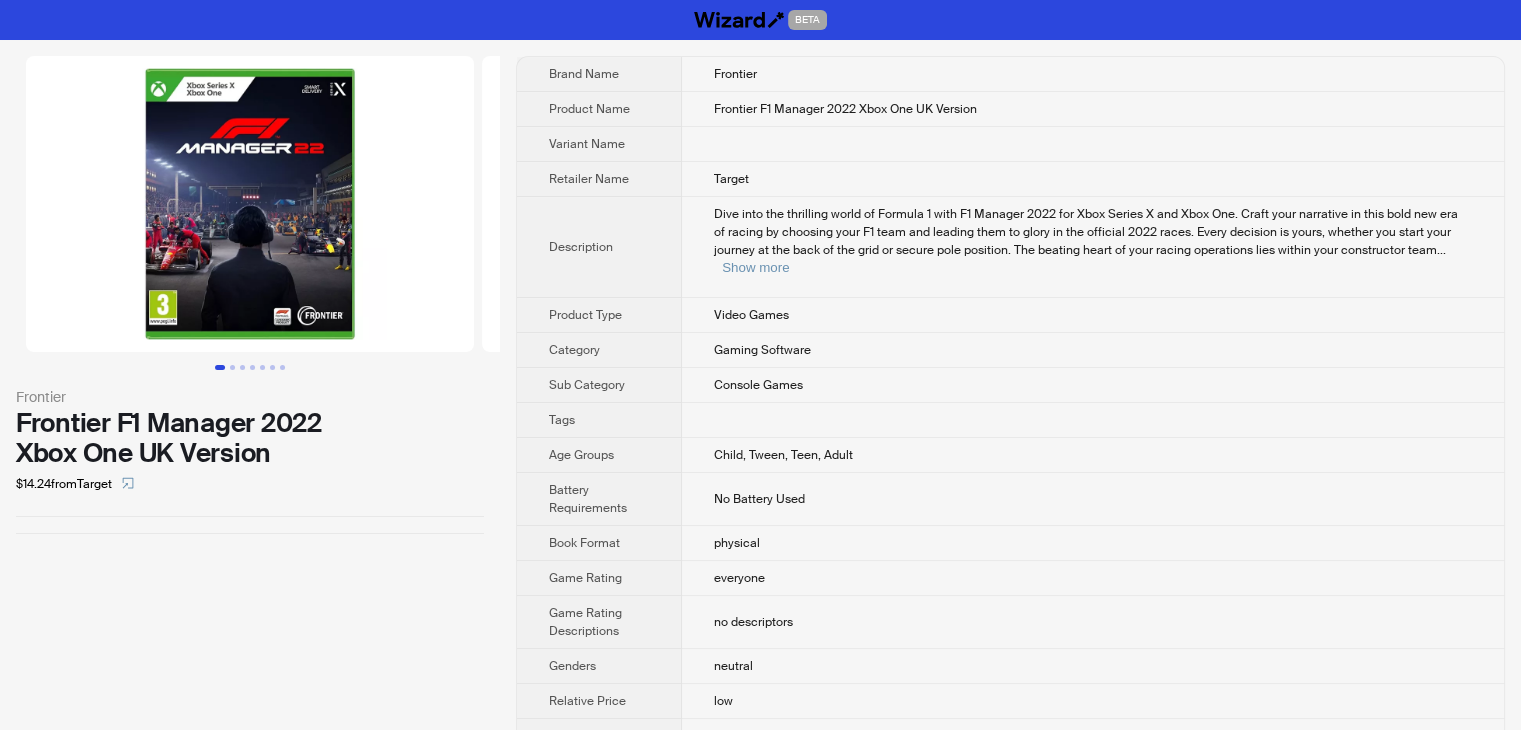 click on "Video Games" at bounding box center [1093, 315] 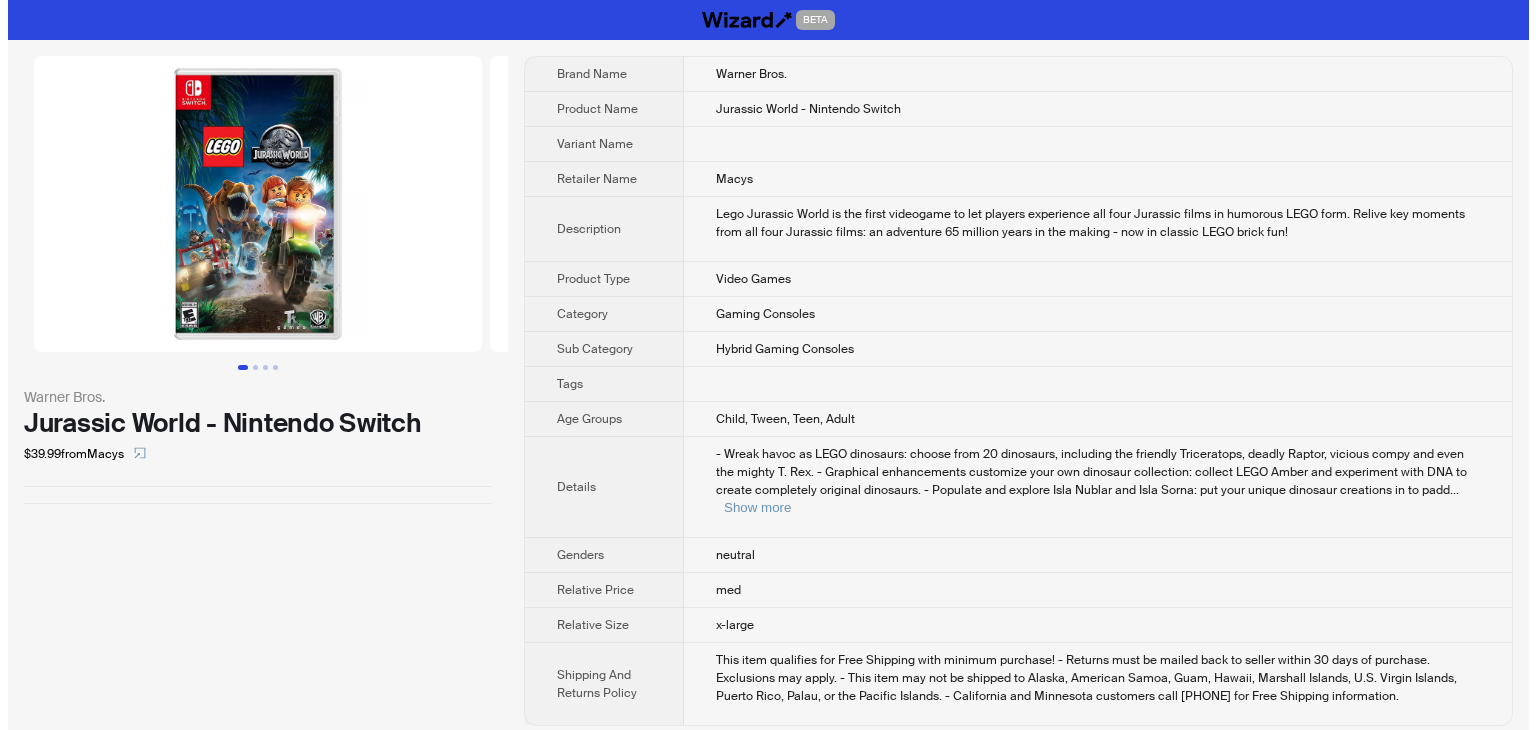 scroll, scrollTop: 0, scrollLeft: 0, axis: both 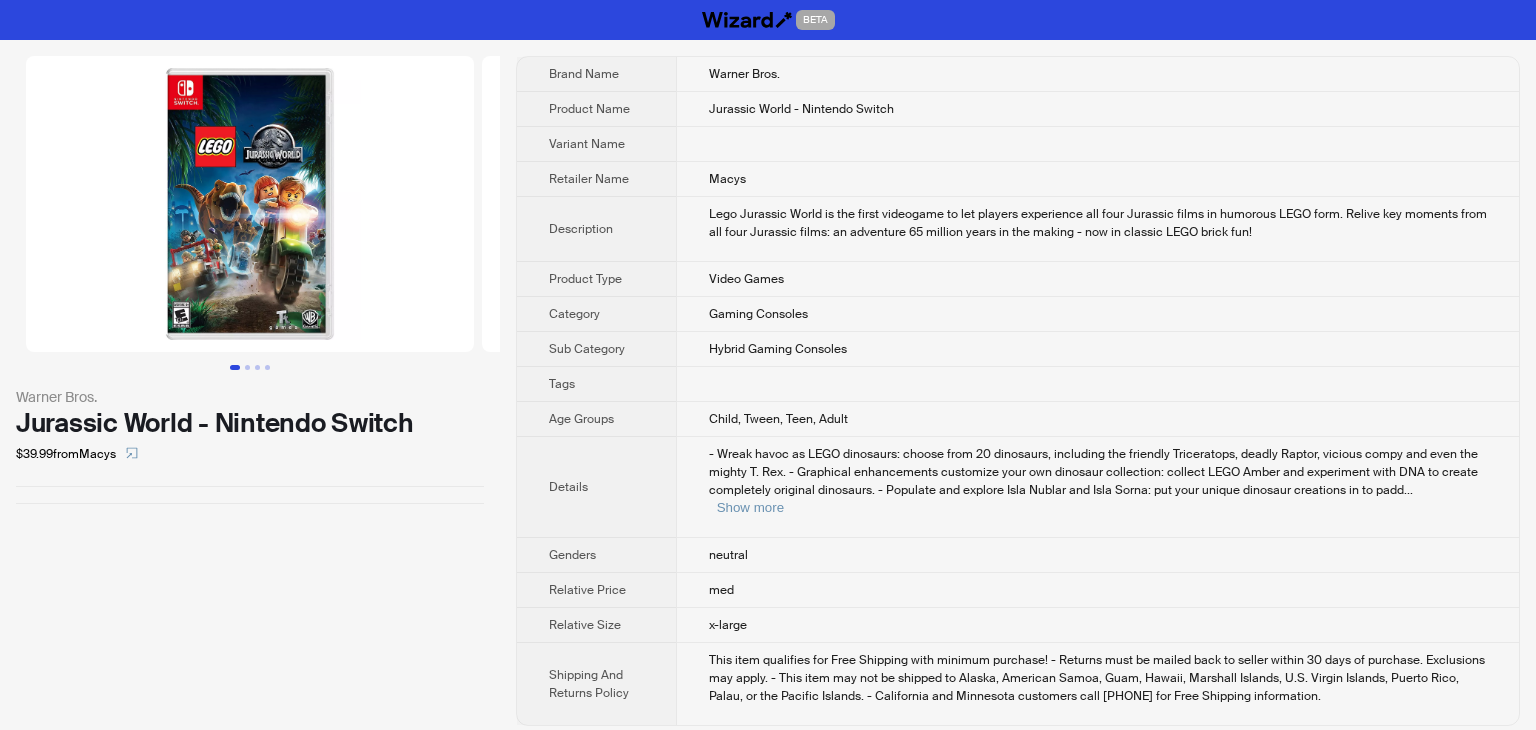 click at bounding box center [1097, 144] 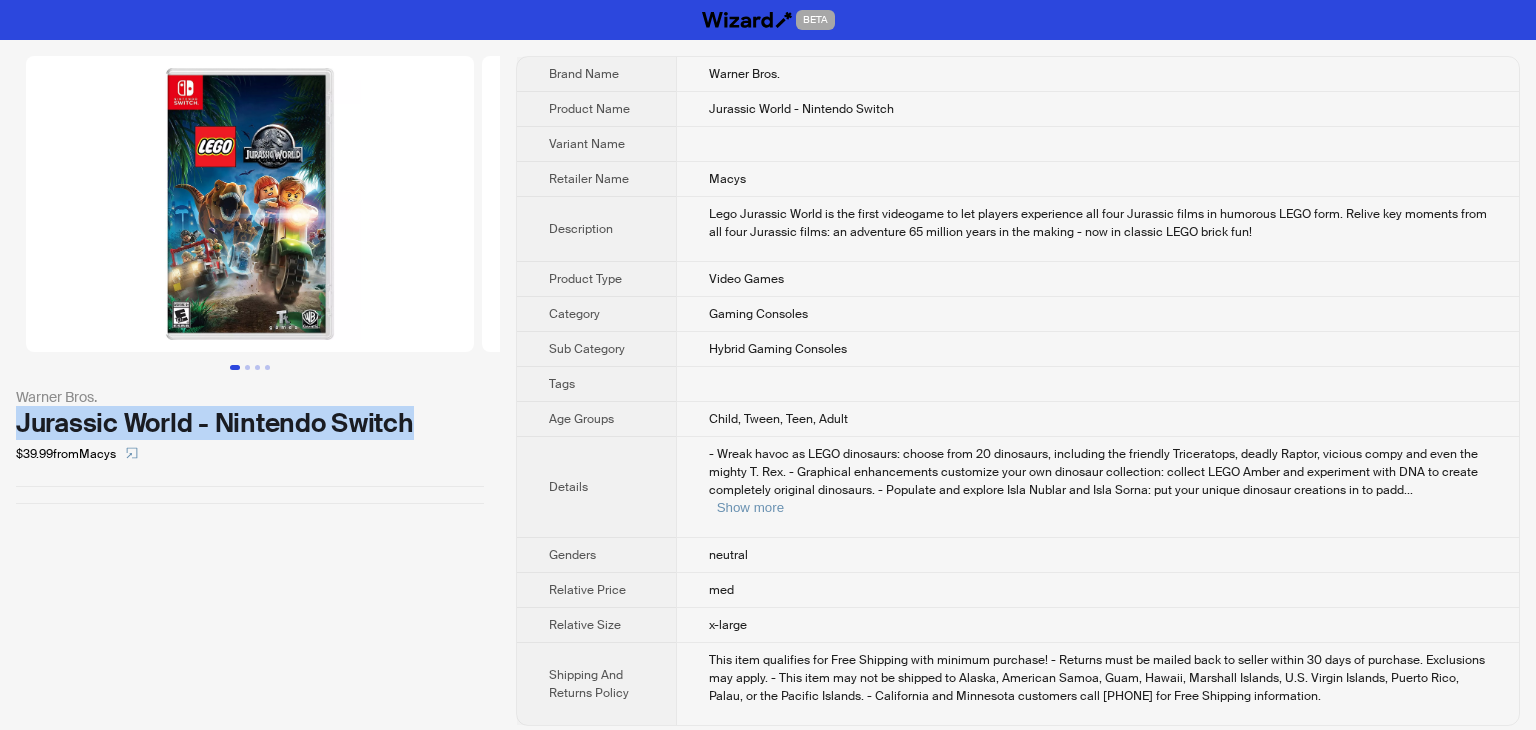drag, startPoint x: 429, startPoint y: 423, endPoint x: 9, endPoint y: 434, distance: 420.144 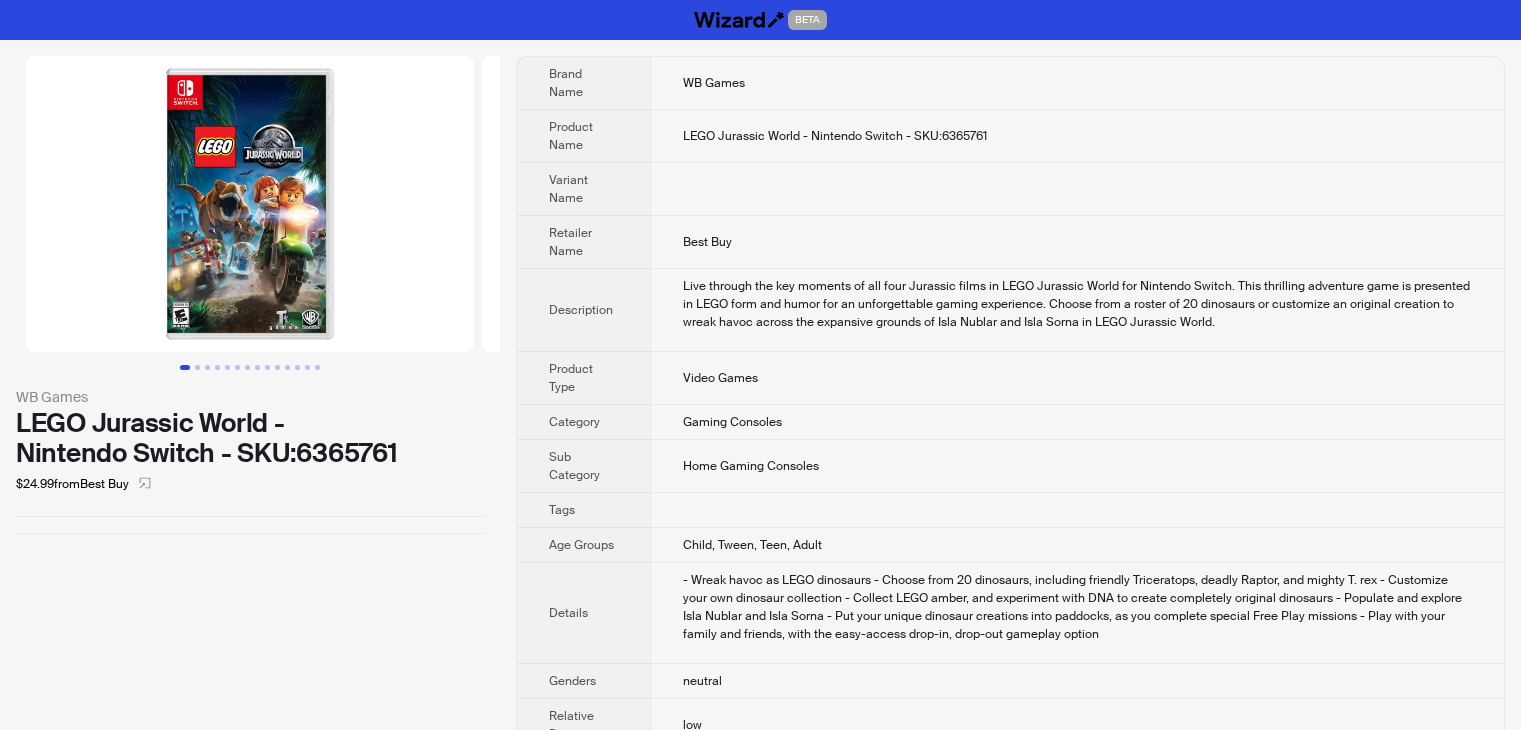 scroll, scrollTop: 0, scrollLeft: 0, axis: both 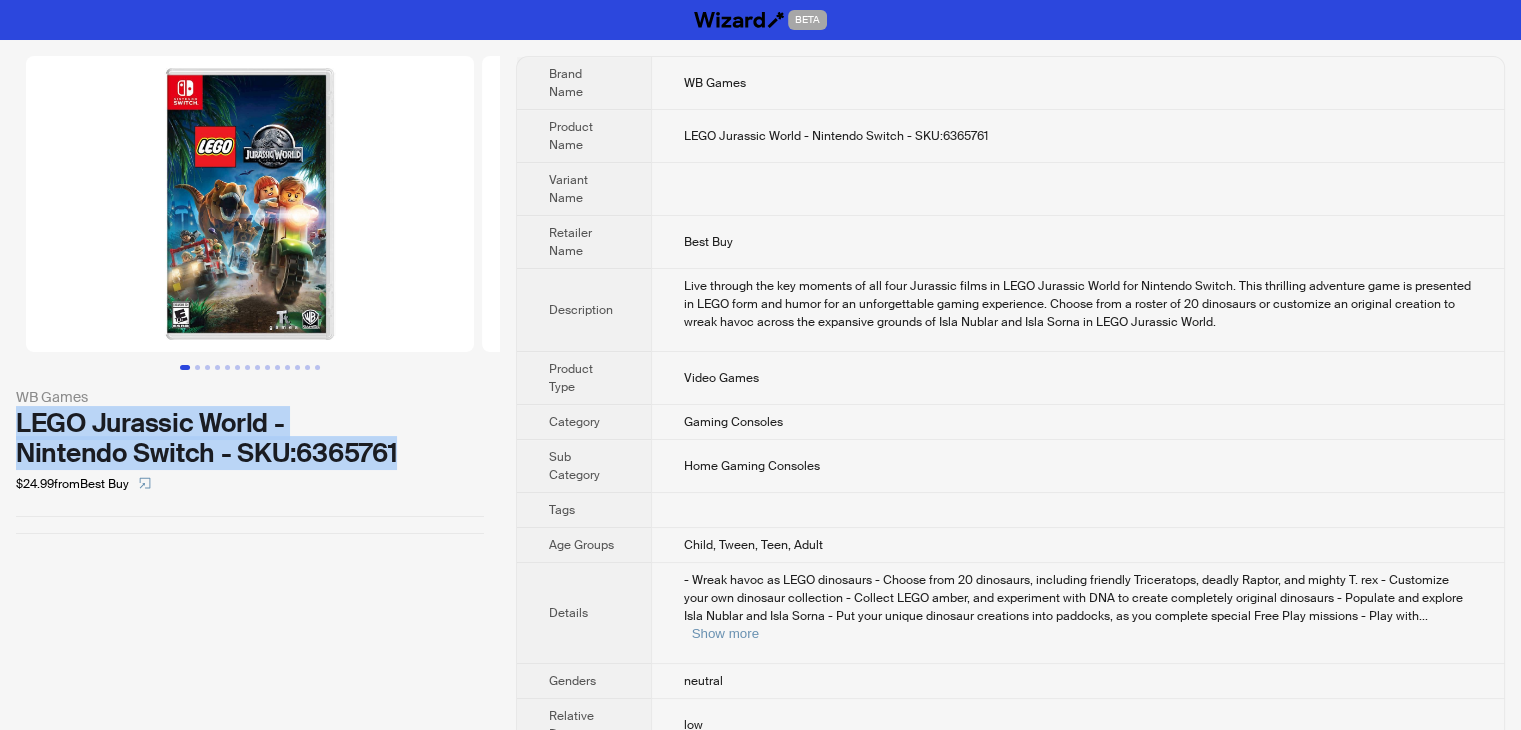 drag, startPoint x: 451, startPoint y: 461, endPoint x: 0, endPoint y: 425, distance: 452.43454 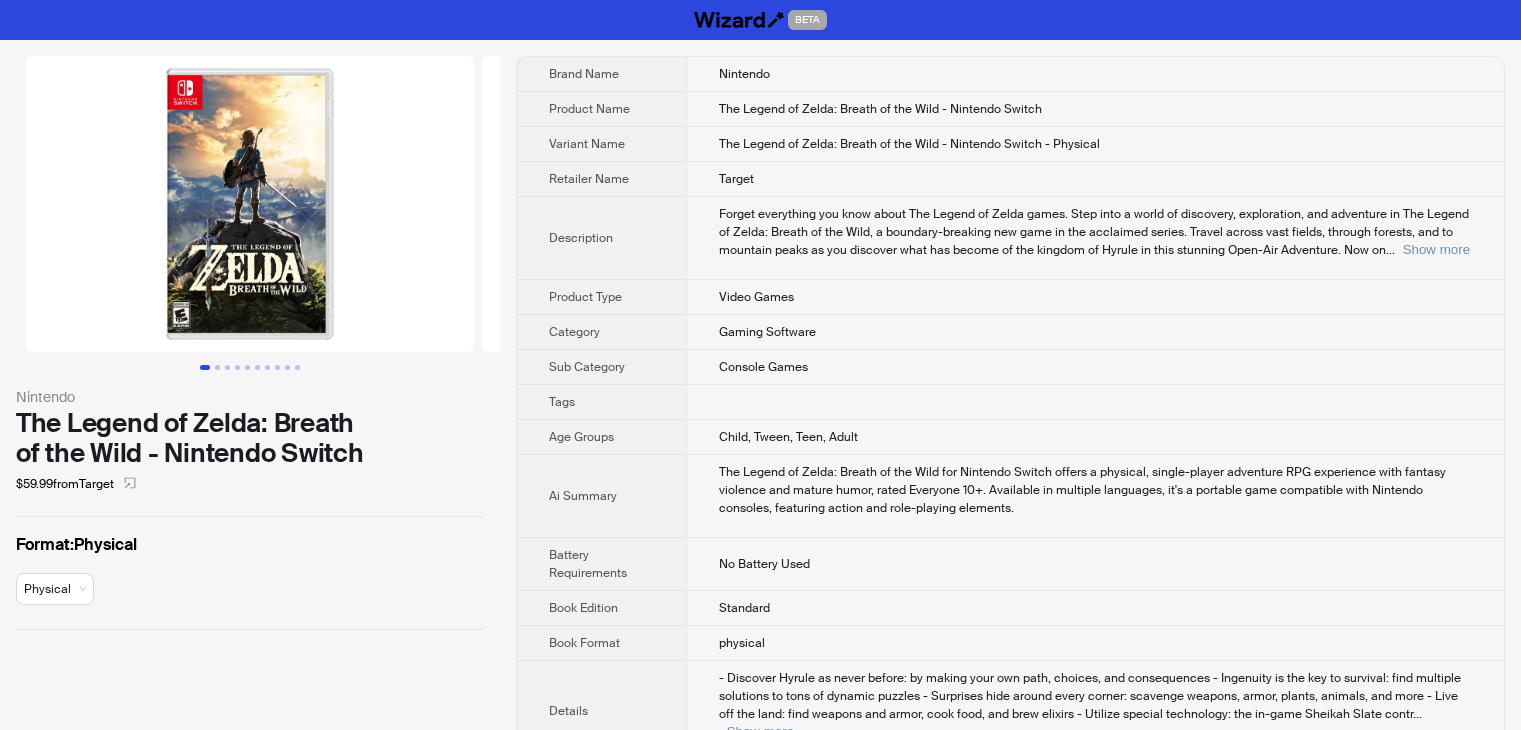 scroll, scrollTop: 0, scrollLeft: 0, axis: both 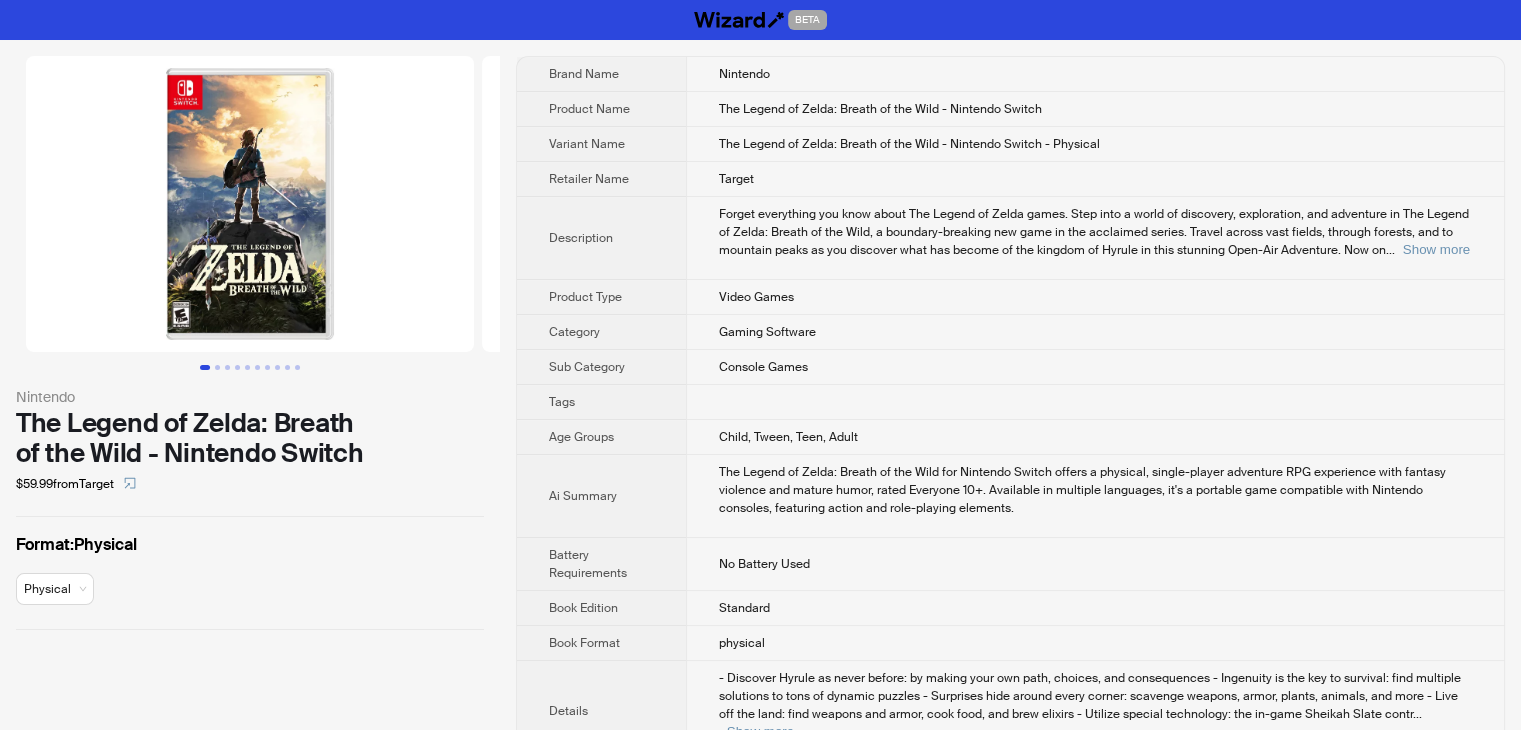 click on "Target" at bounding box center [1095, 179] 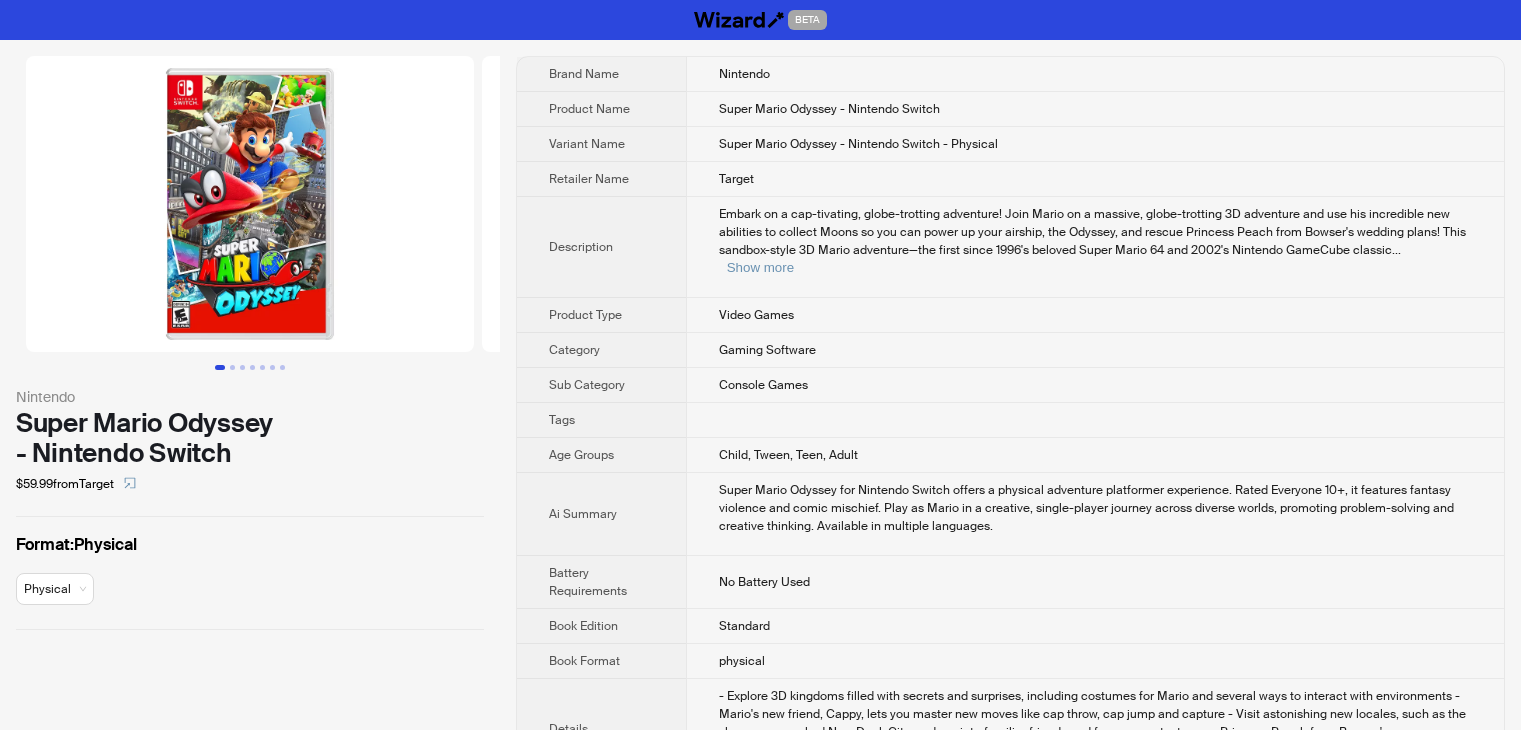 scroll, scrollTop: 0, scrollLeft: 0, axis: both 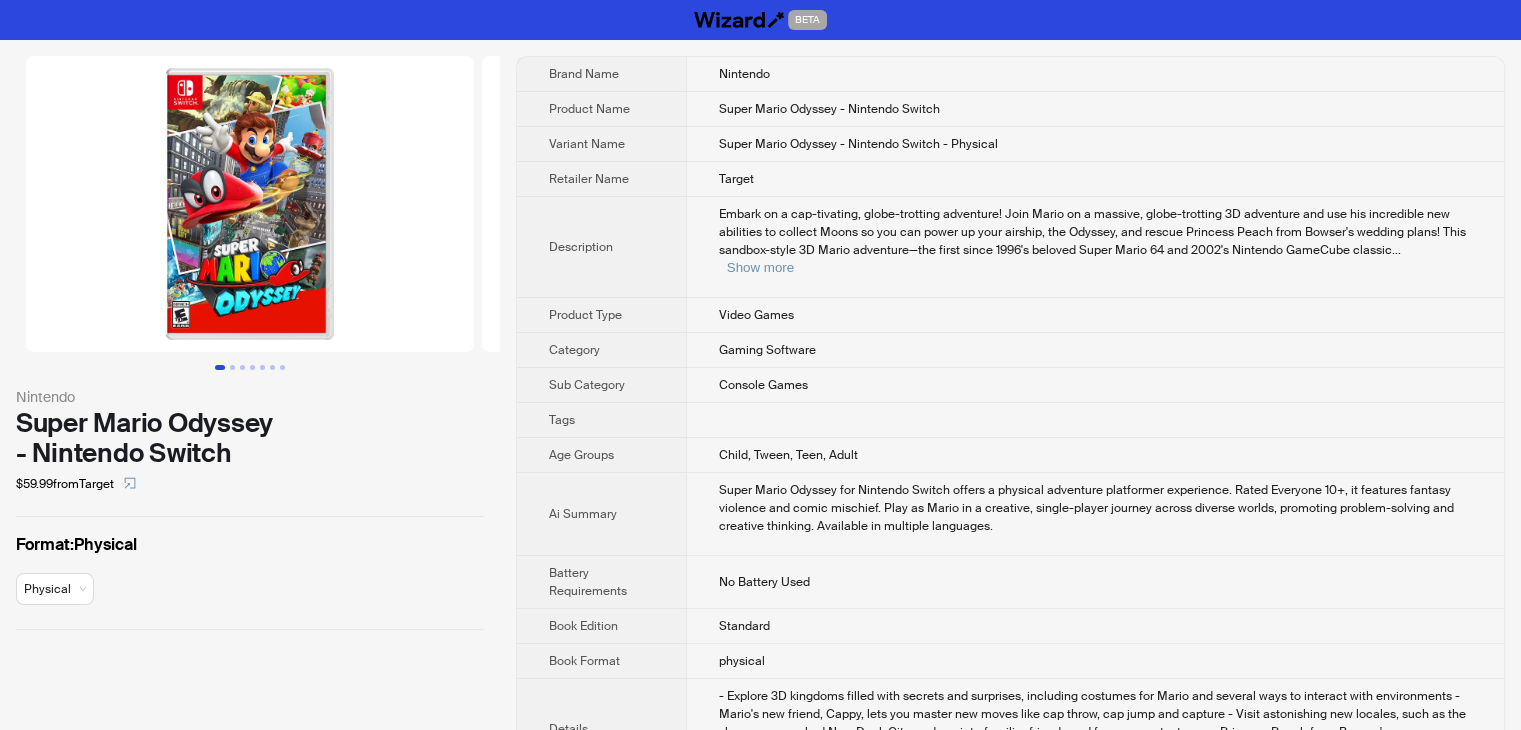 click on "Video Games" at bounding box center (1095, 315) 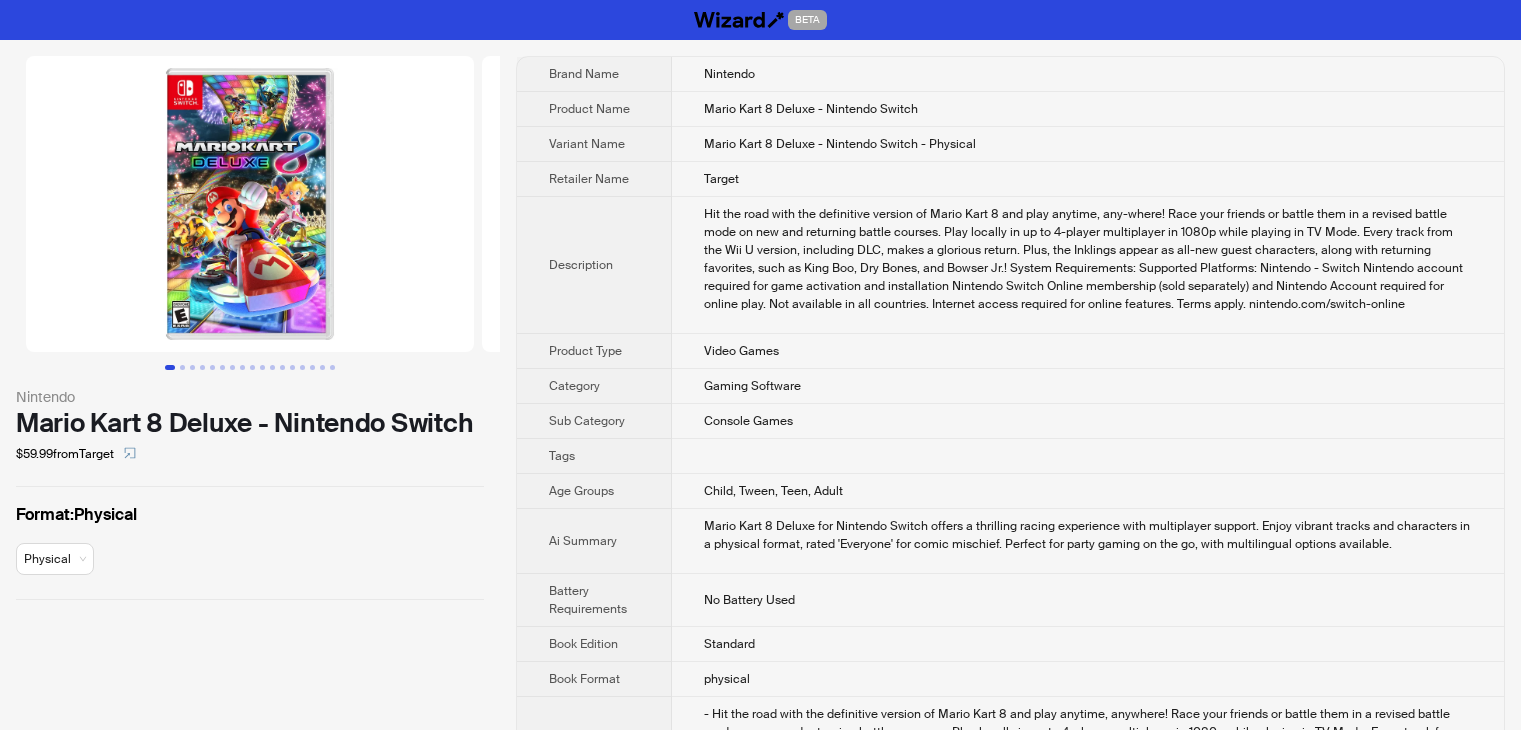 scroll, scrollTop: 0, scrollLeft: 0, axis: both 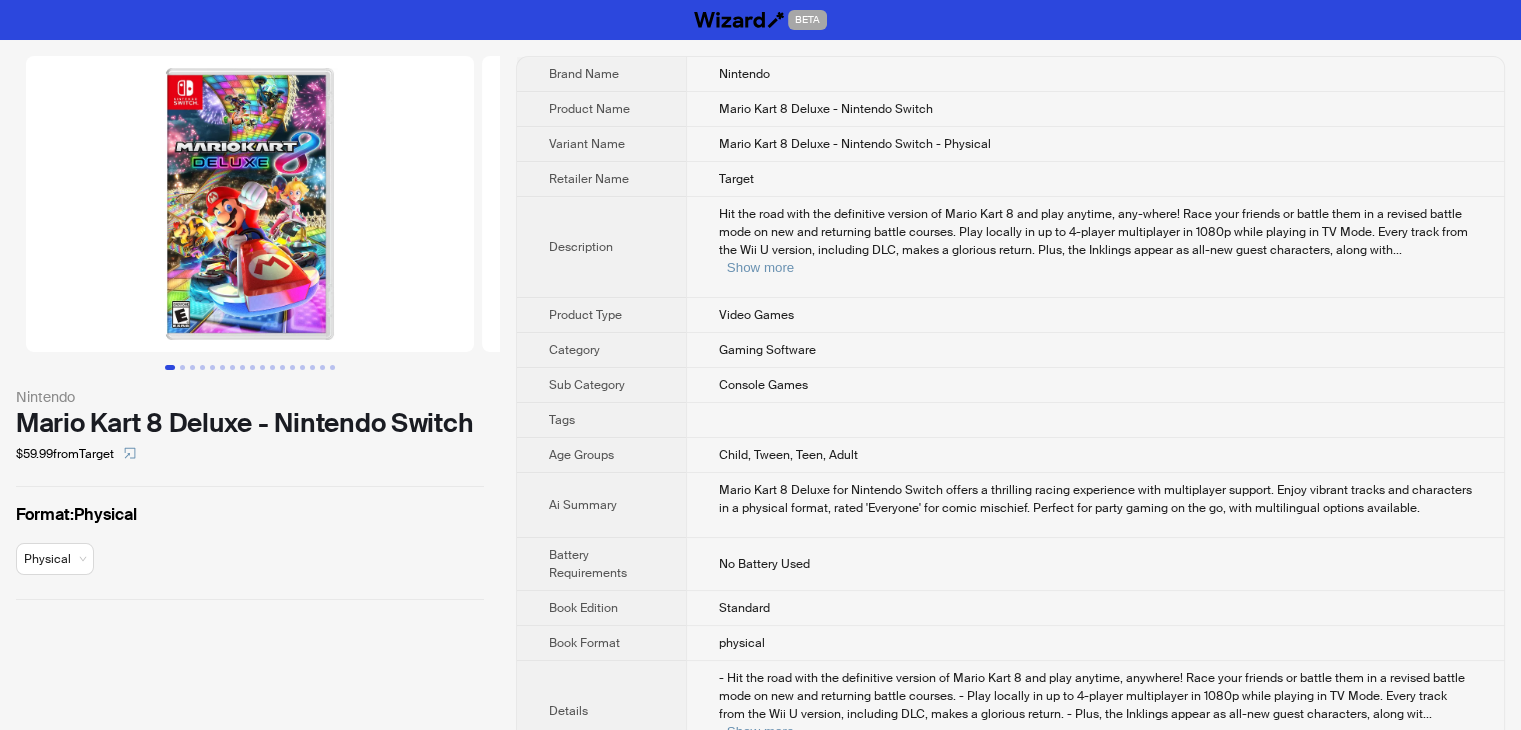 click on "Hit the road with the definitive version of Mario Kart 8 and play anytime, any-where! Race your friends or battle them in a revised battle mode on new and returning battle courses. Play locally in up to 4-player multiplayer in 1080p while playing in TV Mode. Every track from the Wii U version, including DLC, makes a glorious return. Plus, the Inklings appear as all-new guest characters, along with  ... Show more" at bounding box center [1095, 247] 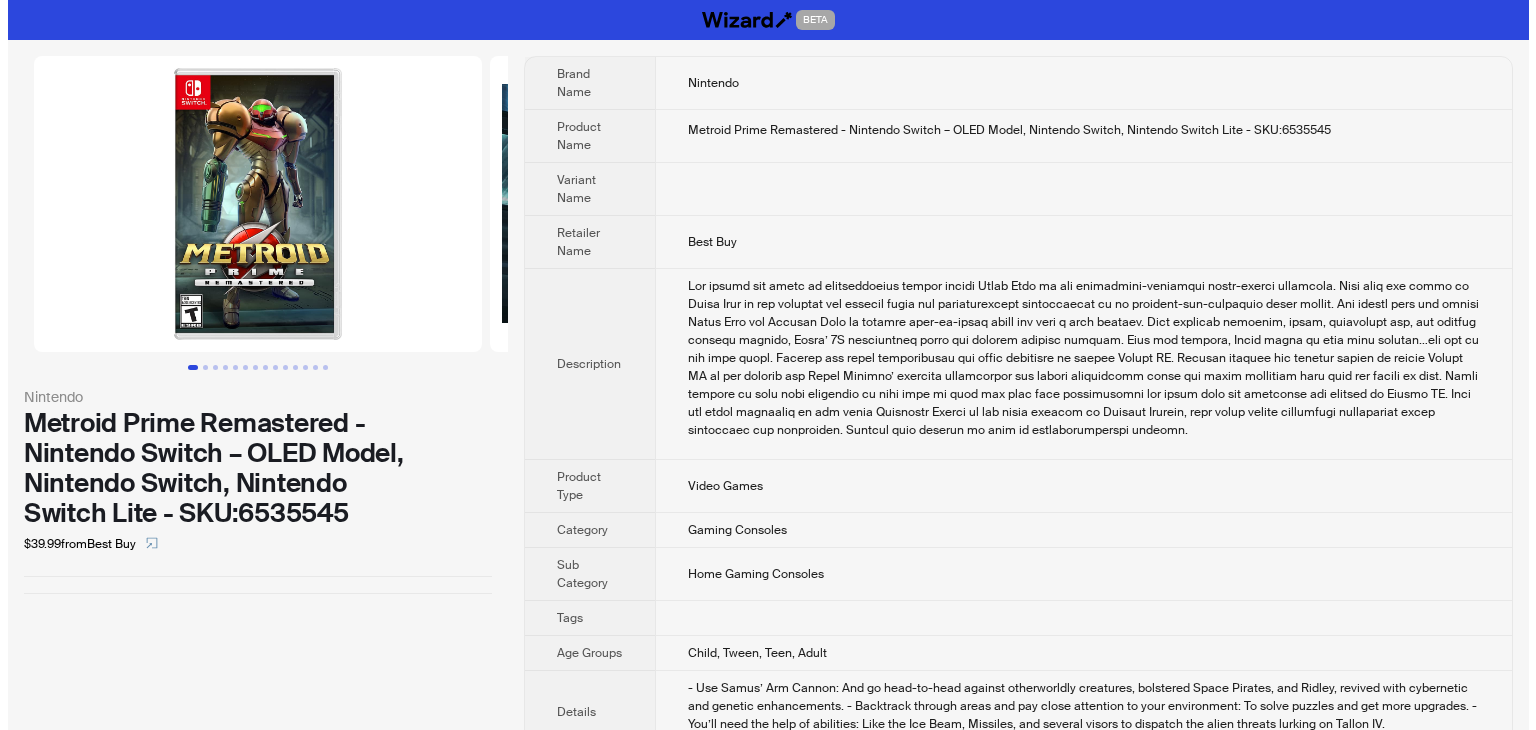 scroll, scrollTop: 0, scrollLeft: 0, axis: both 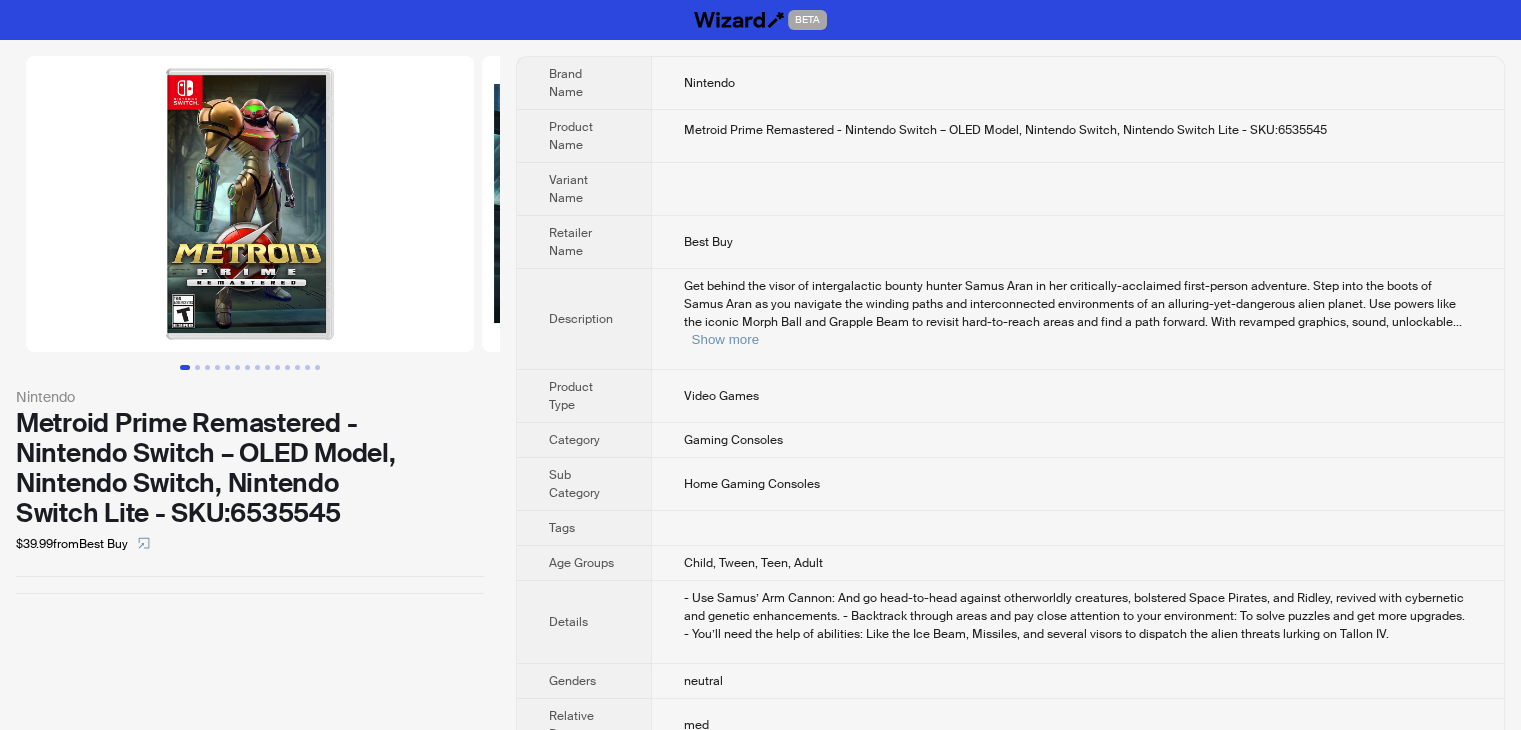 click at bounding box center [250, 204] 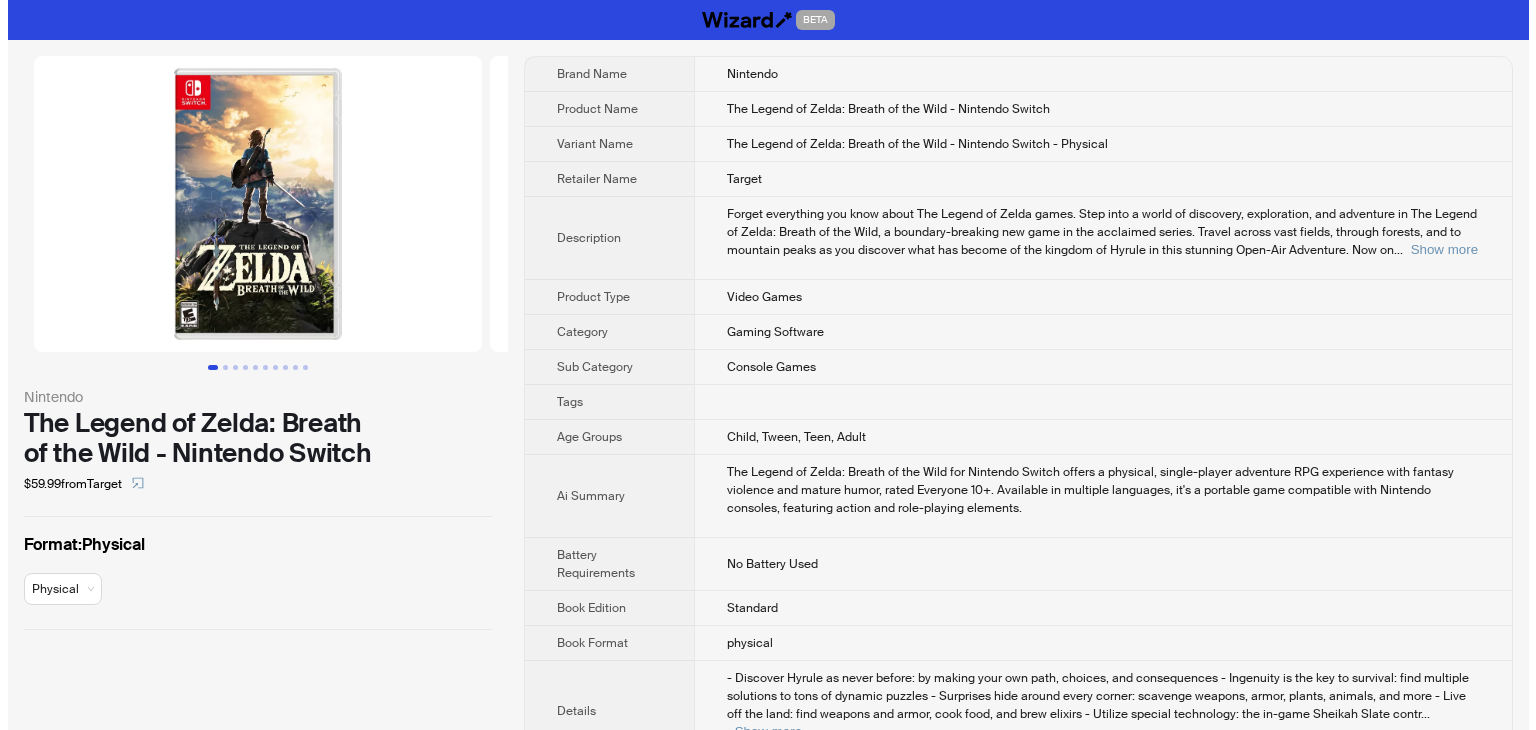 scroll, scrollTop: 0, scrollLeft: 0, axis: both 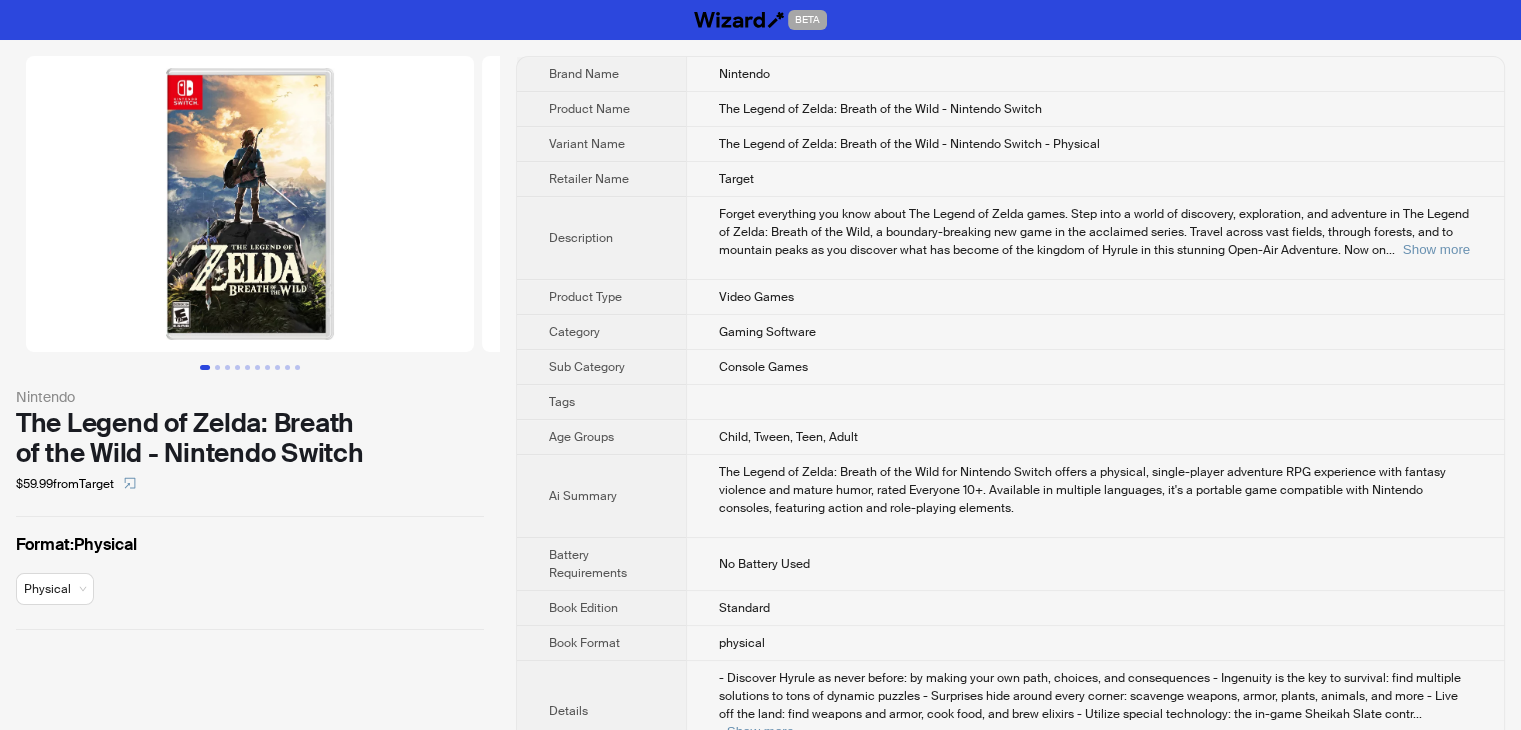 click at bounding box center [250, 204] 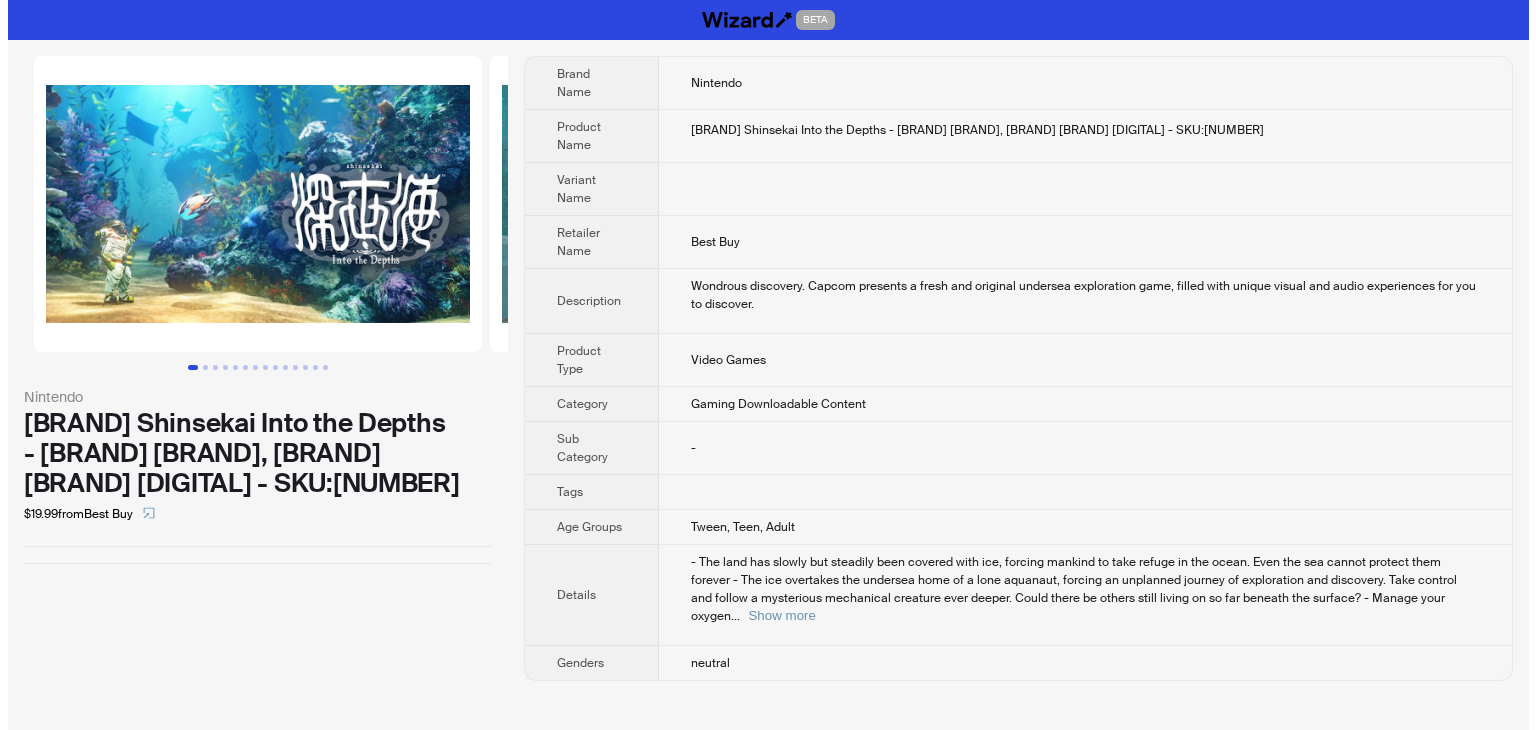scroll, scrollTop: 0, scrollLeft: 0, axis: both 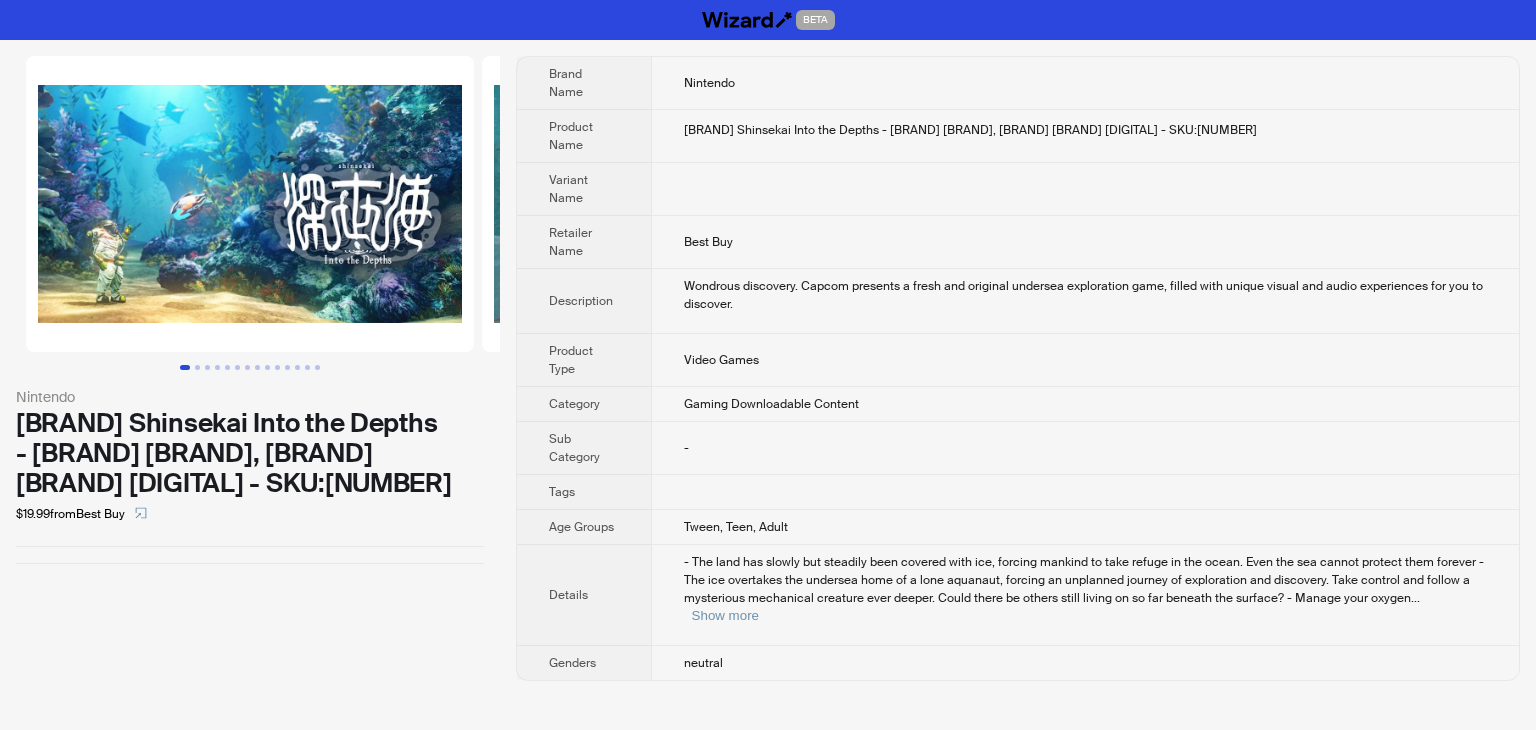 click at bounding box center (250, 204) 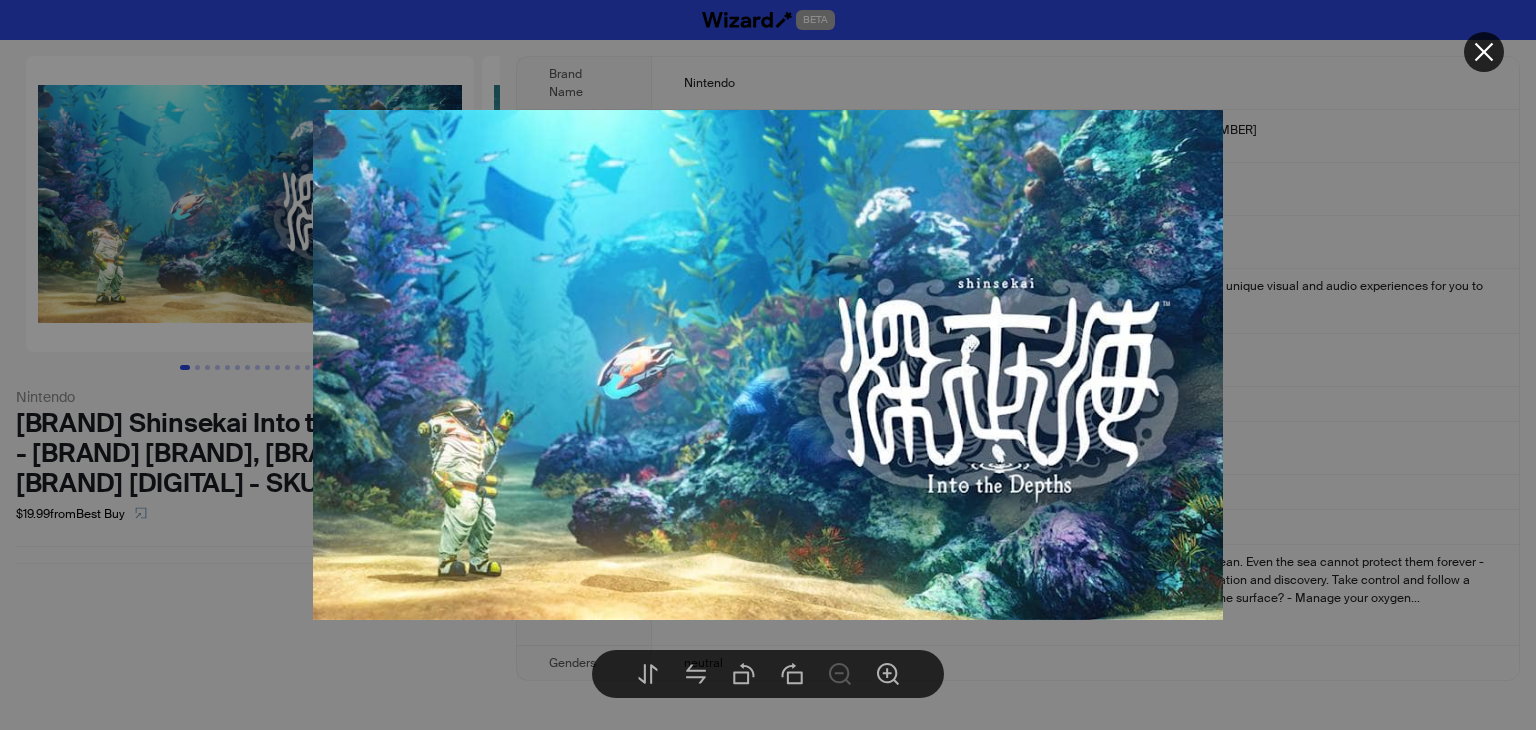 click at bounding box center (768, 365) 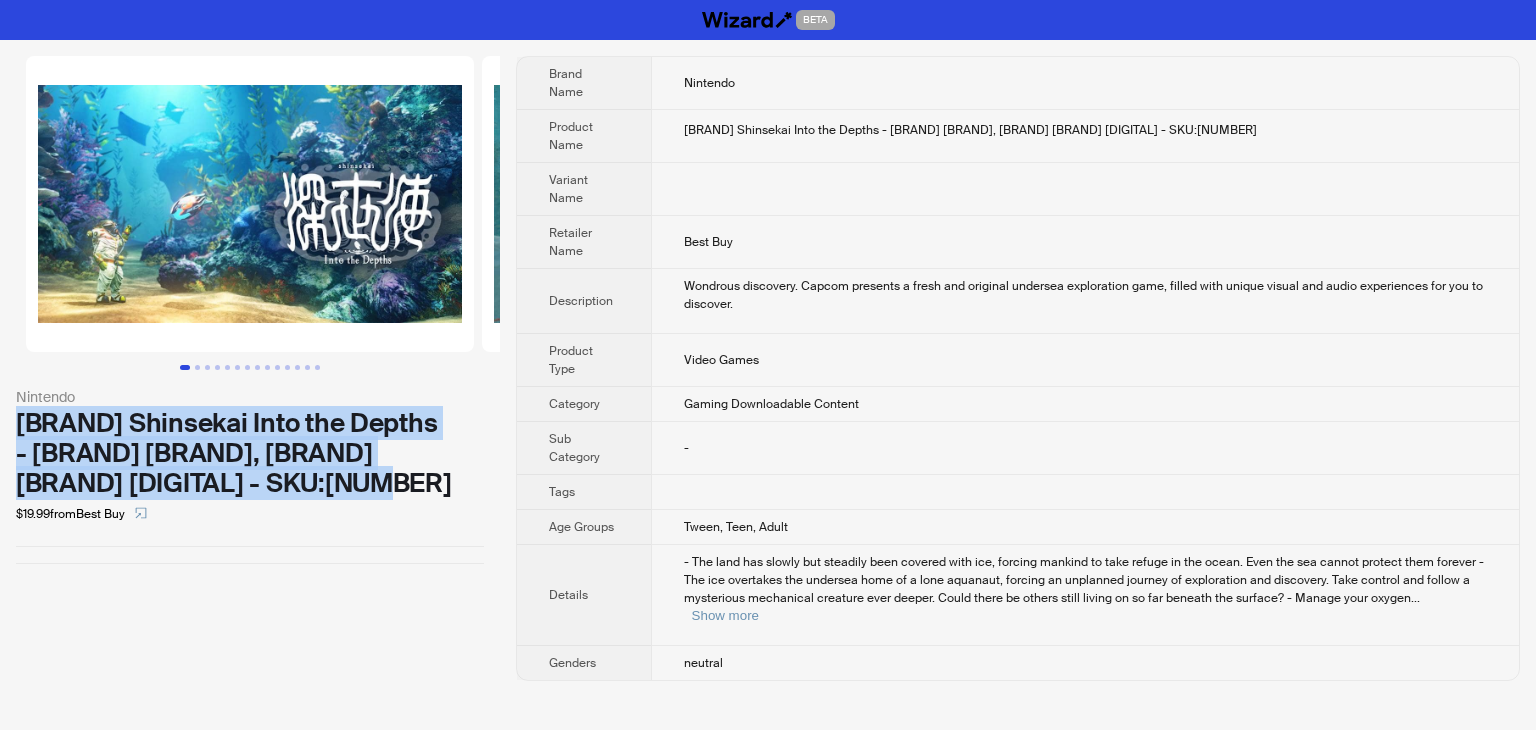 drag, startPoint x: 359, startPoint y: 483, endPoint x: 10, endPoint y: 417, distance: 355.18585 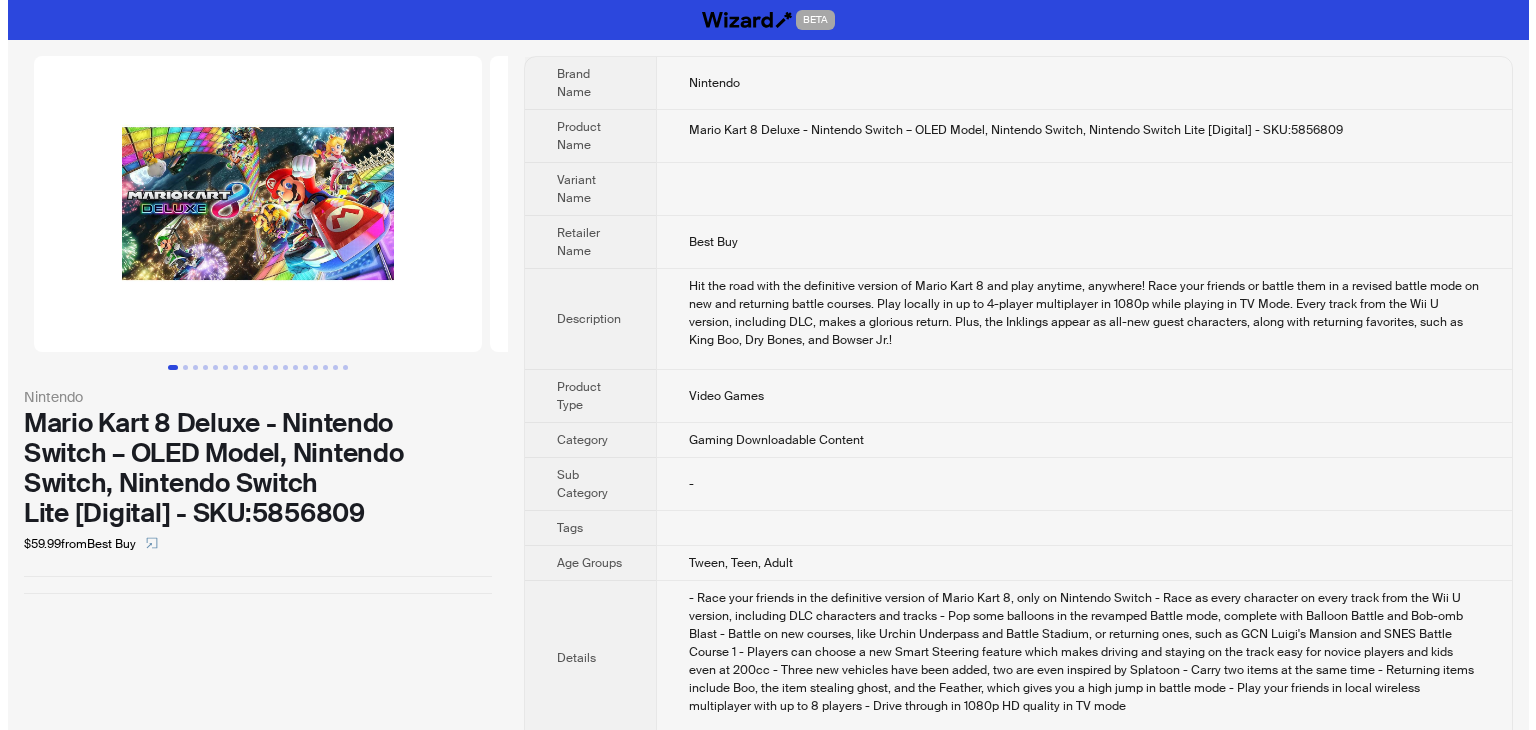 scroll, scrollTop: 0, scrollLeft: 0, axis: both 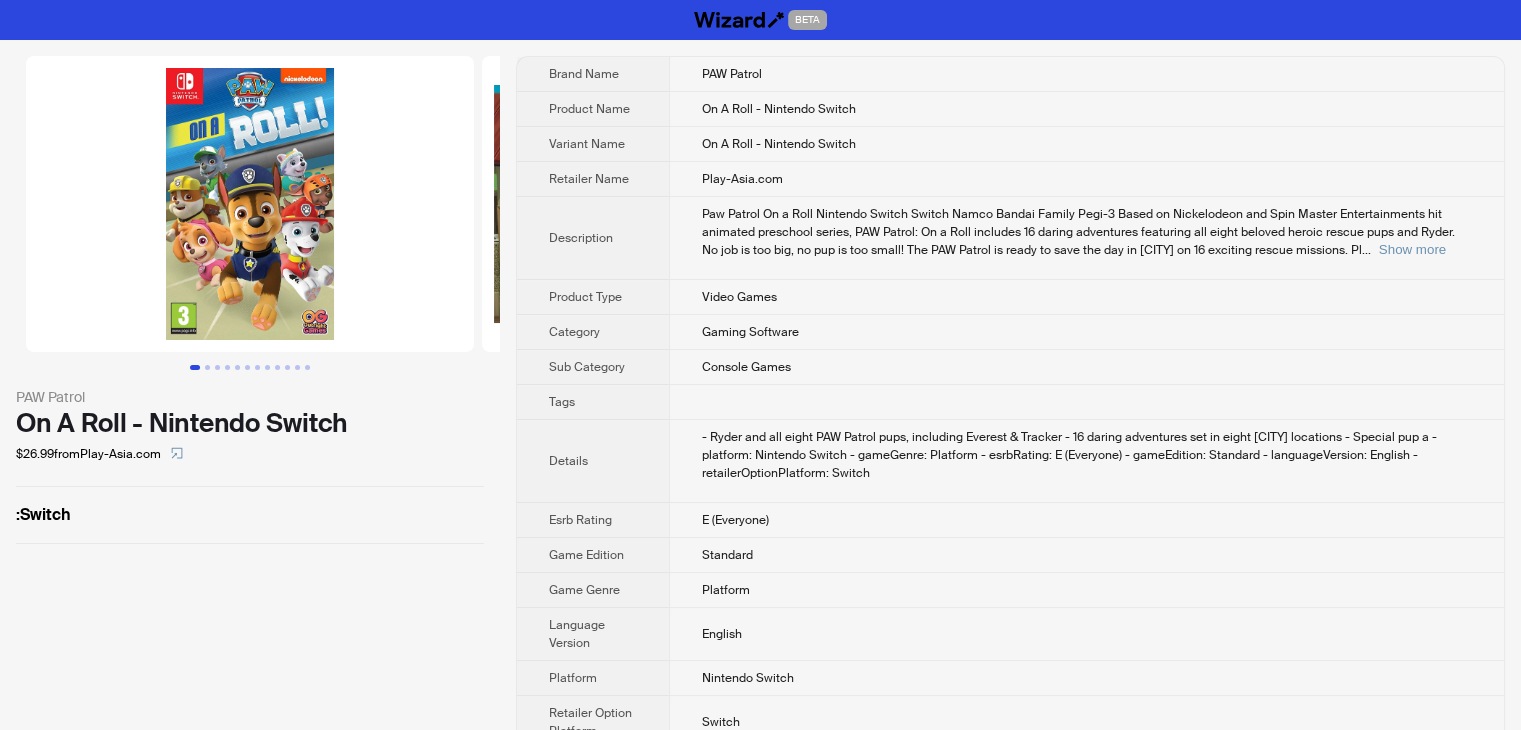 click at bounding box center (250, 204) 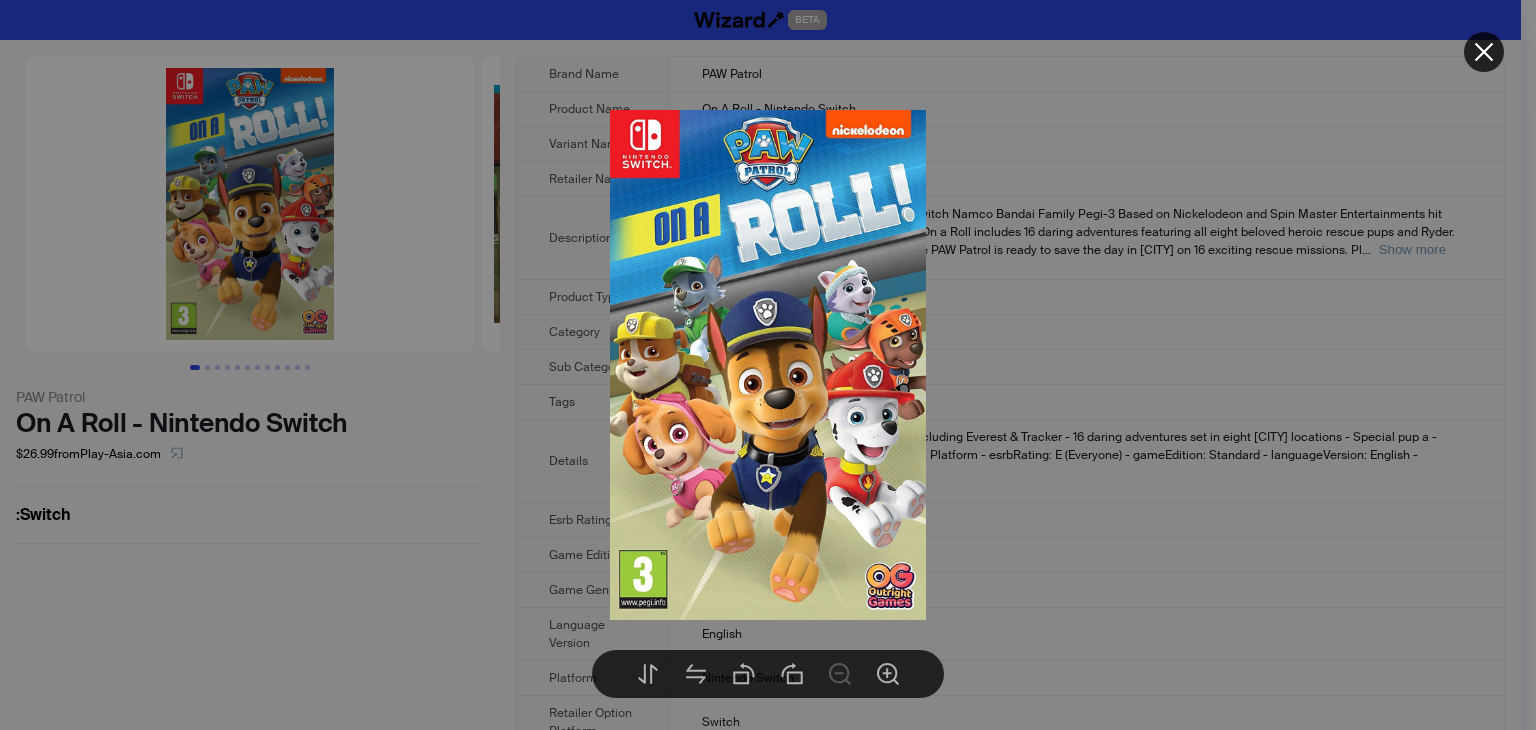 click at bounding box center (768, 365) 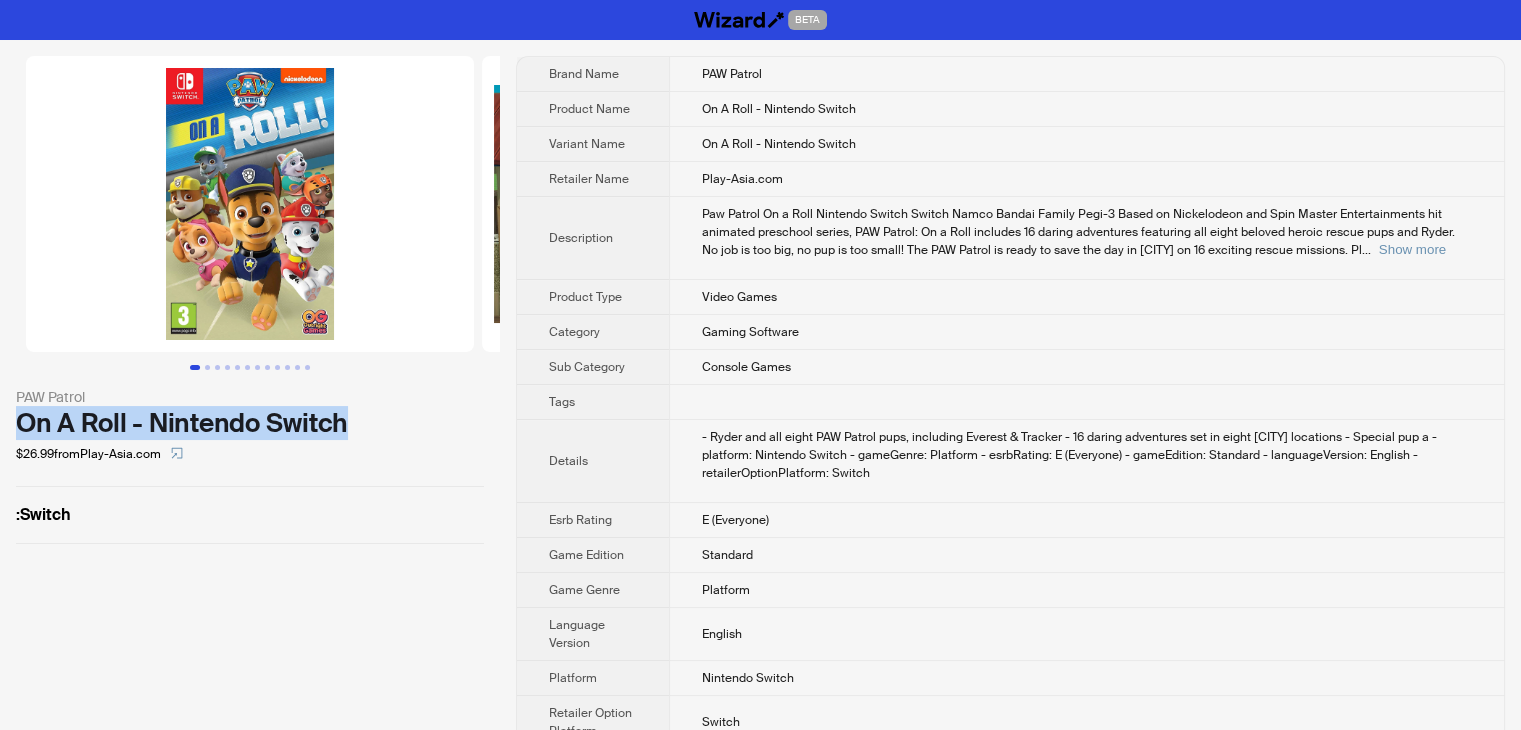 drag, startPoint x: 340, startPoint y: 415, endPoint x: 0, endPoint y: 433, distance: 340.47614 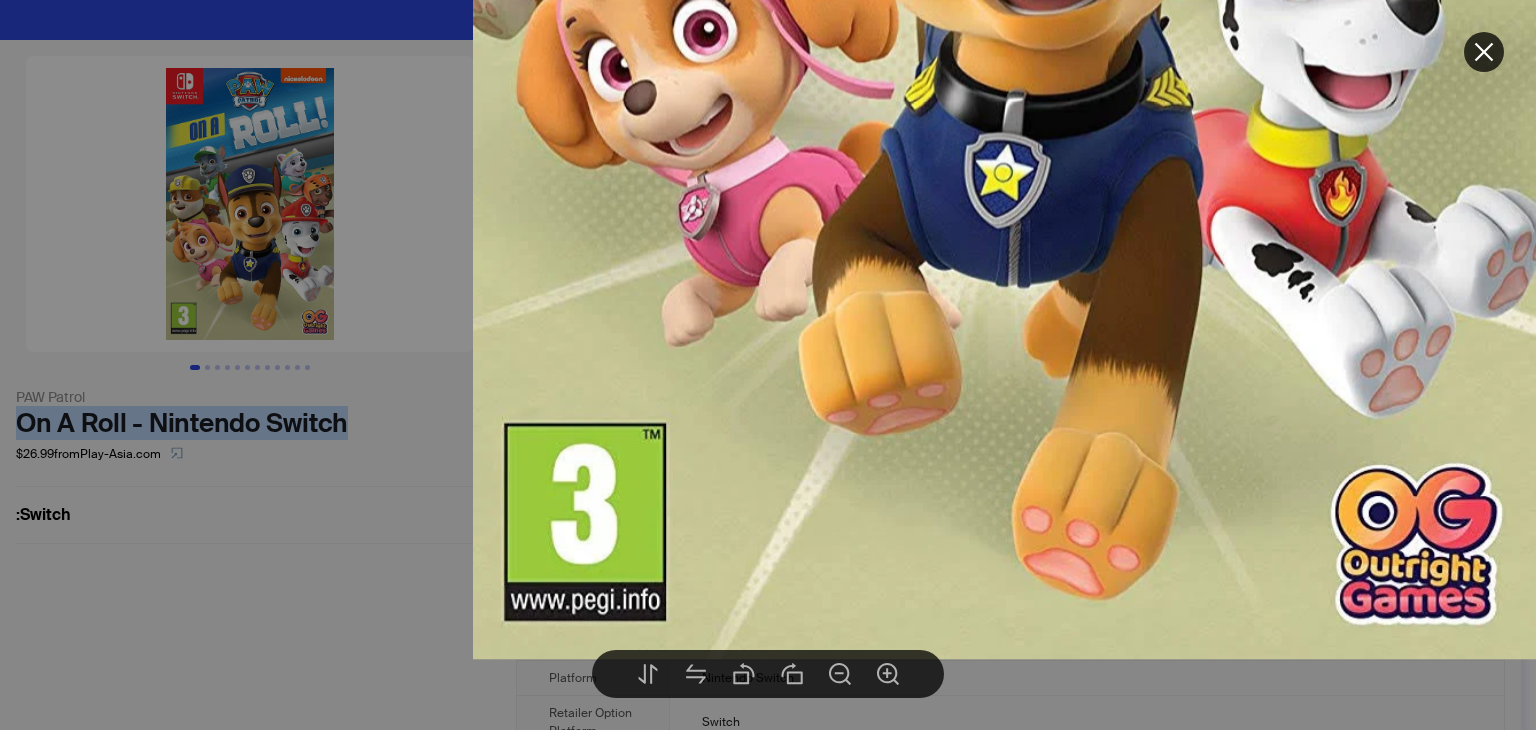 drag, startPoint x: 698, startPoint y: 584, endPoint x: 728, endPoint y: 266, distance: 319.41196 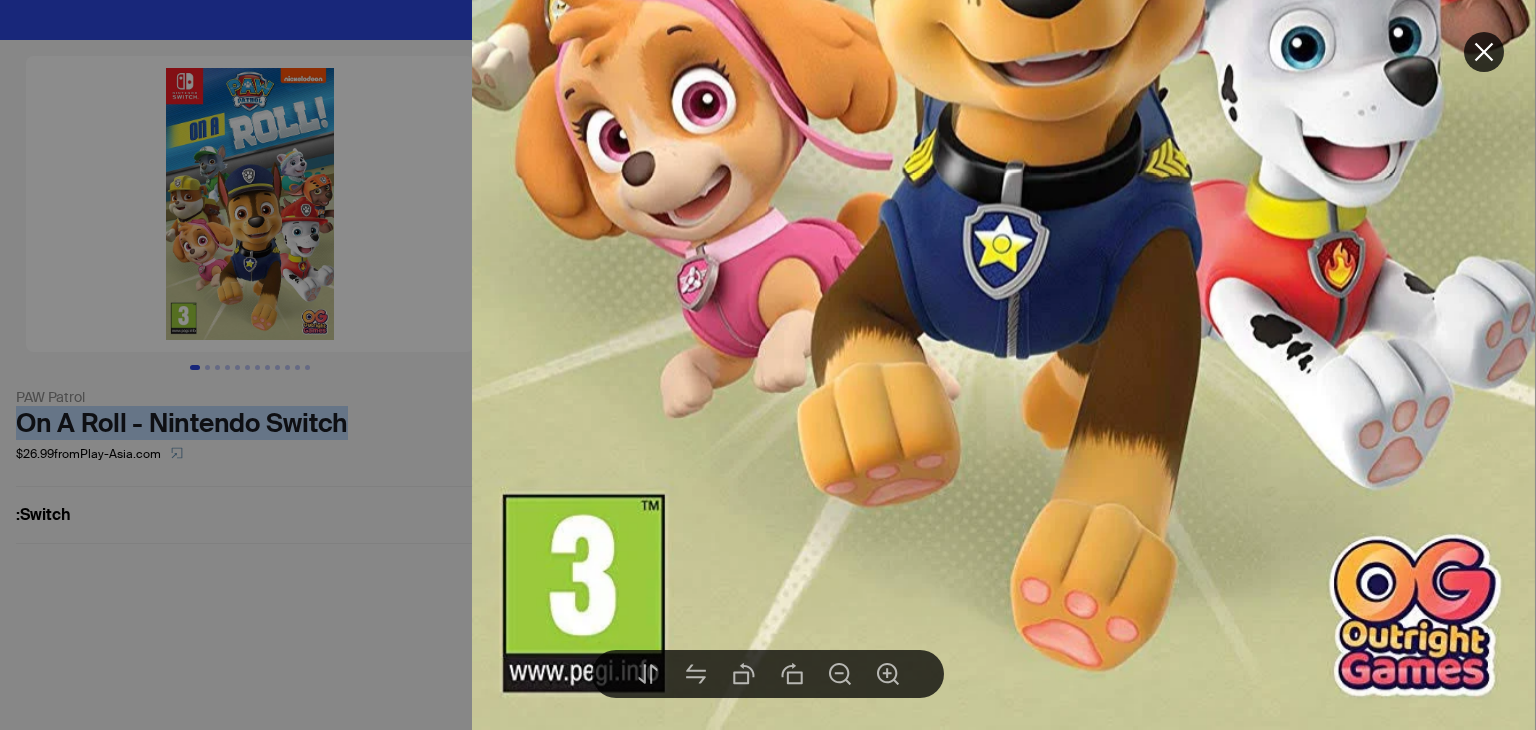 click 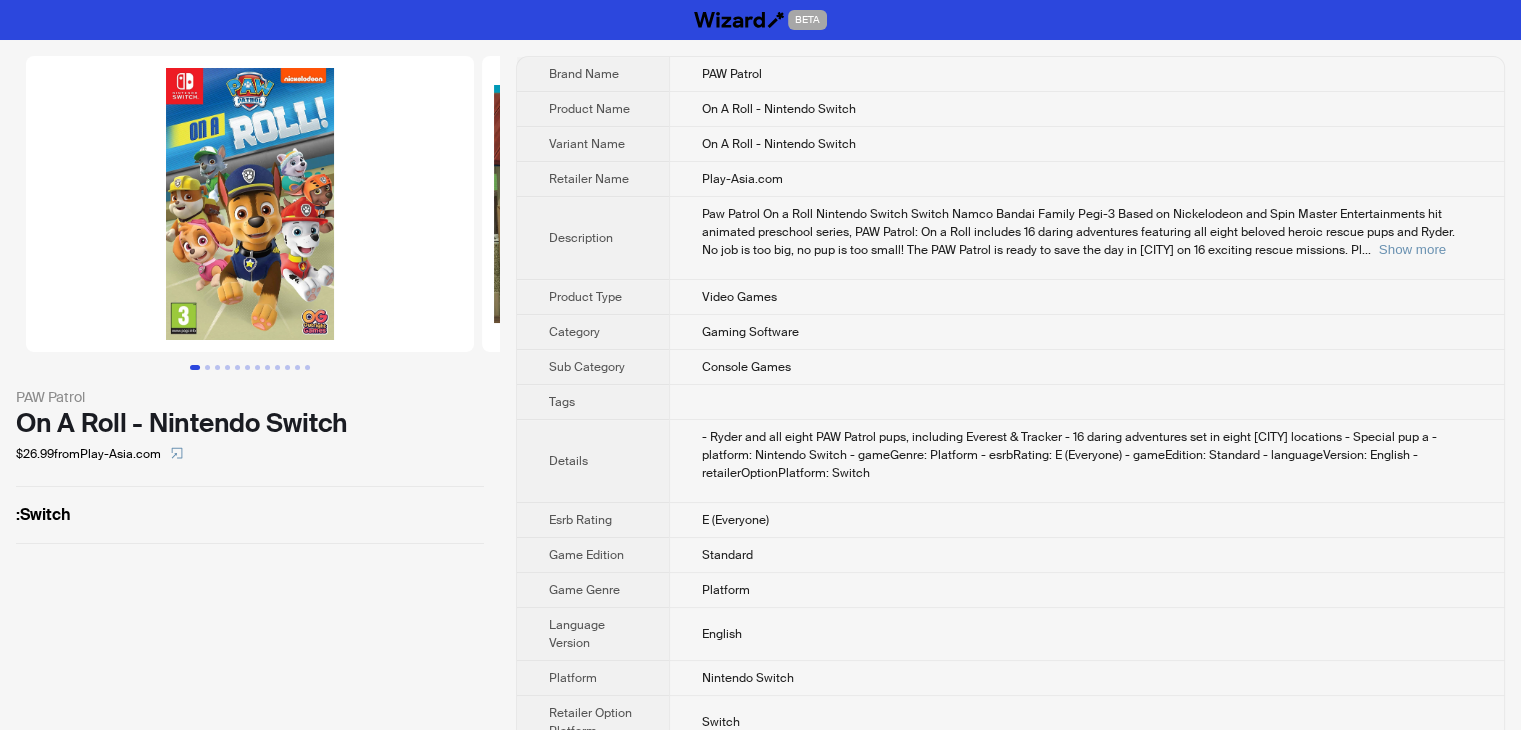 click on "Play-Asia.com" at bounding box center (1086, 179) 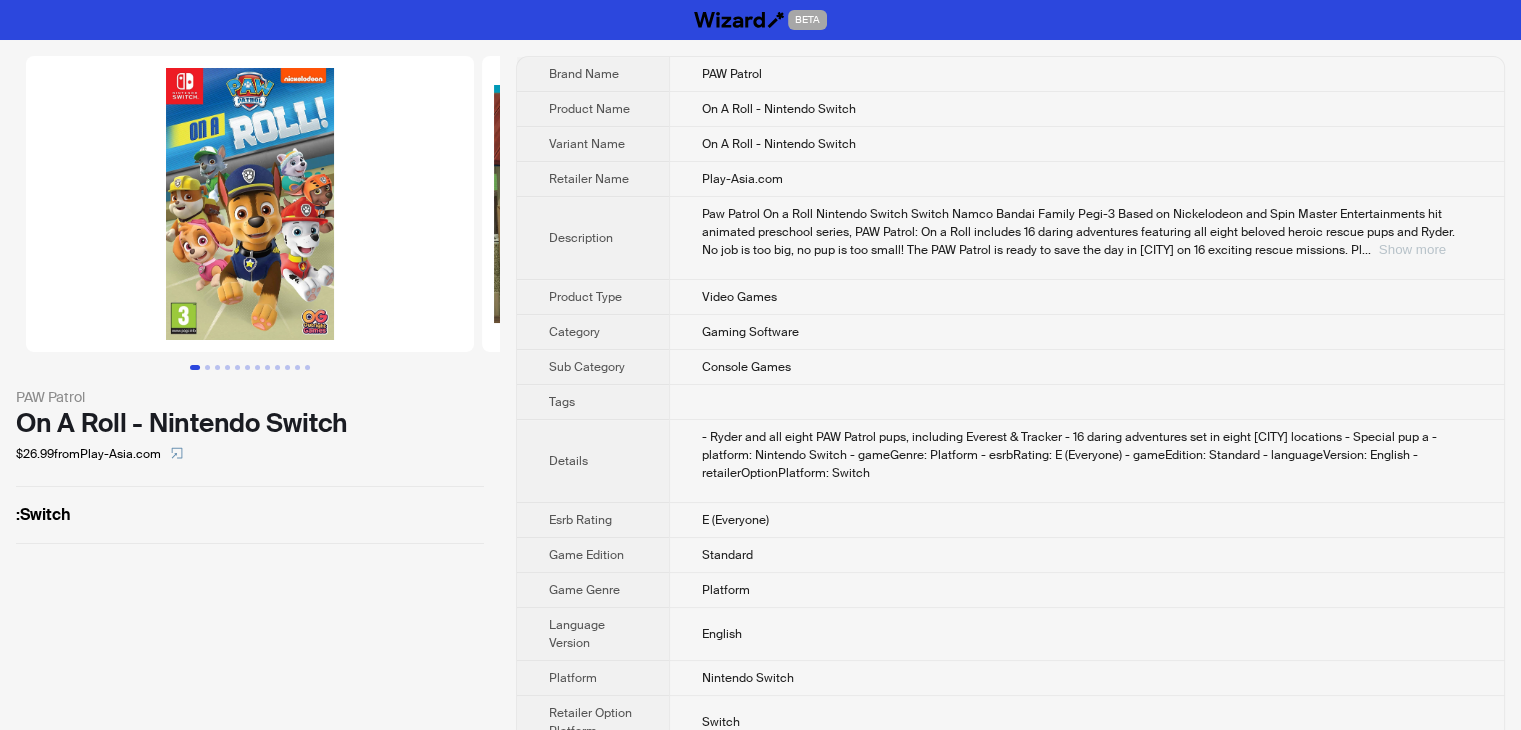 click on "Show more" at bounding box center [1412, 249] 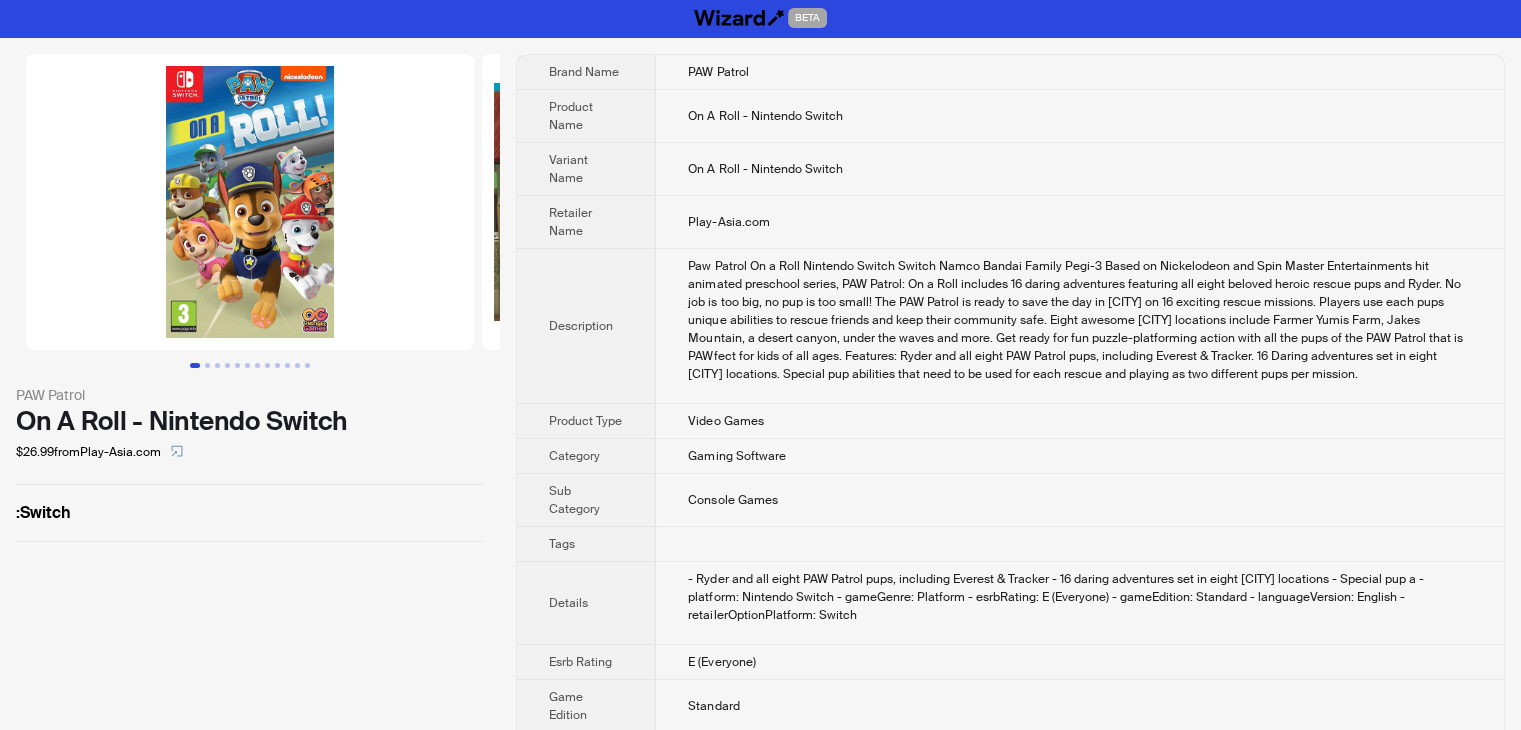 scroll, scrollTop: 0, scrollLeft: 0, axis: both 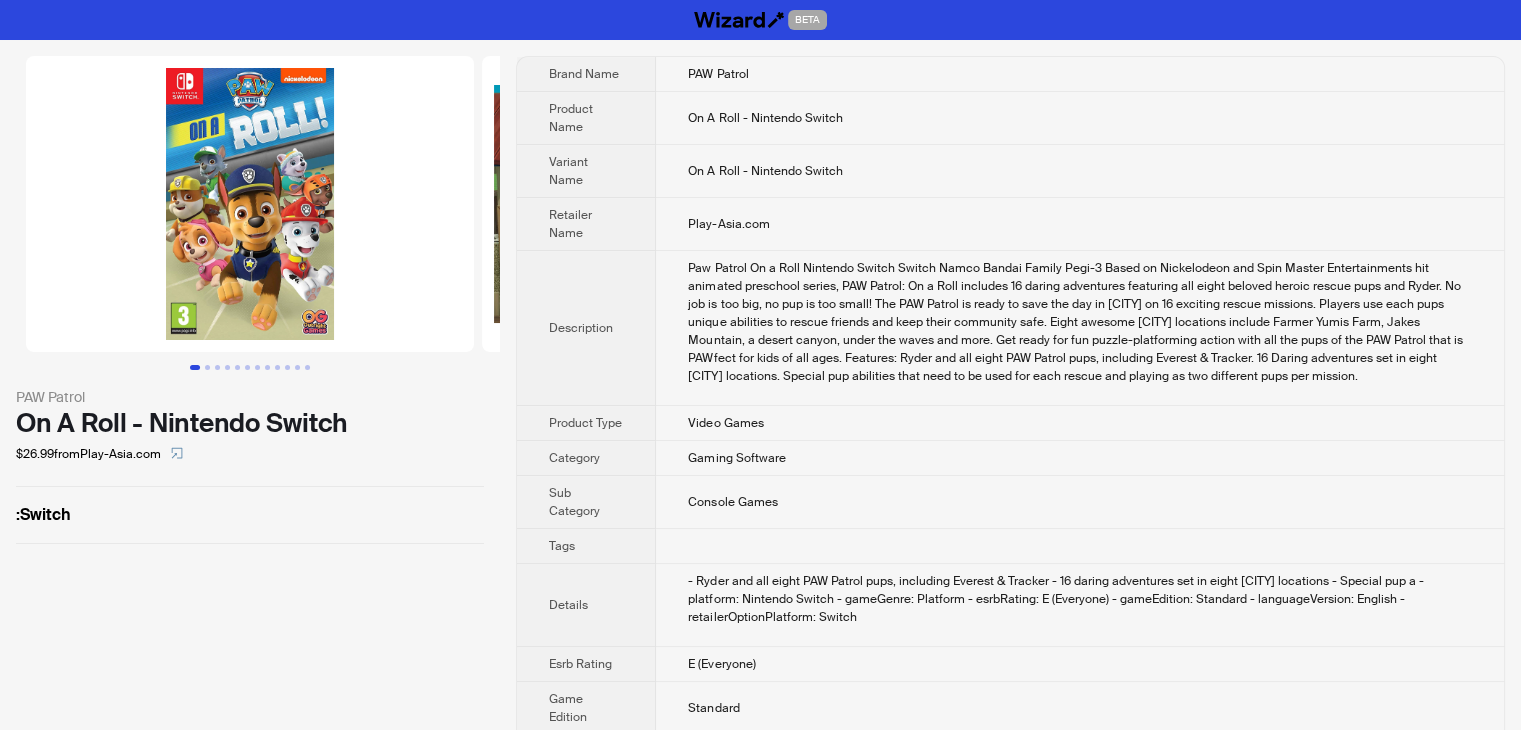 click at bounding box center (250, 204) 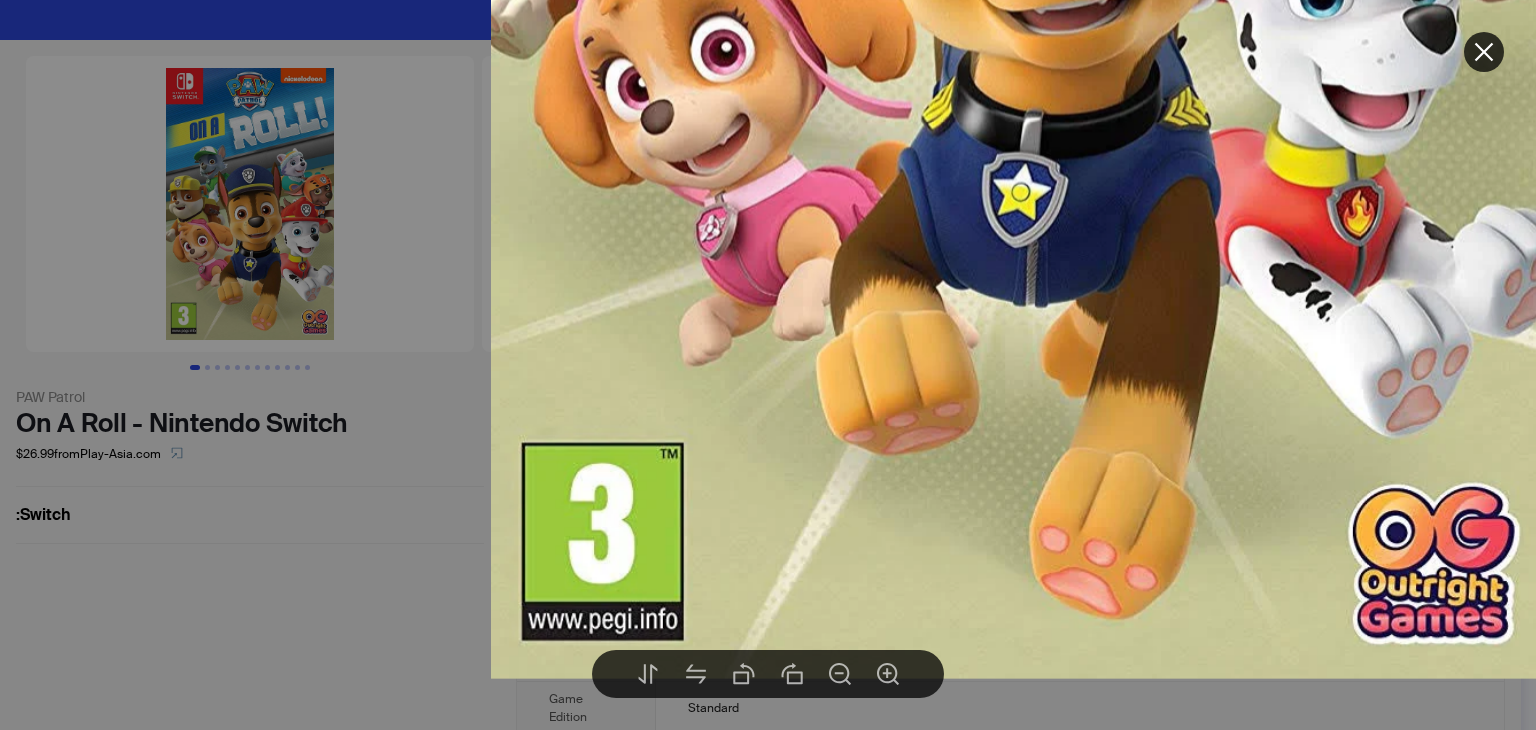 drag, startPoint x: 678, startPoint y: 543, endPoint x: 659, endPoint y: 558, distance: 24.207438 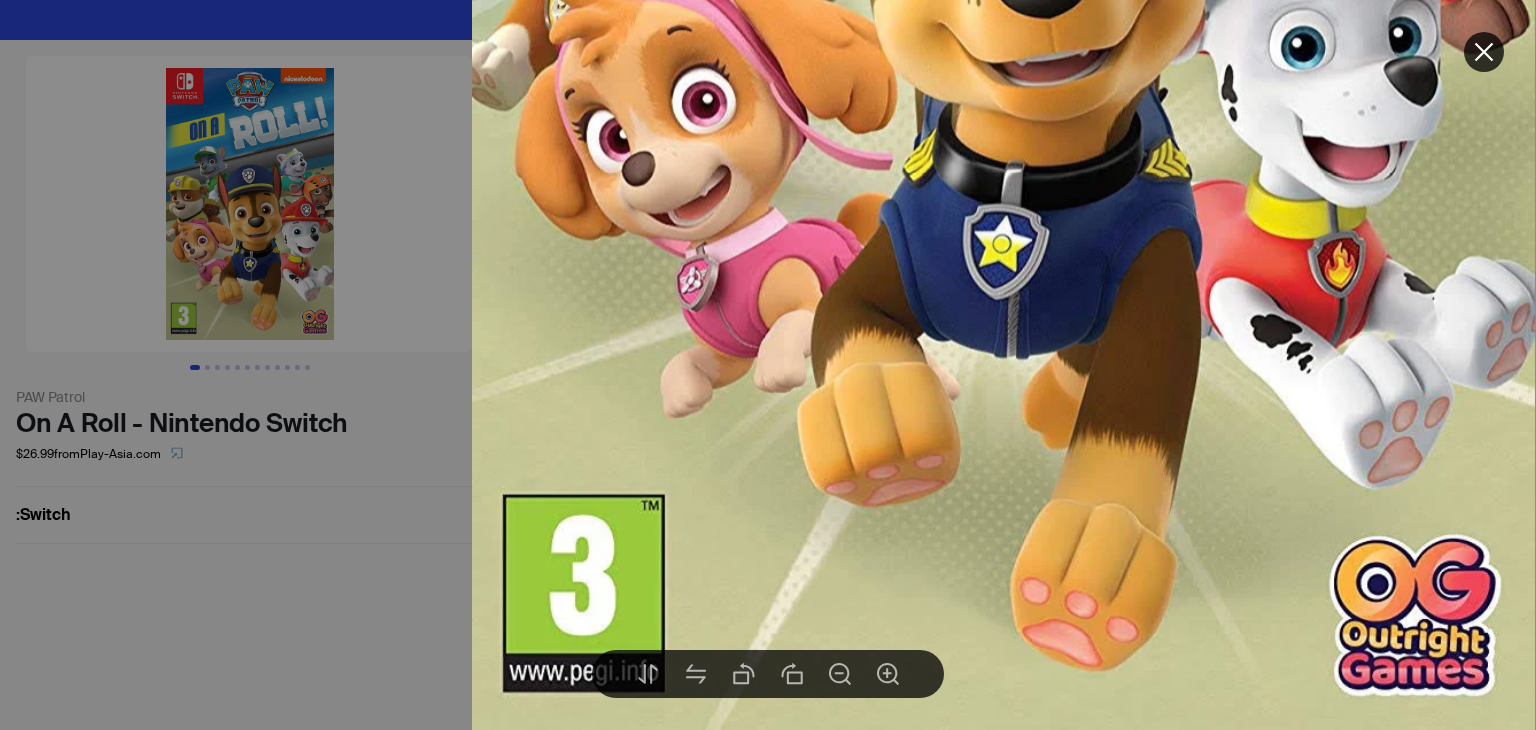 click at bounding box center (768, 365) 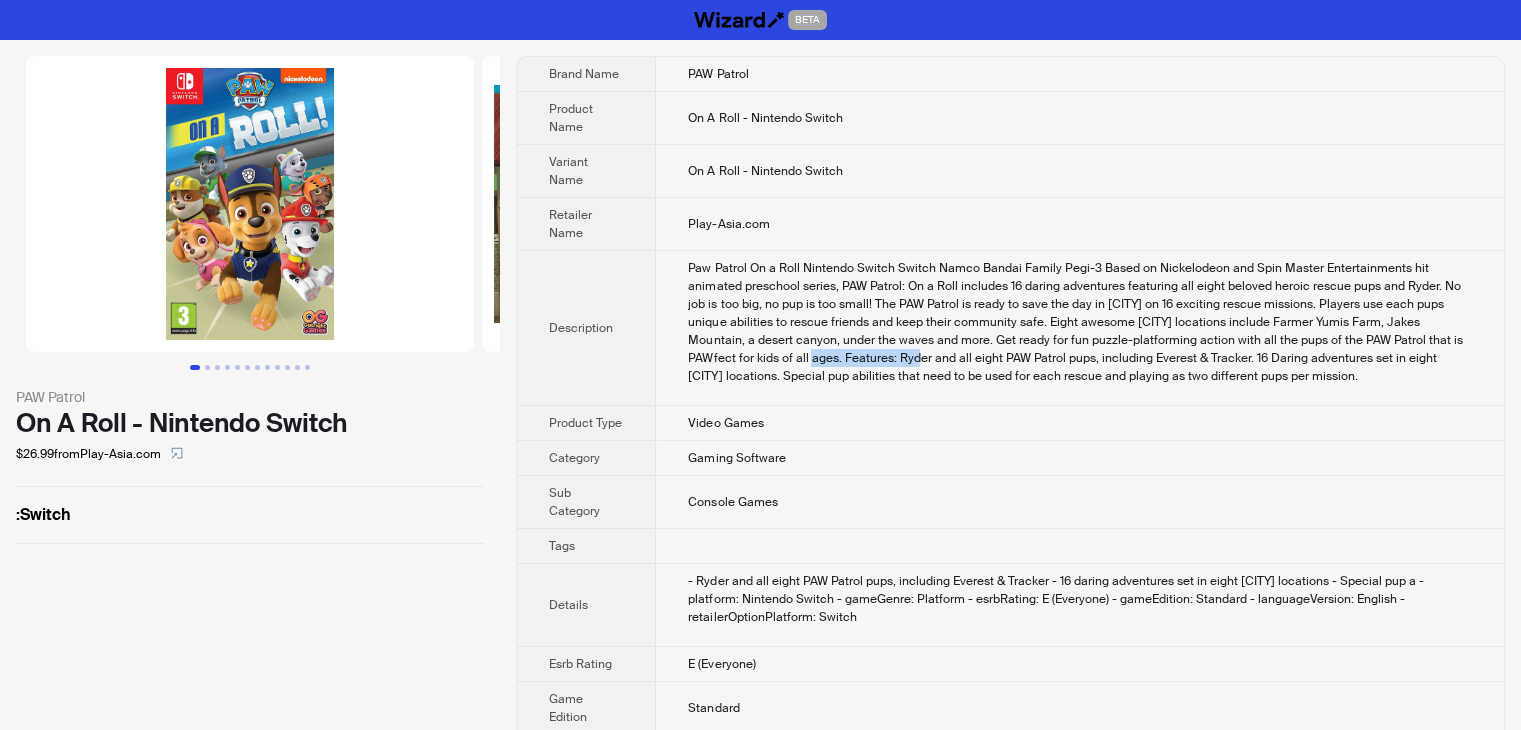 drag, startPoint x: 748, startPoint y: 357, endPoint x: 838, endPoint y: 351, distance: 90.199776 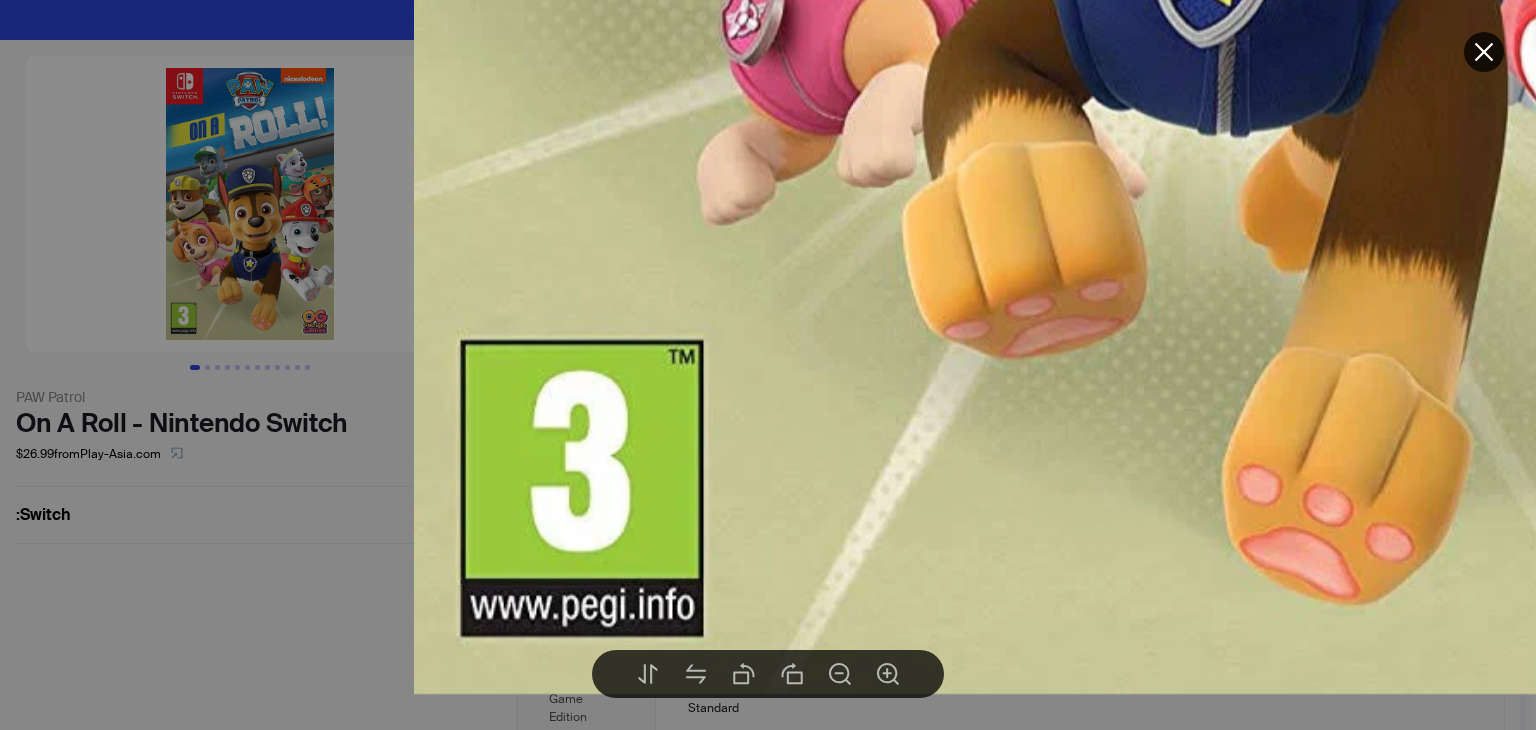click at bounding box center (768, 365) 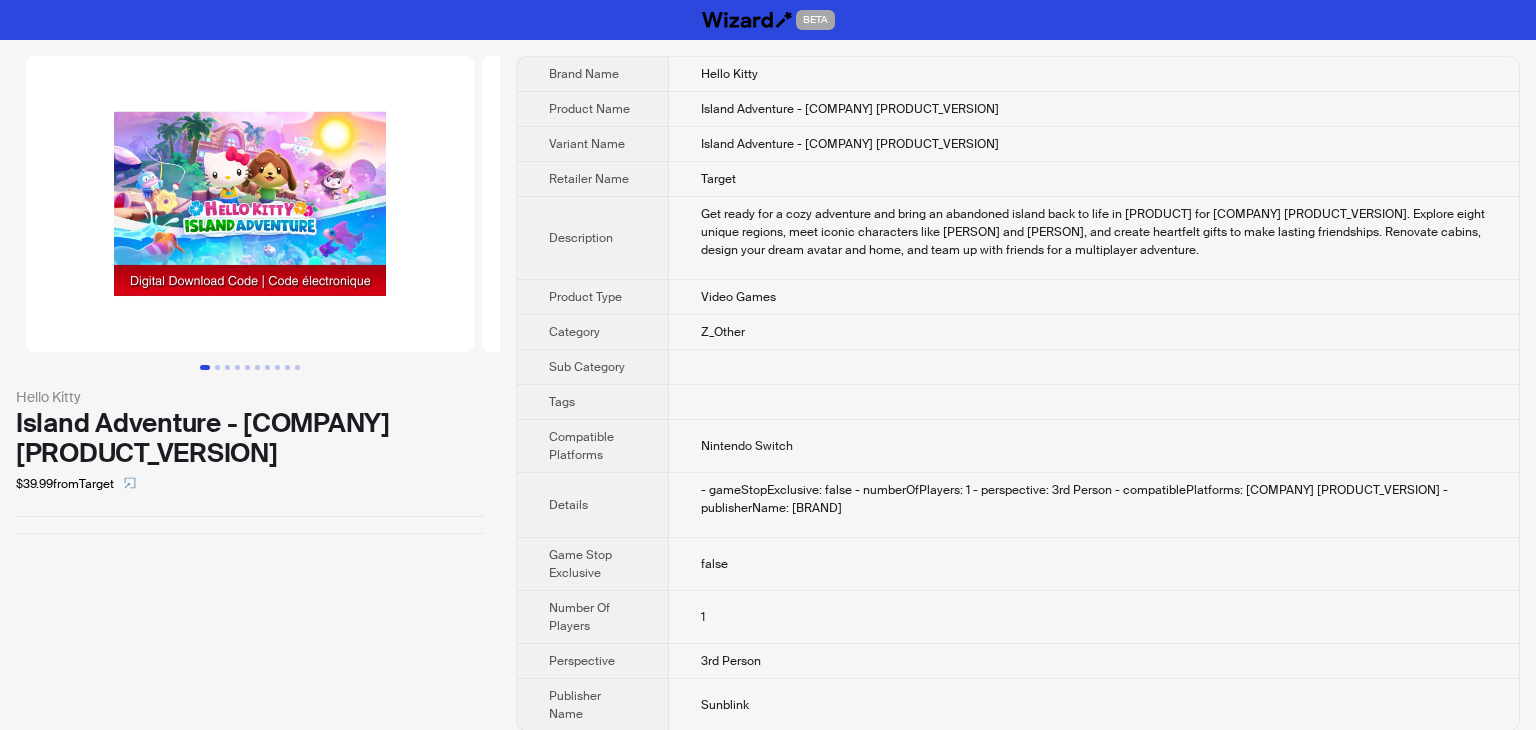 scroll, scrollTop: 0, scrollLeft: 0, axis: both 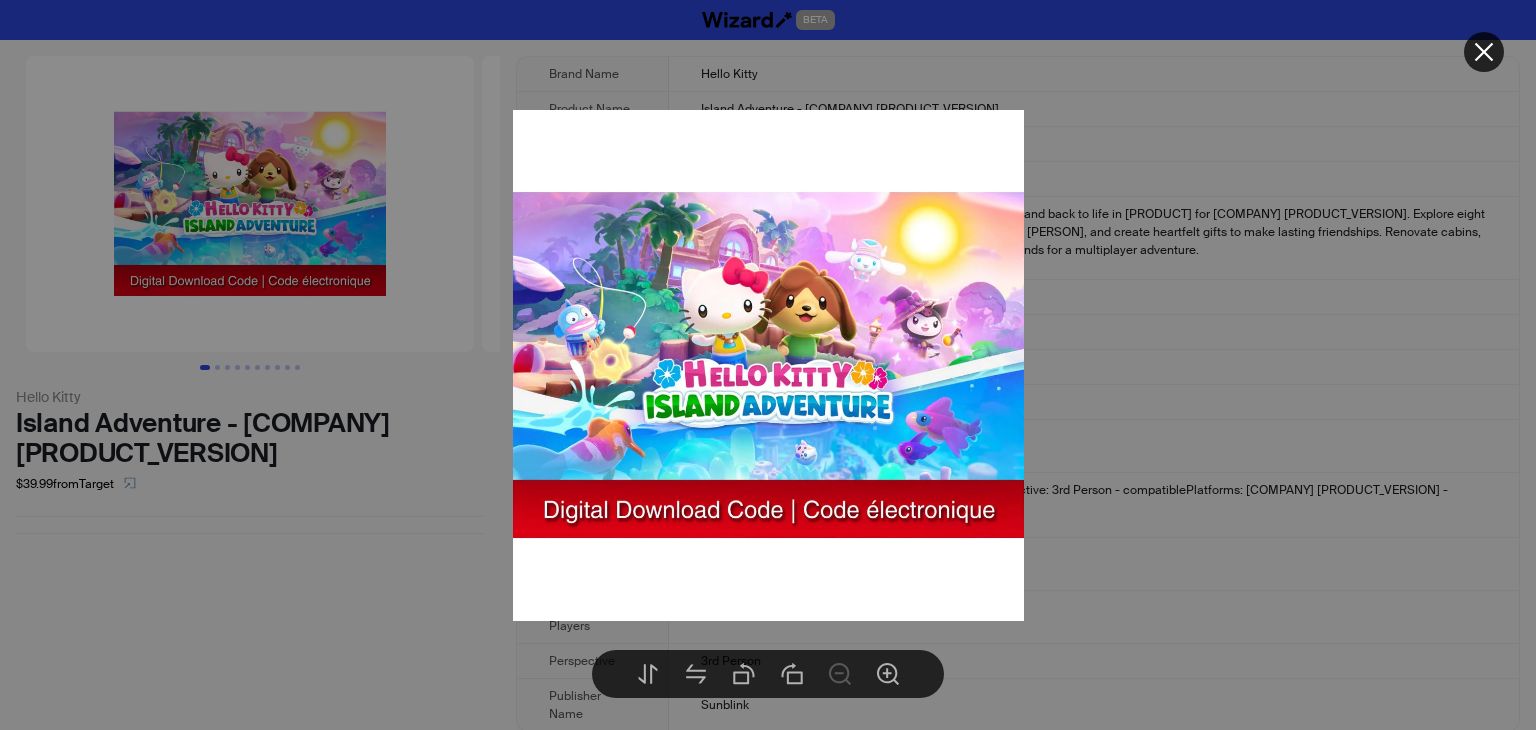 click at bounding box center [768, 365] 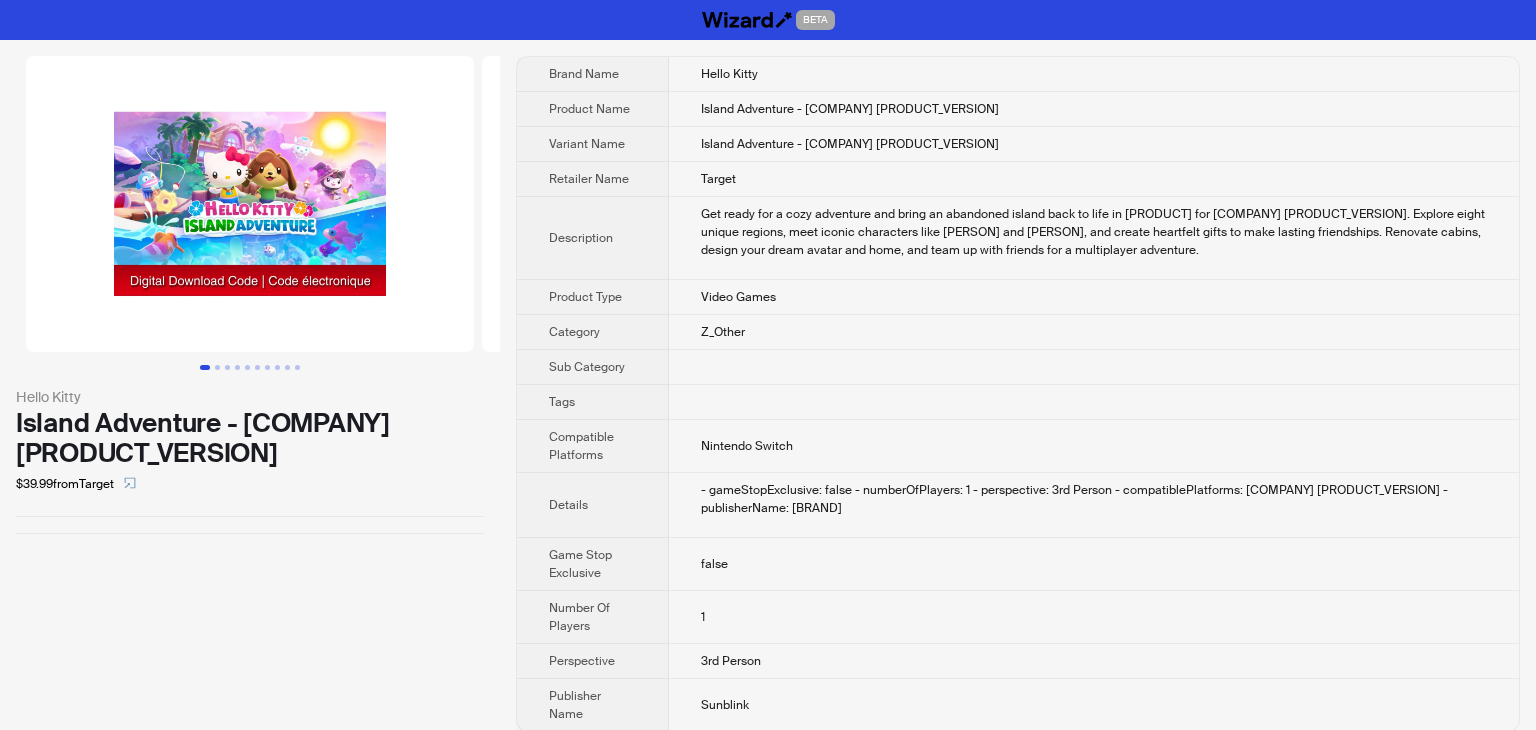 click at bounding box center (1094, 402) 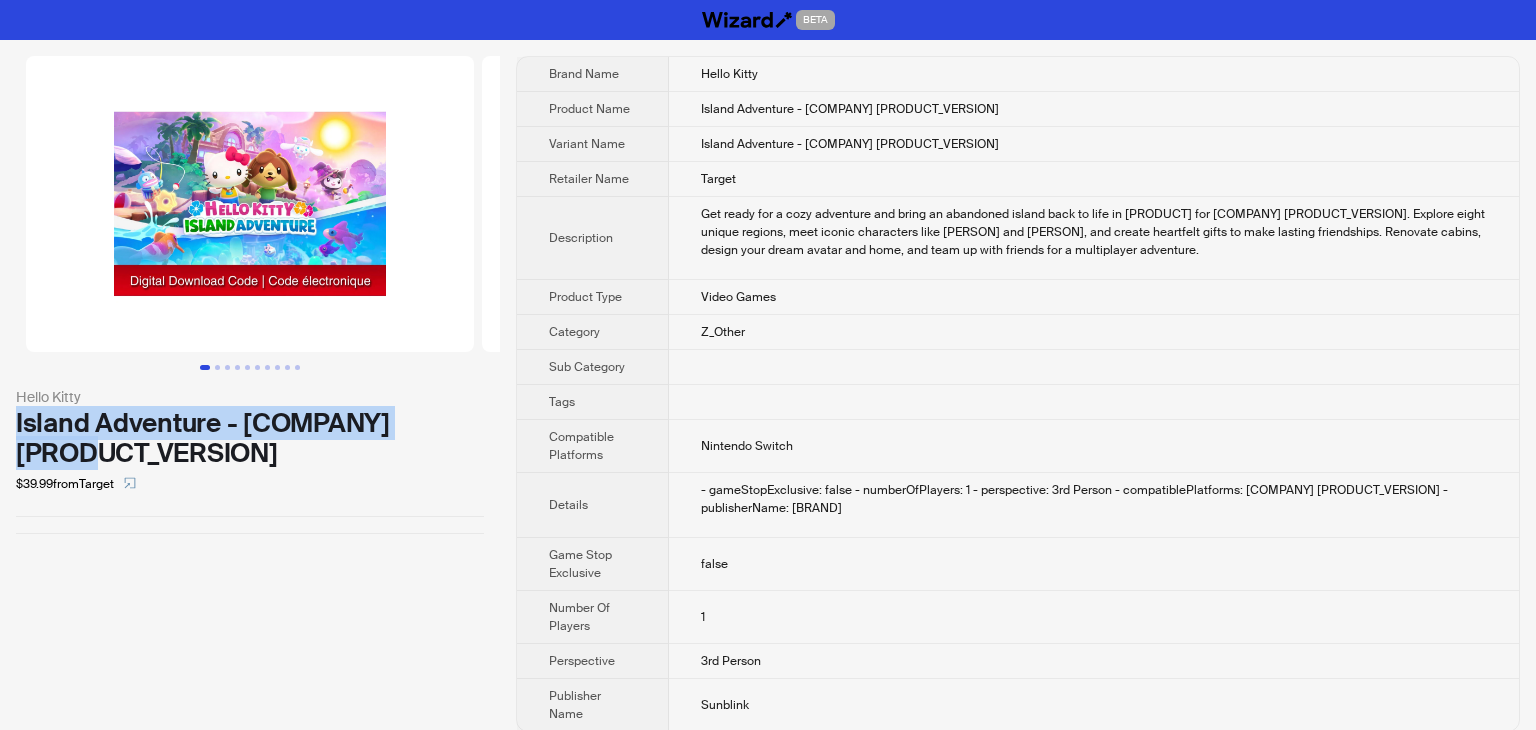 drag, startPoint x: 9, startPoint y: 422, endPoint x: 438, endPoint y: 420, distance: 429.00467 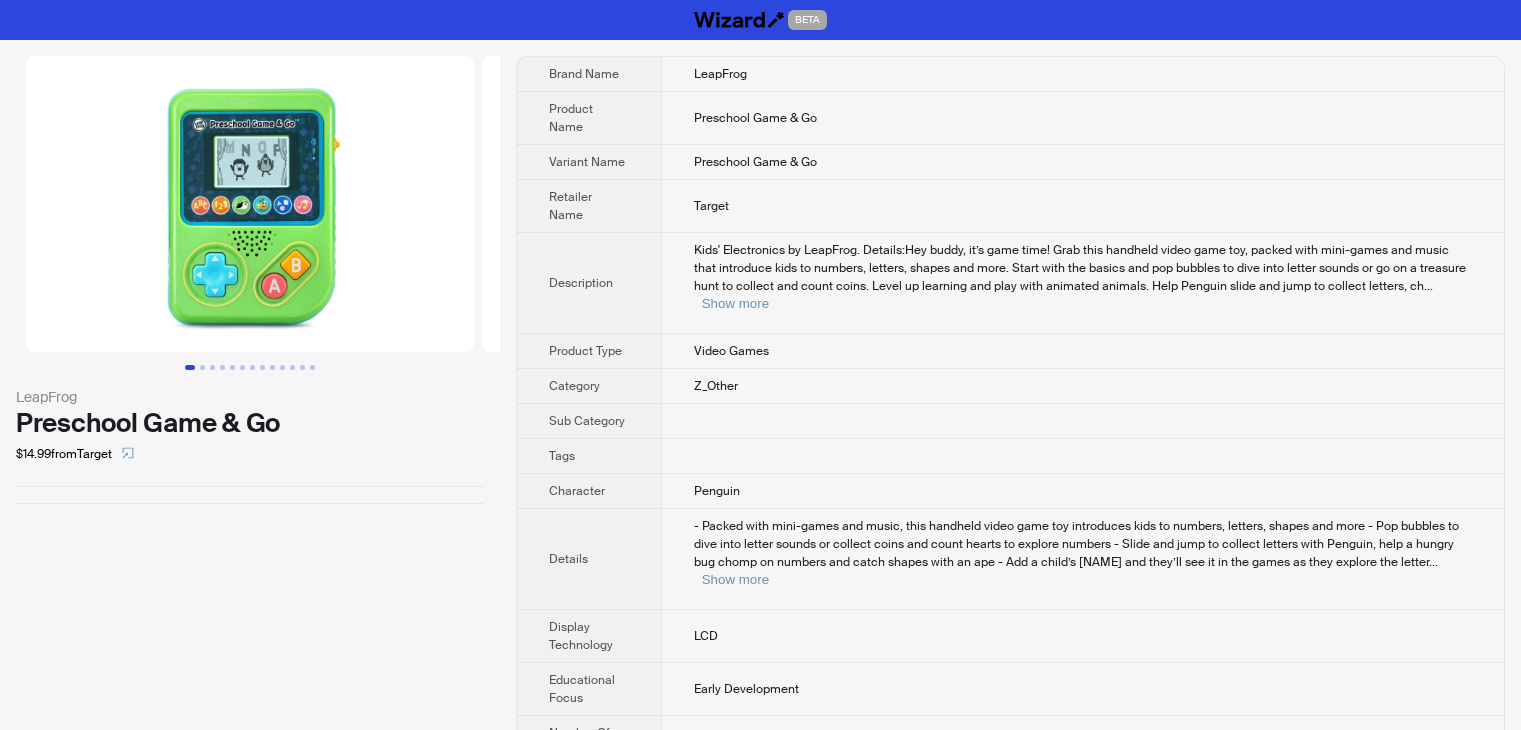 scroll, scrollTop: 0, scrollLeft: 0, axis: both 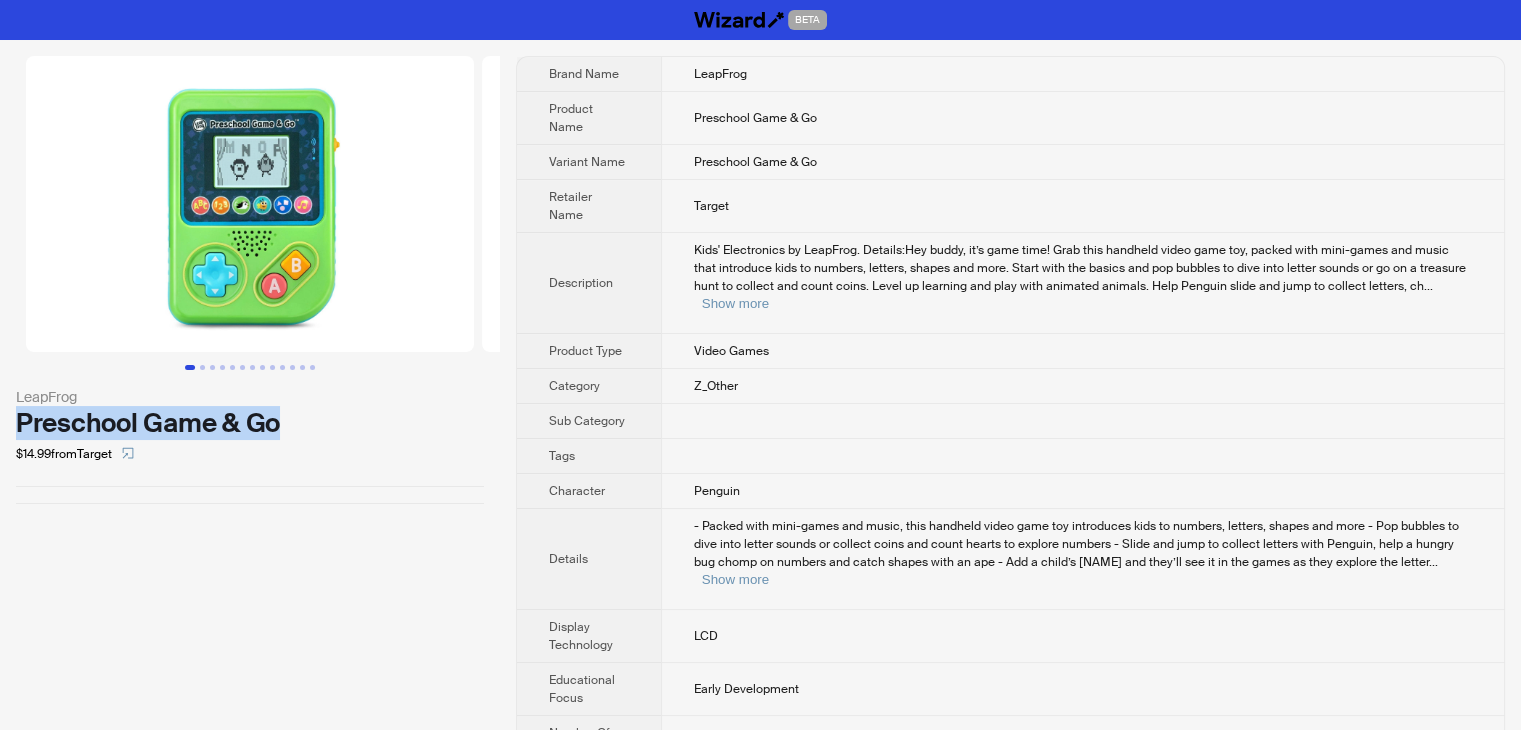 drag, startPoint x: 20, startPoint y: 416, endPoint x: 353, endPoint y: 427, distance: 333.18164 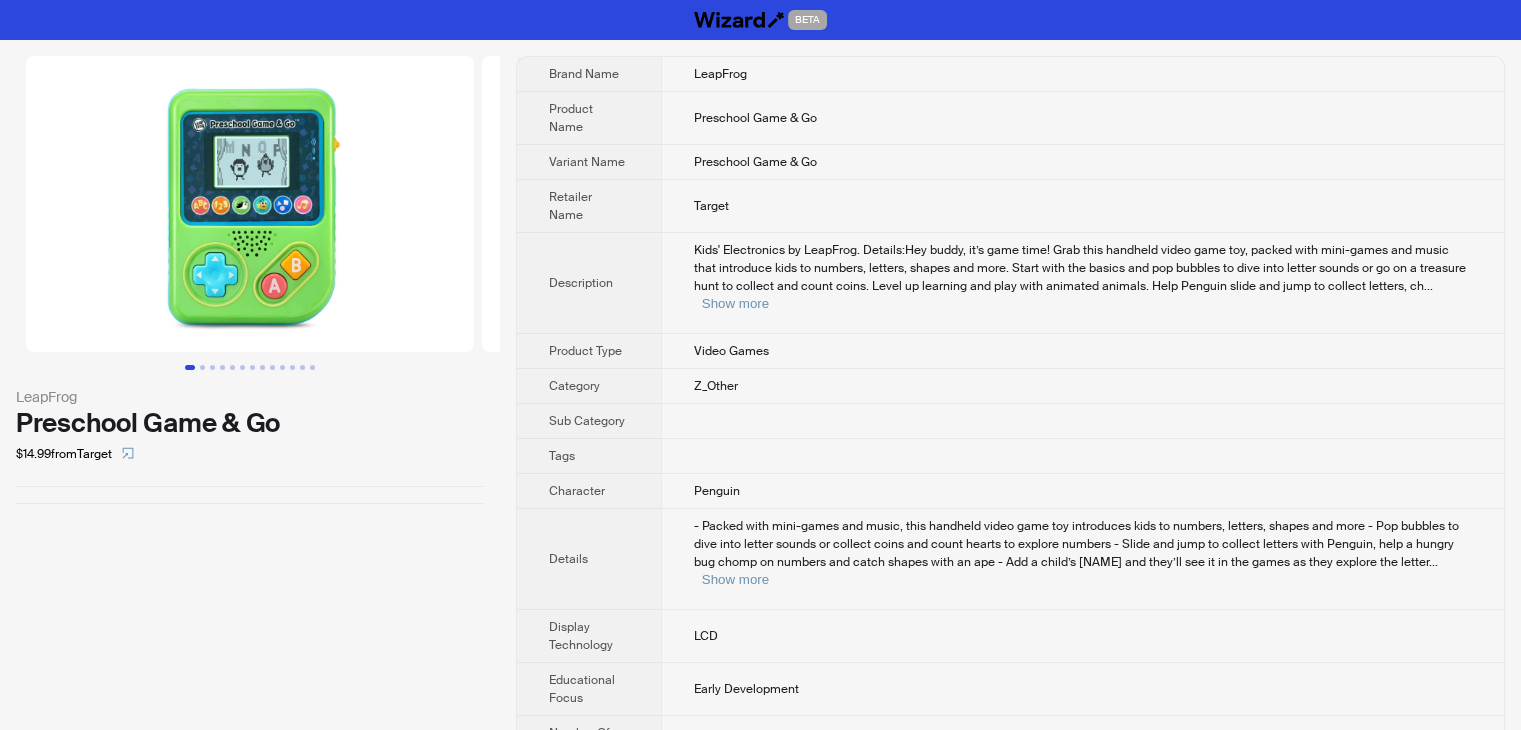 click on "- Packed with mini-games and music, this handheld video game toy introduces kids to numbers, letters, shapes and more
- Pop bubbles to dive into letter sounds or collect coins and count hearts to explore numbers
- Slide and jump to collect letters with Penguin, help a hungry bug chomp on numbers and catch shapes with an ape
- Add a child’s [NAME] and they’ll see it in the games as they explore the letter" at bounding box center (1076, 544) 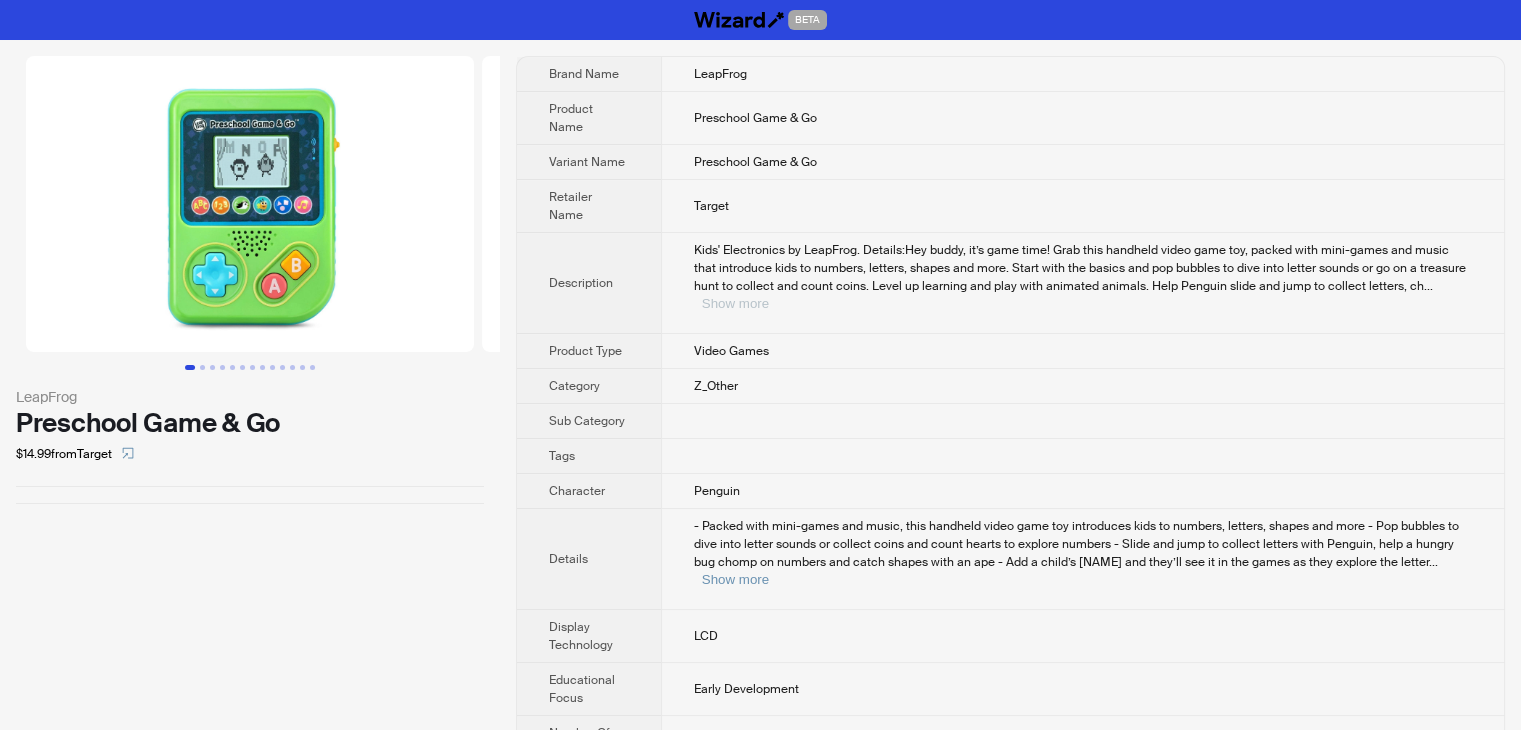 click on "Show more" at bounding box center [735, 303] 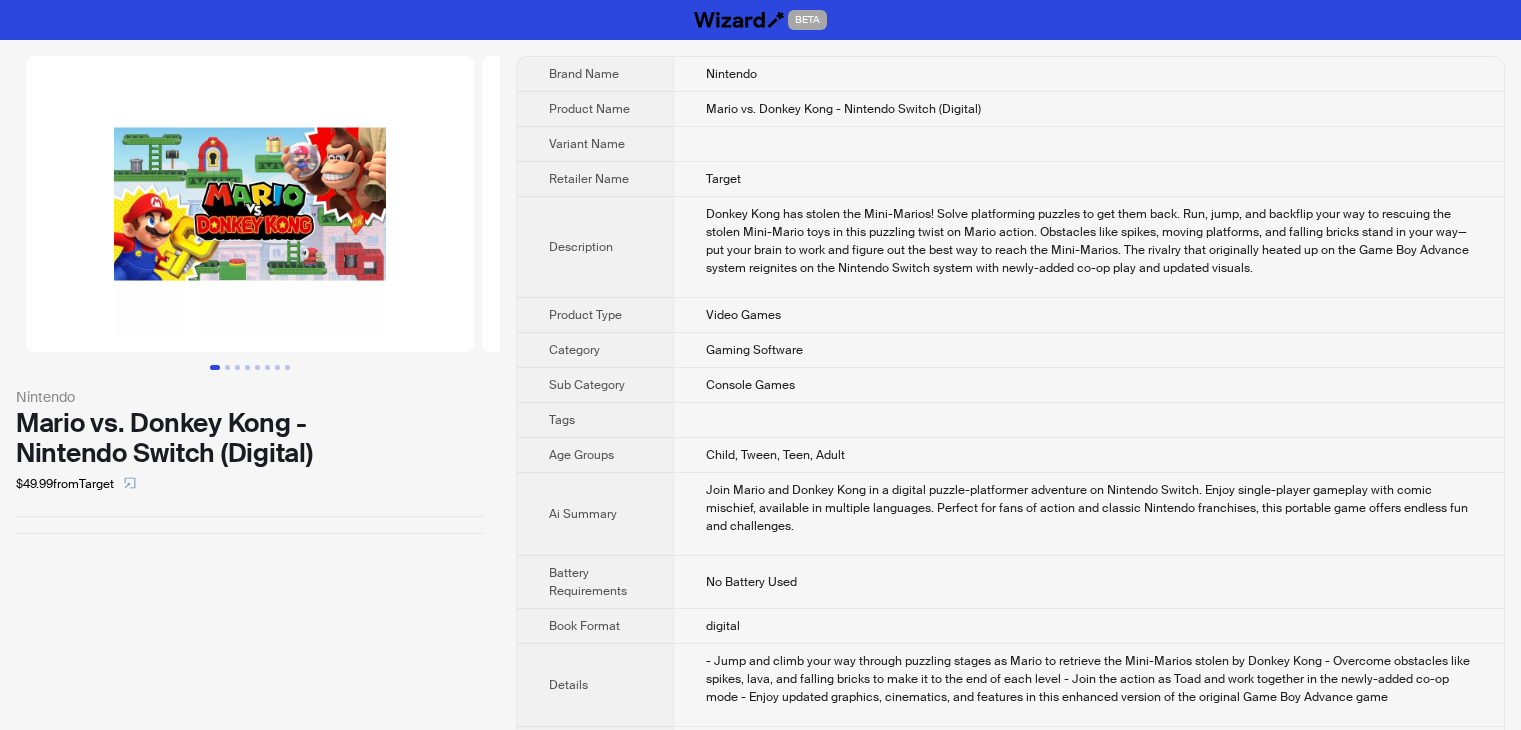 scroll, scrollTop: 0, scrollLeft: 0, axis: both 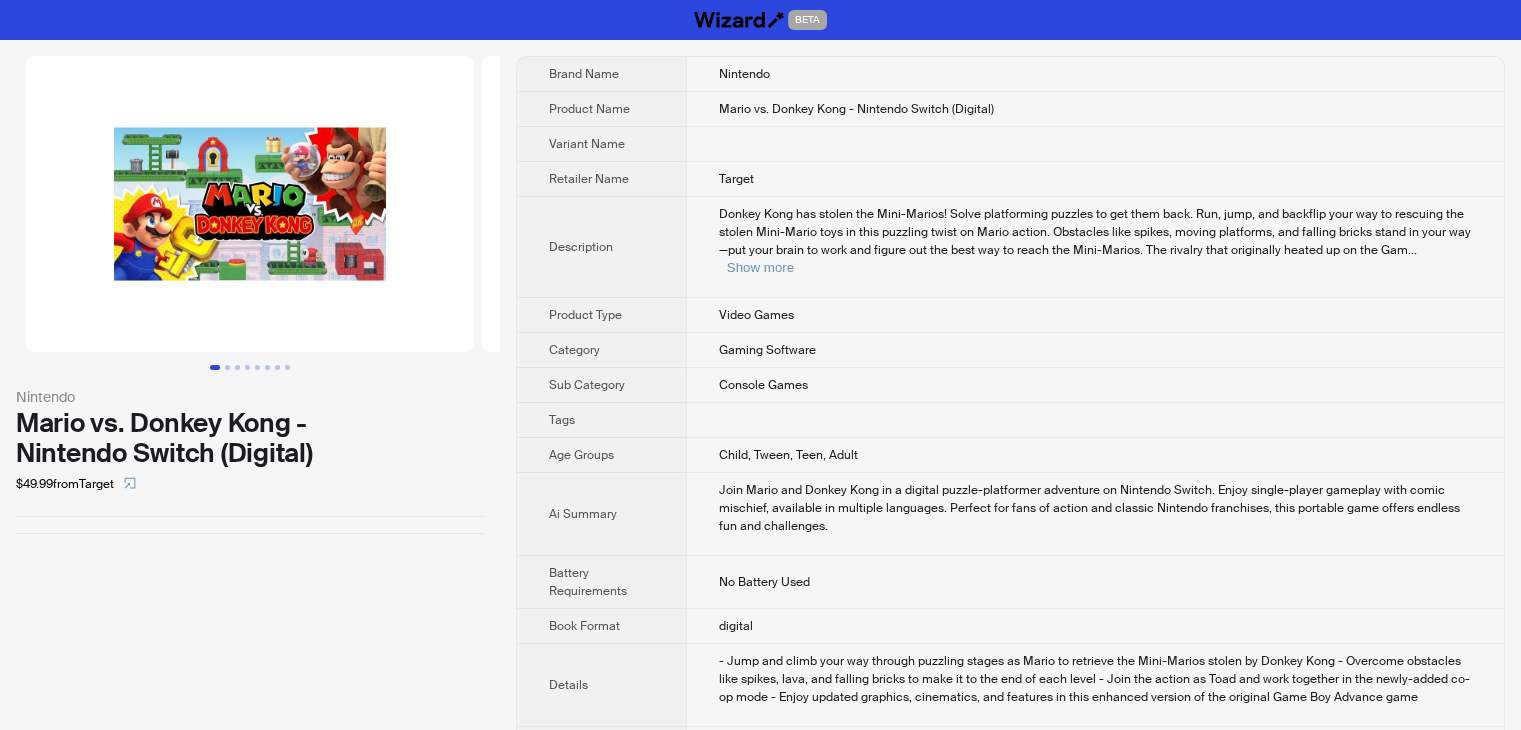 click on "Gaming Software" at bounding box center (1095, 350) 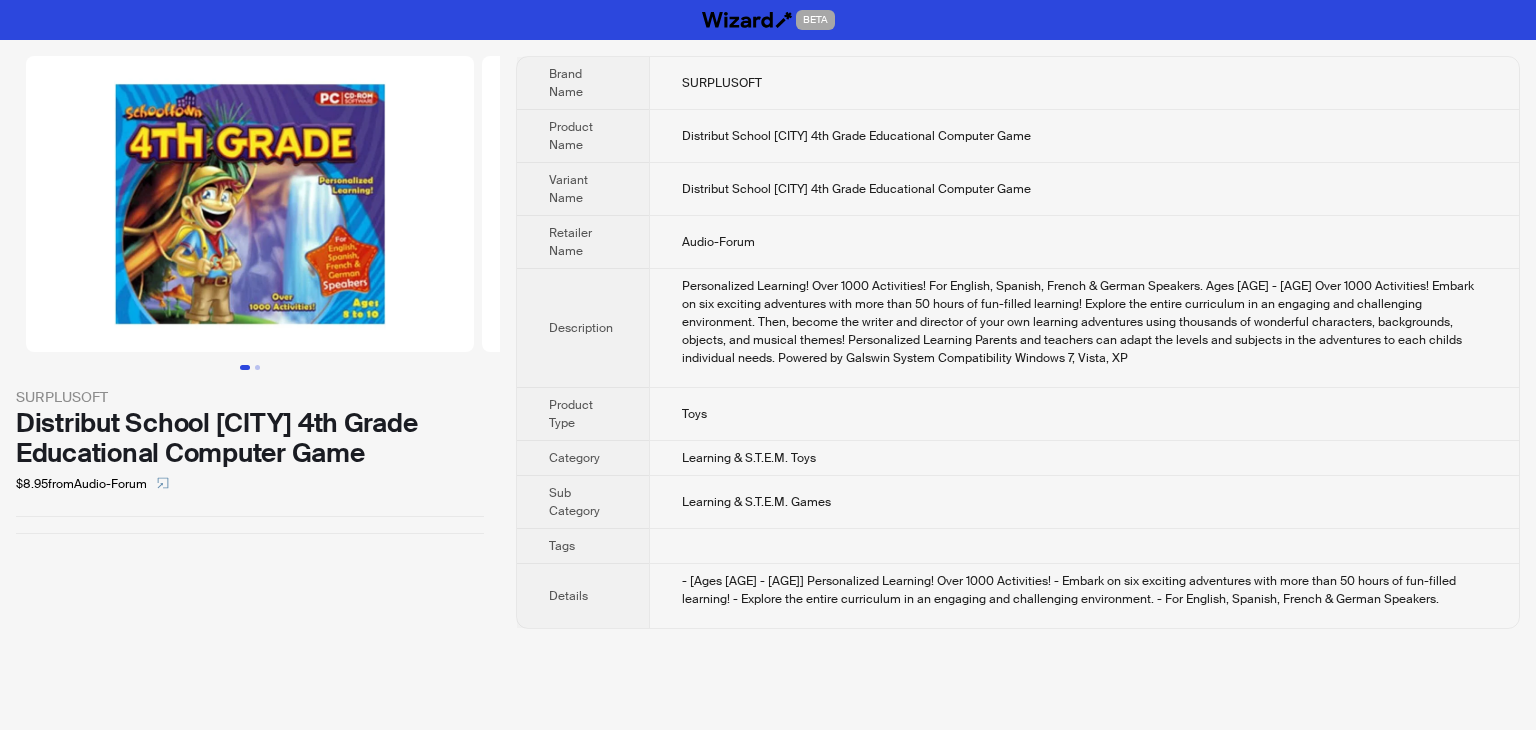scroll, scrollTop: 0, scrollLeft: 0, axis: both 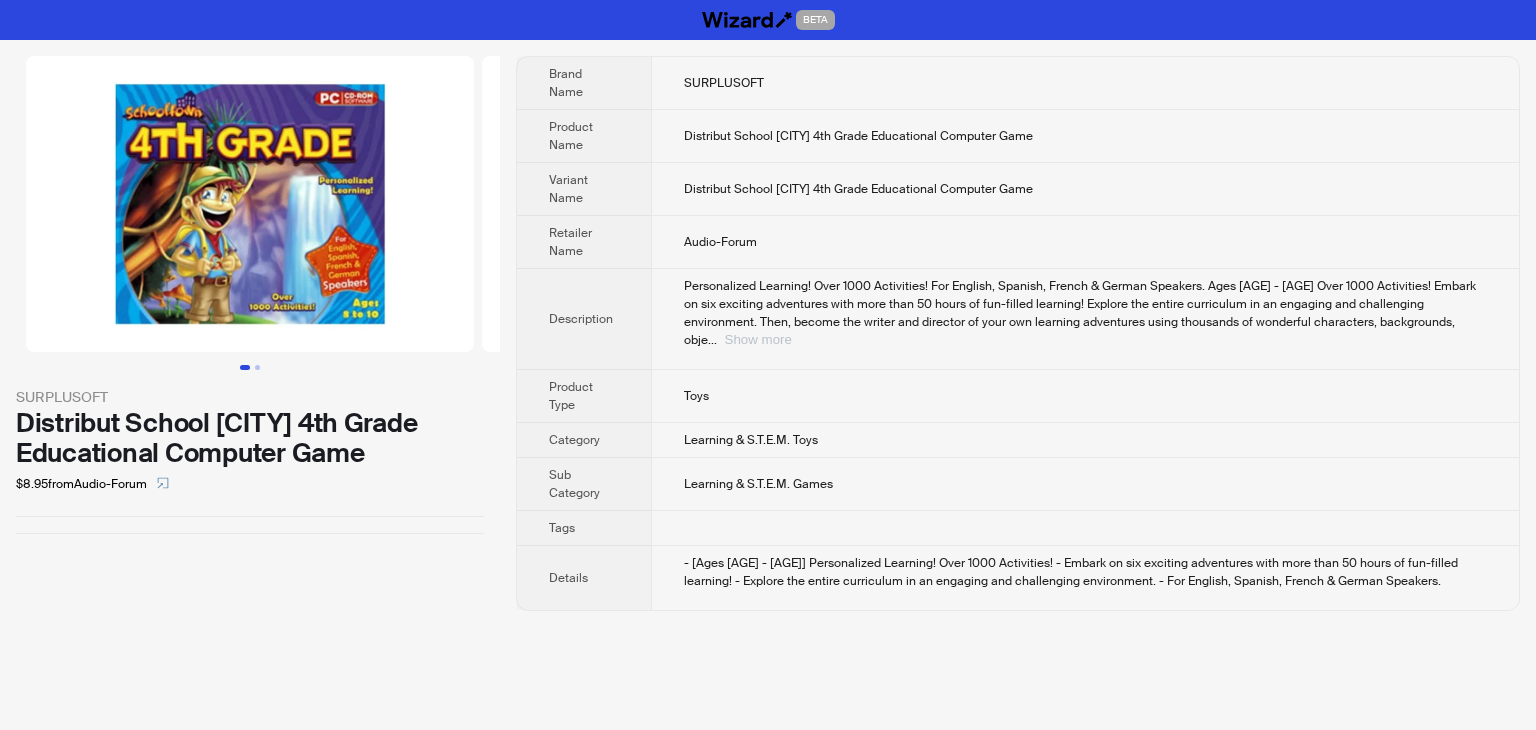 click on "Show more" at bounding box center [758, 339] 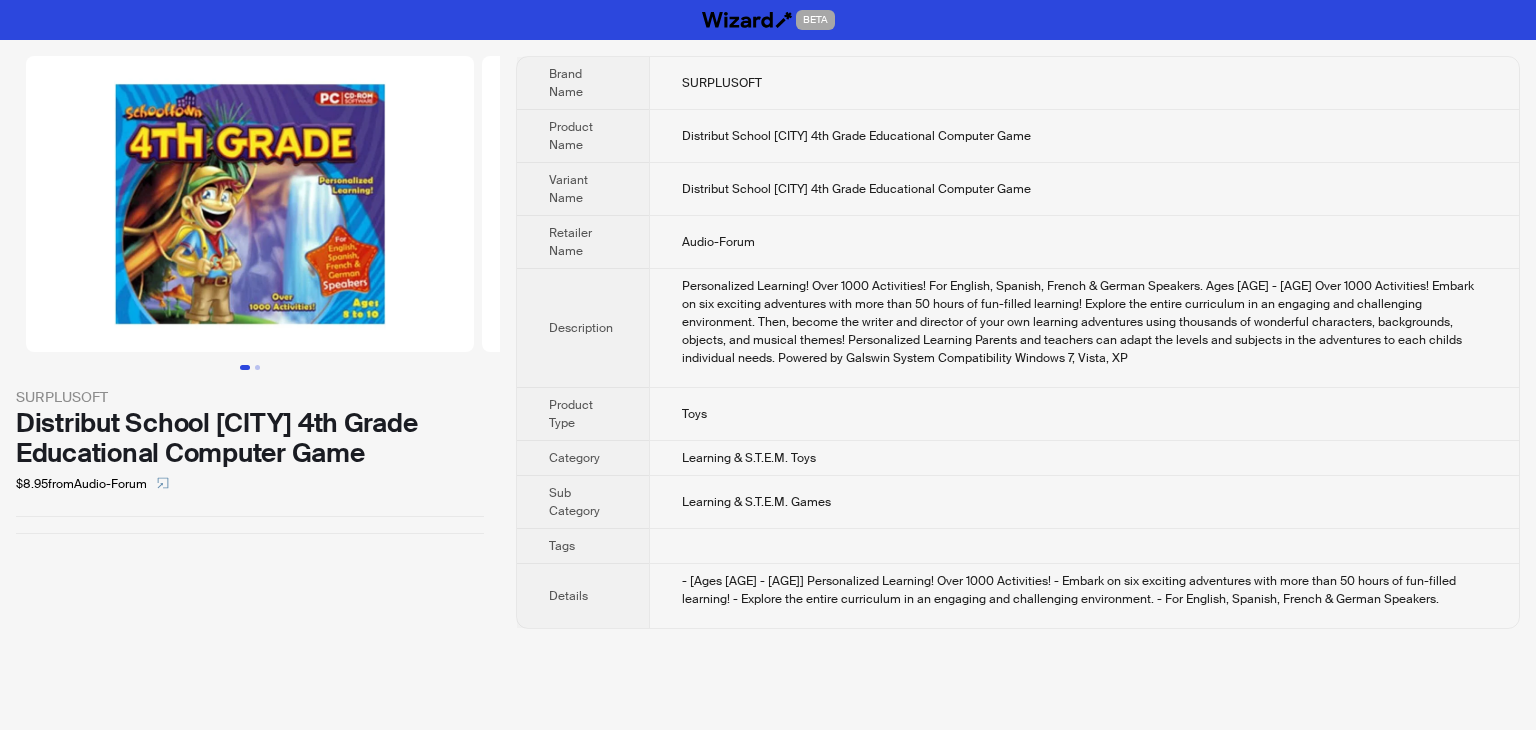 click on "Personalized Learning! Over 1000 Activities! For English, Spanish, French & German Speakers. Ages 8 - 10 Over 1000 Activities! Embark on six exciting adventures with more than 50 hours of fun-filled learning! Explore the entire curriculum in an engaging and challenging environment. Then, become the writer and director of your own learning adventures using thousands of wonderful characters, backgrounds, objects, and musical themes! Personalized Learning Parents and teachers can adapt the levels and subjects in the adventures to each childs individual needs. Powered by Galswin System Compatibility Windows 7, Vista, XP" at bounding box center [1084, 322] 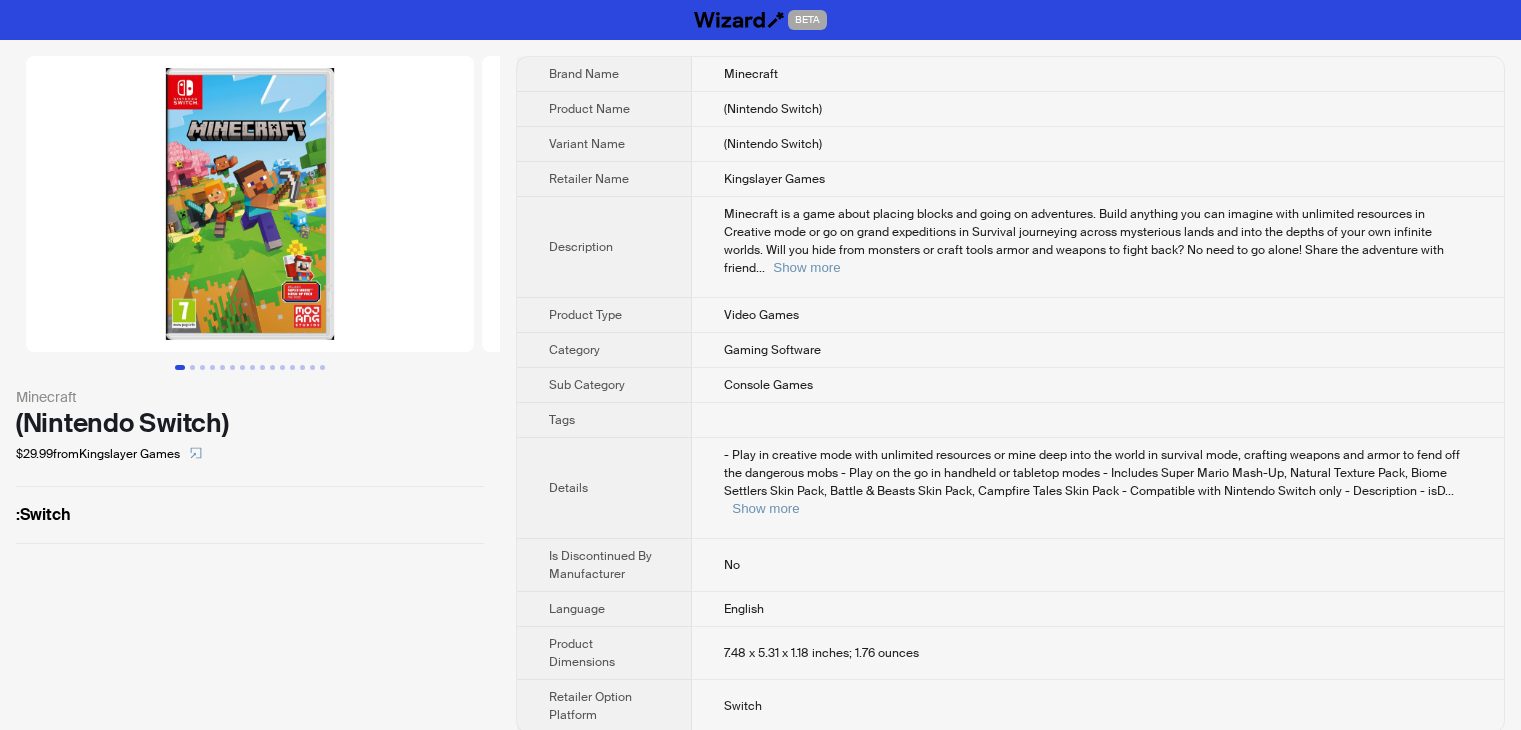scroll, scrollTop: 0, scrollLeft: 0, axis: both 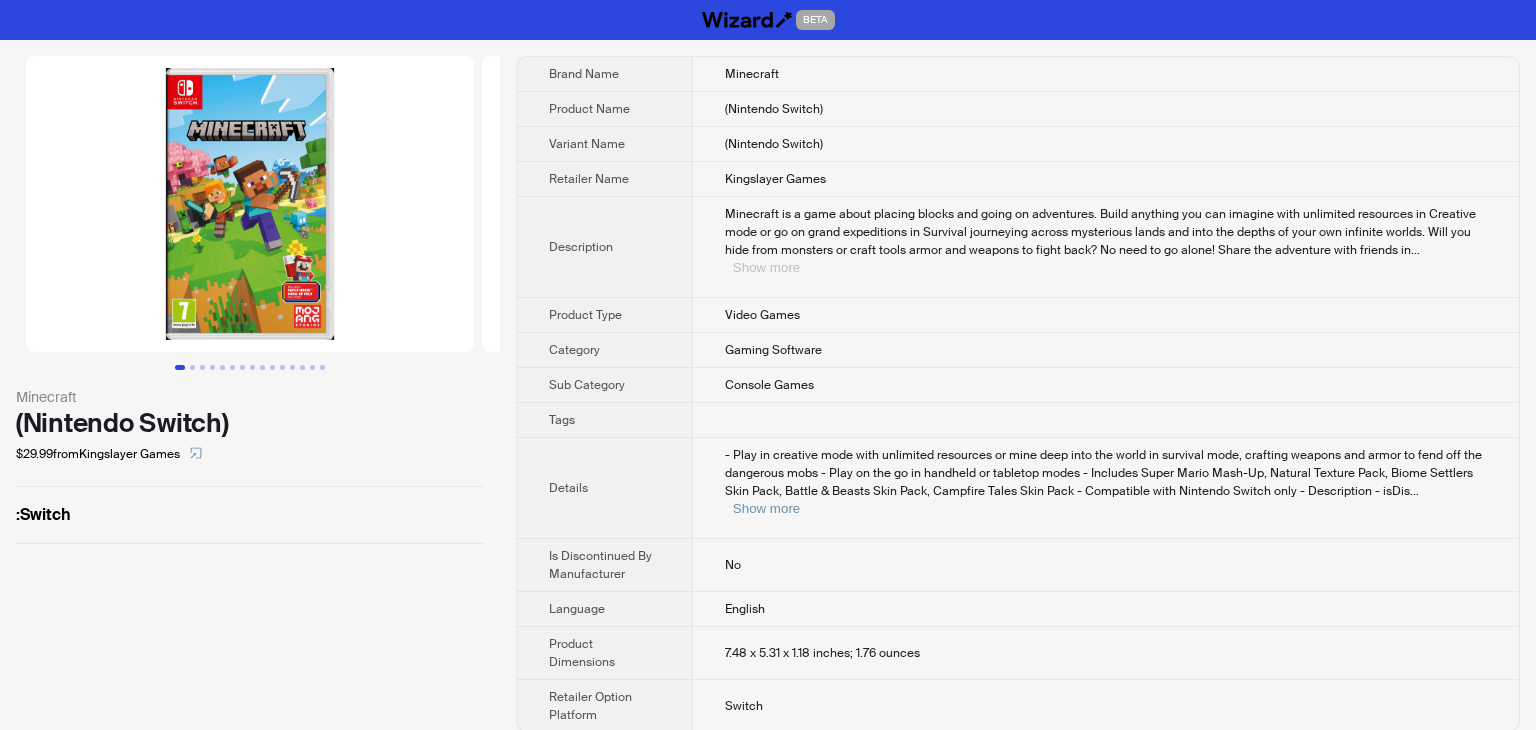 click on "Show more" at bounding box center (766, 267) 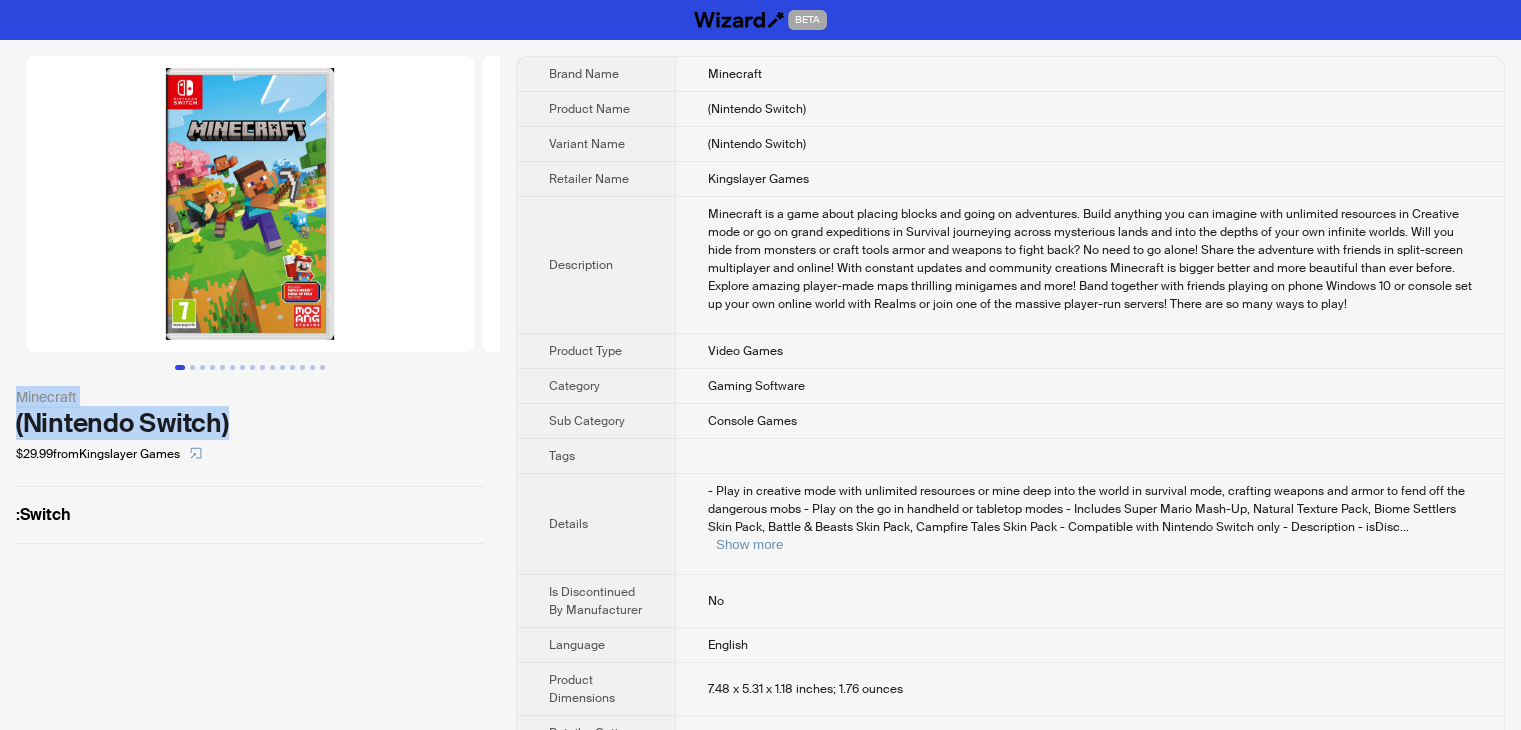 drag, startPoint x: 234, startPoint y: 430, endPoint x: 0, endPoint y: 405, distance: 235.33168 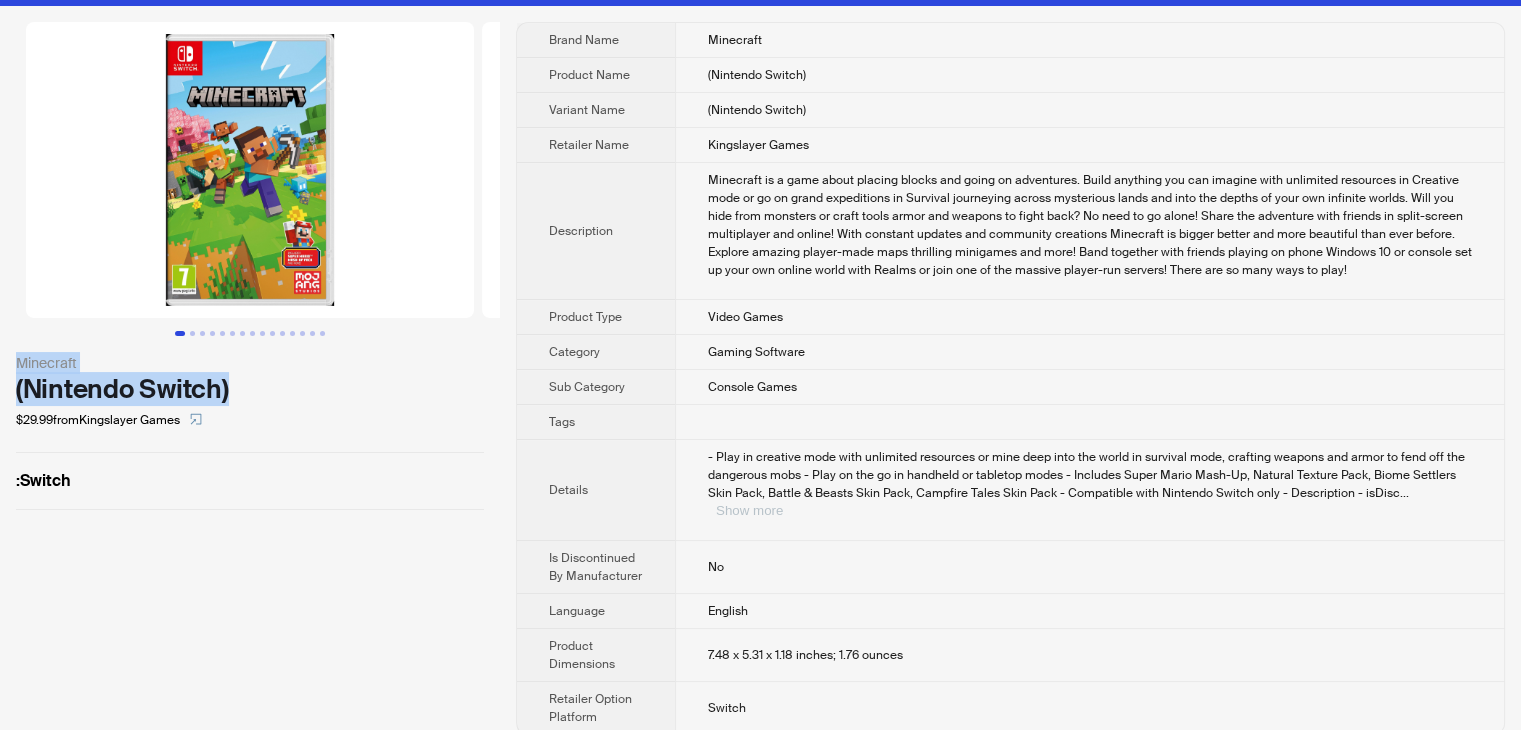 click on "Show more" at bounding box center (749, 510) 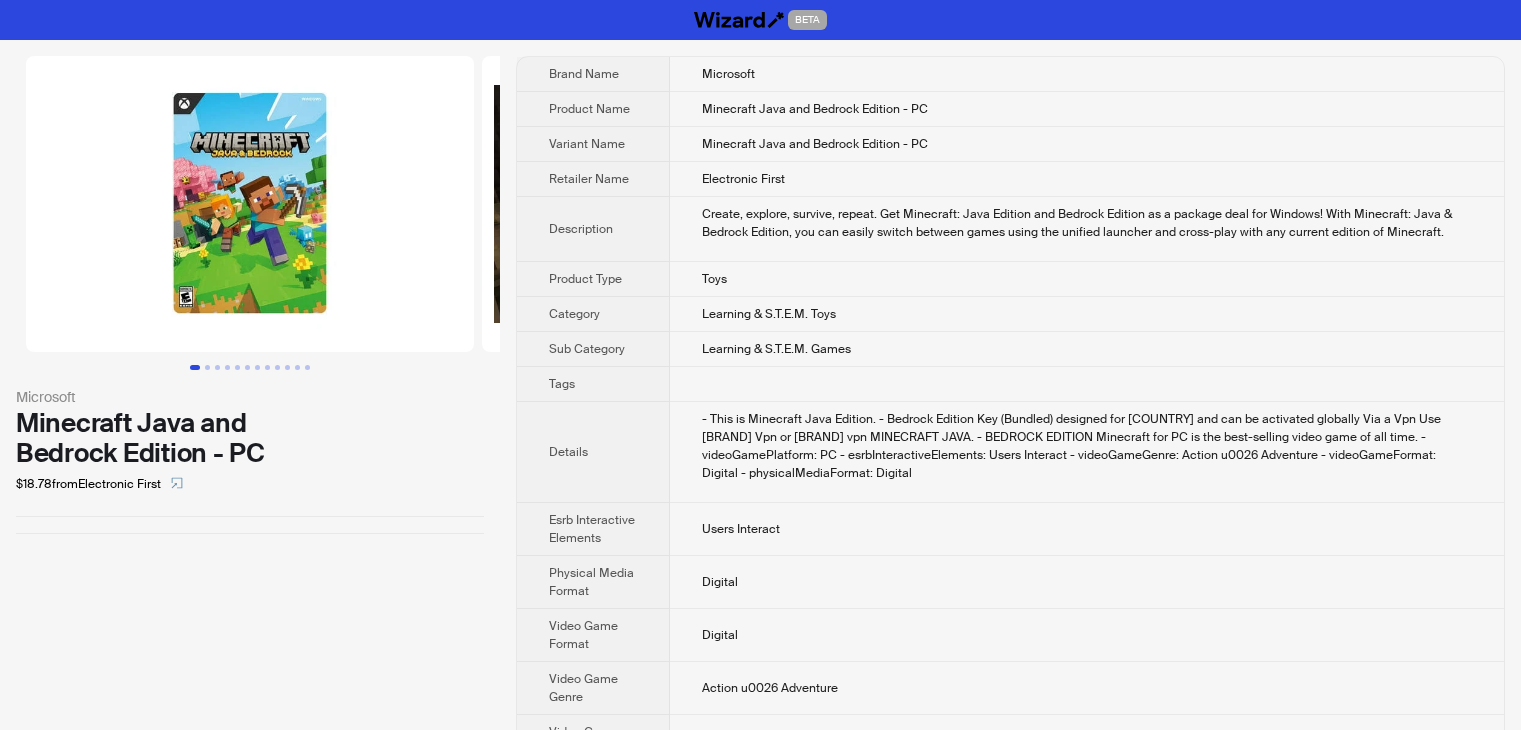 scroll, scrollTop: 0, scrollLeft: 0, axis: both 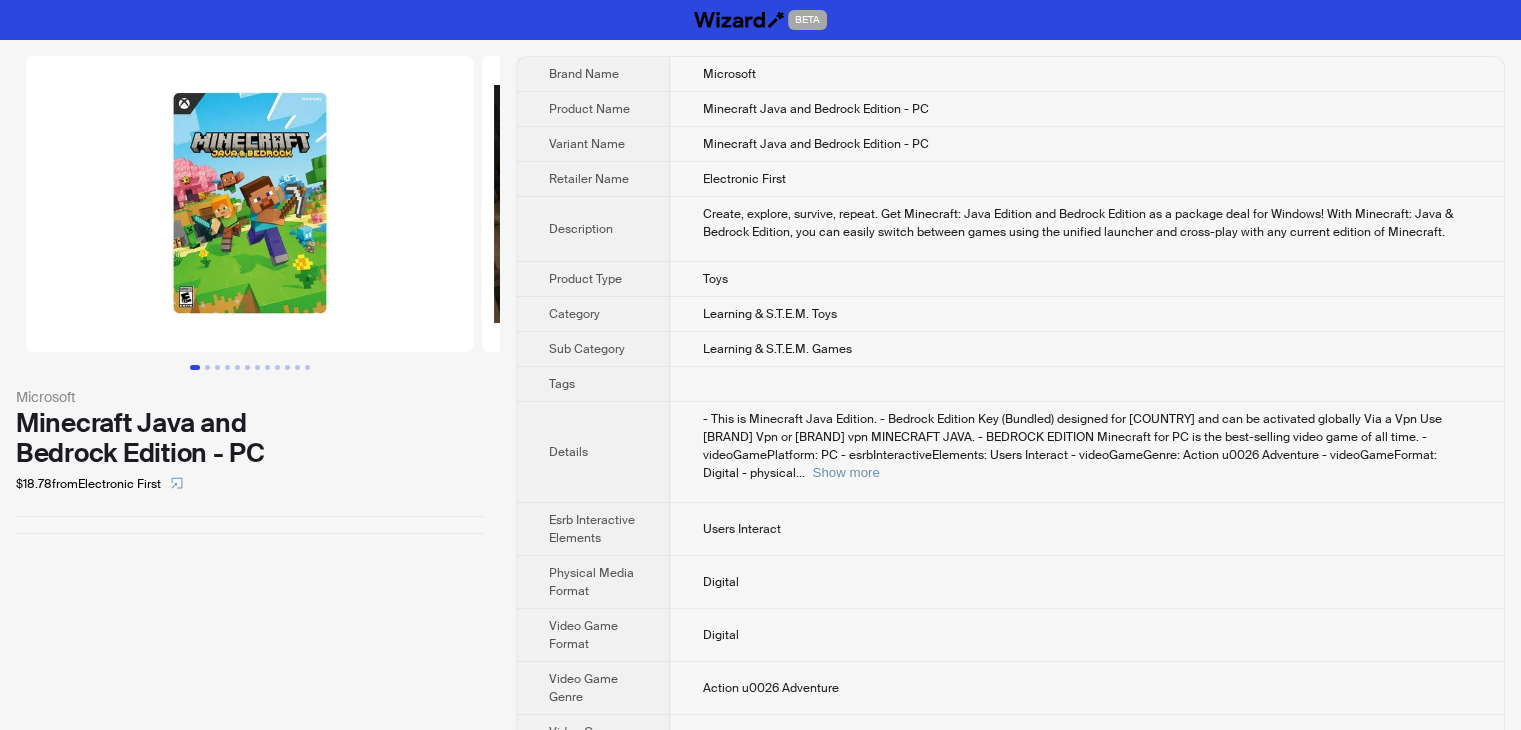 click on "Create, explore, survive, repeat. Get Minecraft: Java Edition and Bedrock Edition as a package deal for Windows! With Minecraft: Java & Bedrock Edition, you can easily switch between games using the unified launcher and cross-play with any current edition of Minecraft." at bounding box center (1087, 229) 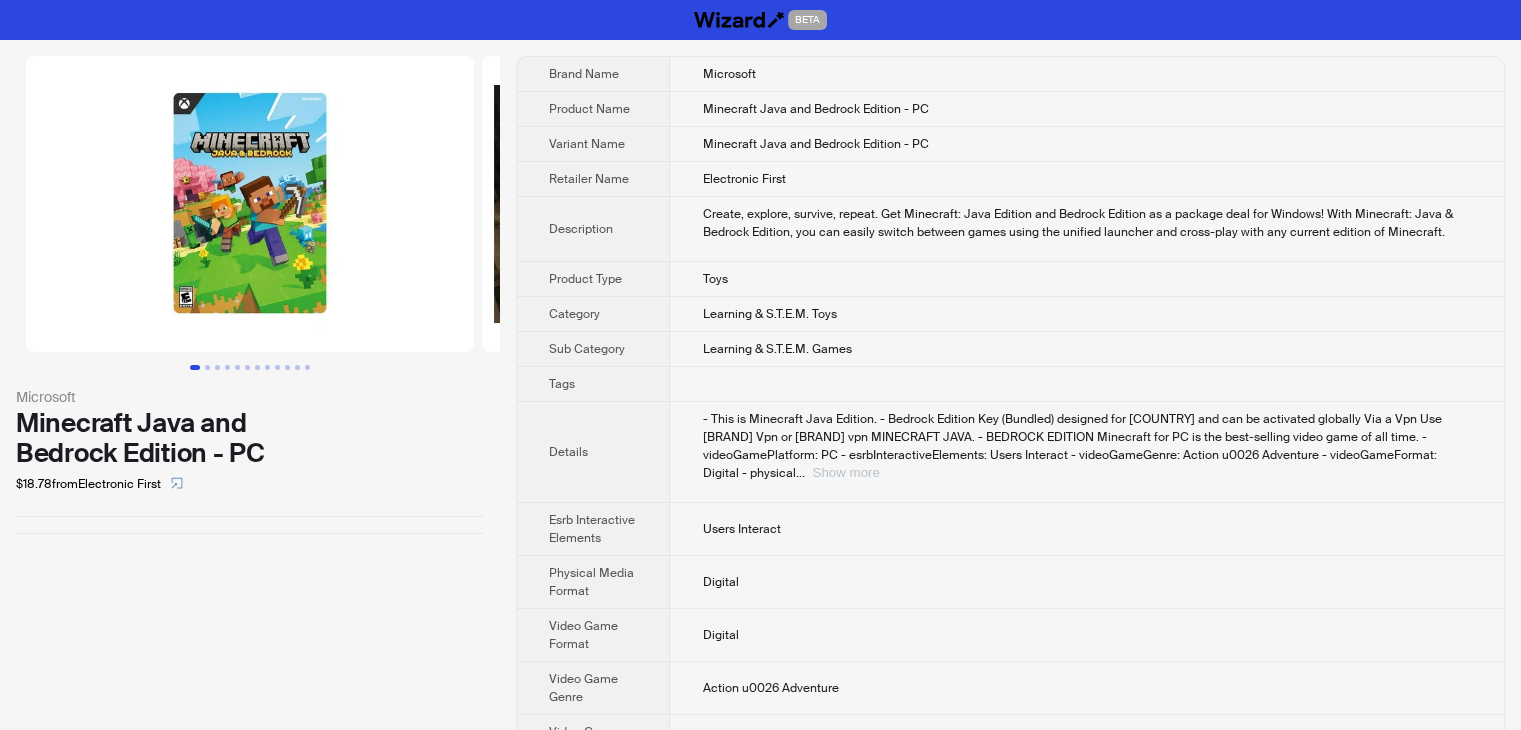 click on "Show more" at bounding box center [845, 472] 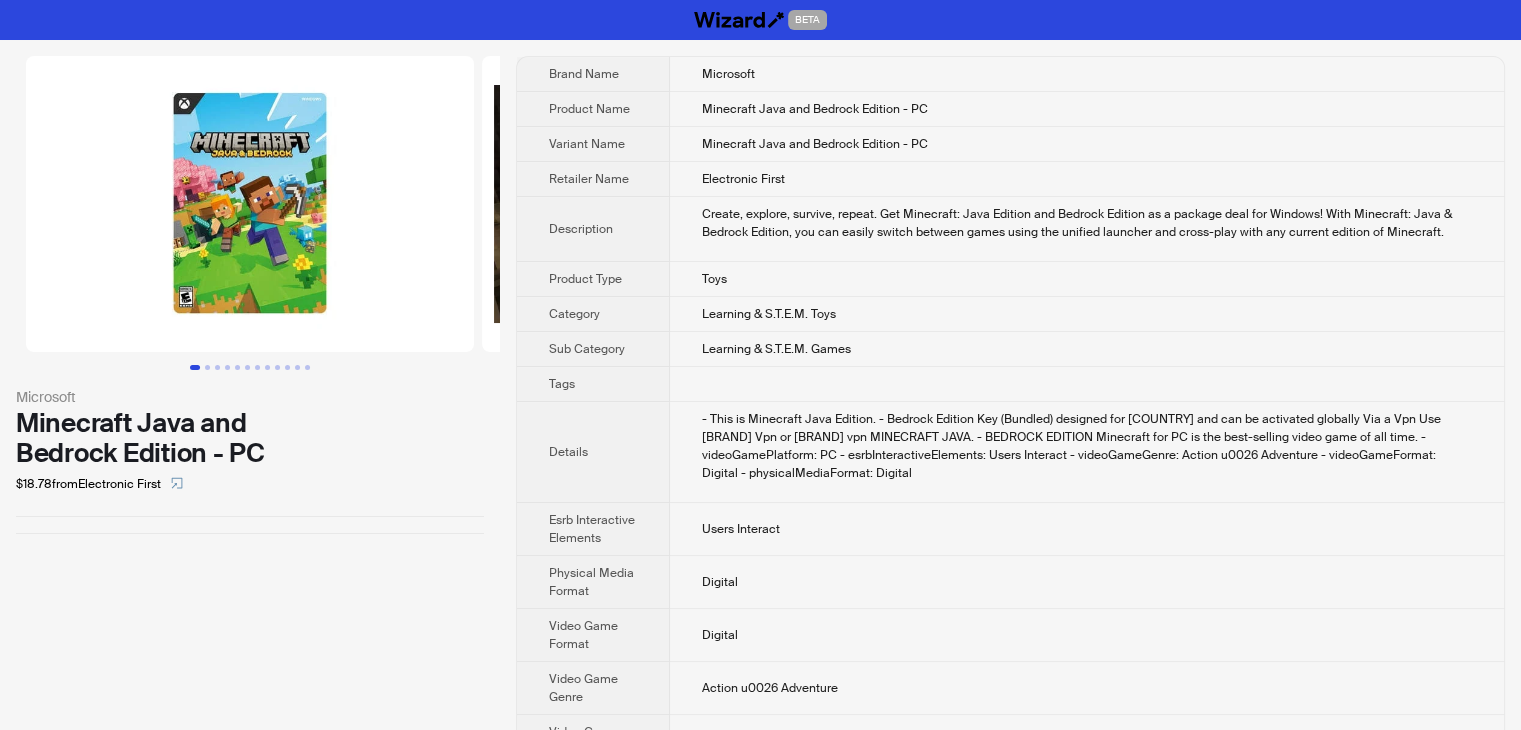 drag, startPoint x: 308, startPoint y: 456, endPoint x: 15, endPoint y: 472, distance: 293.43652 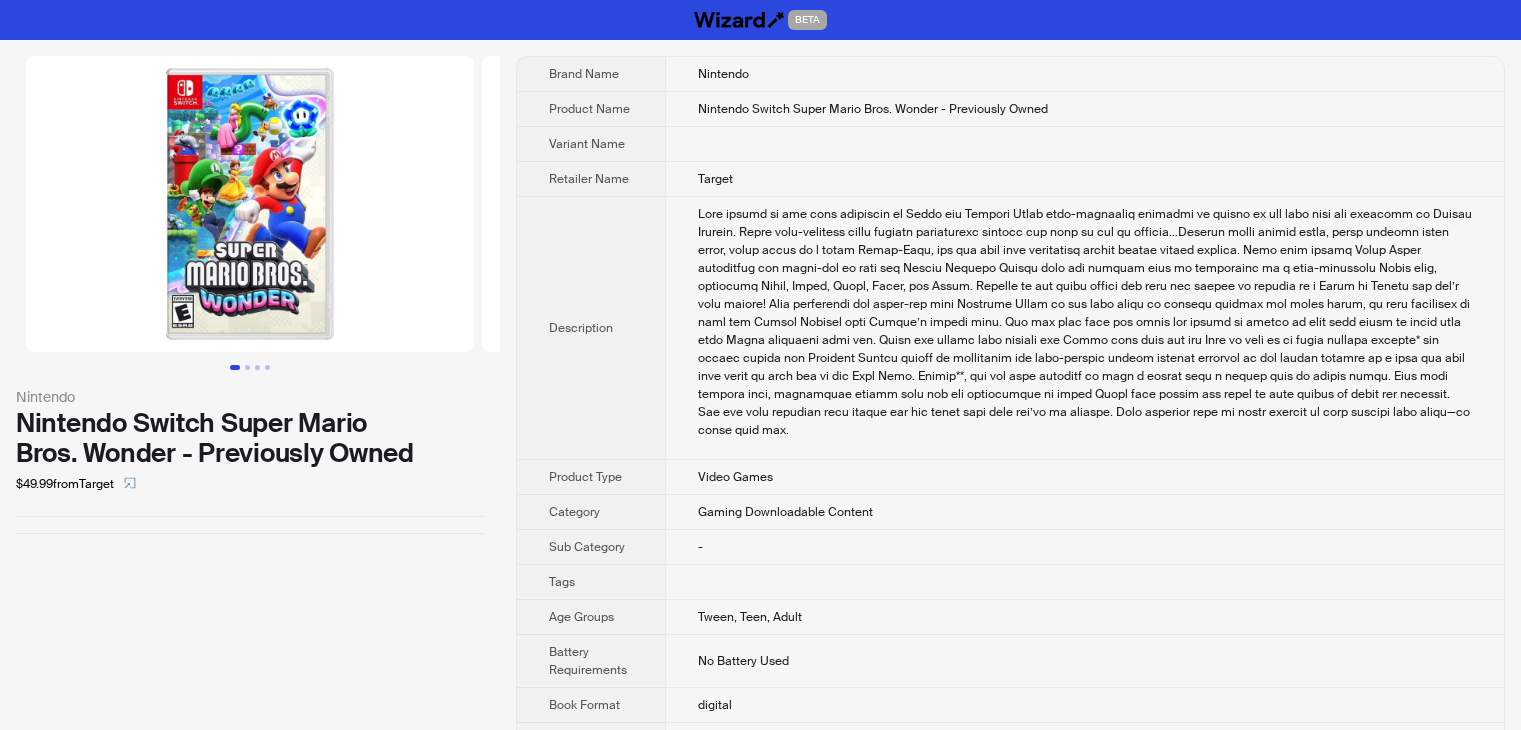 scroll, scrollTop: 0, scrollLeft: 0, axis: both 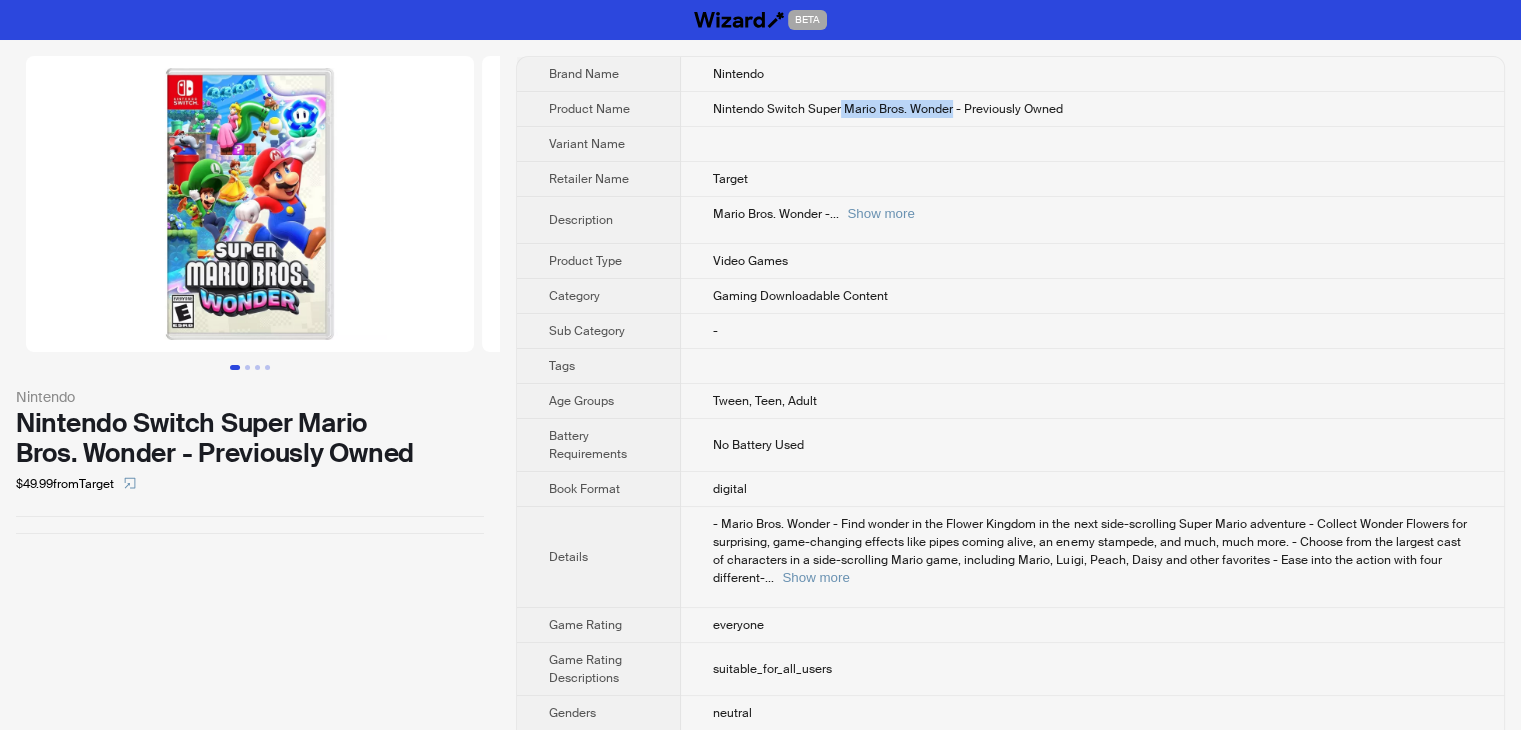 drag, startPoint x: 841, startPoint y: 107, endPoint x: 970, endPoint y: 105, distance: 129.0155 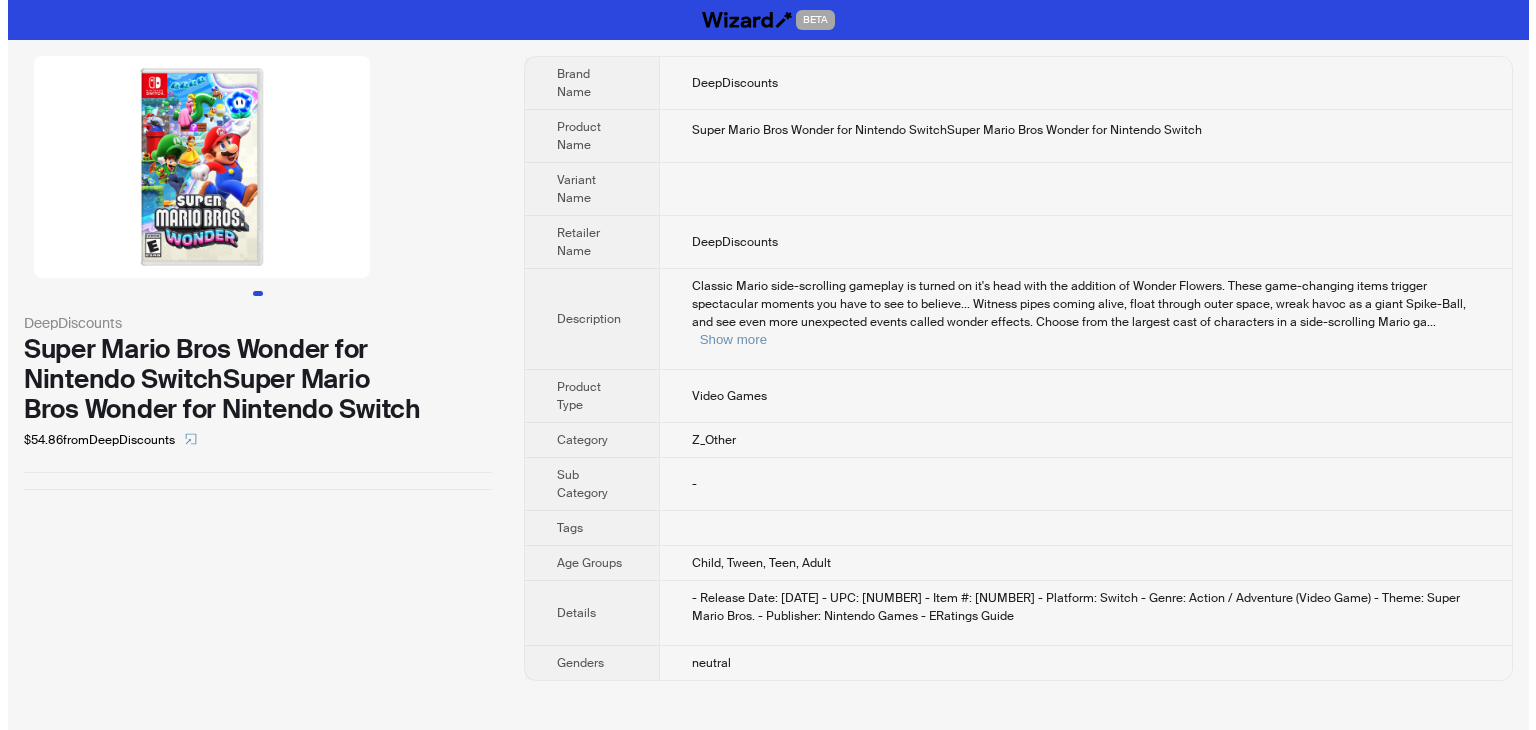 scroll, scrollTop: 0, scrollLeft: 0, axis: both 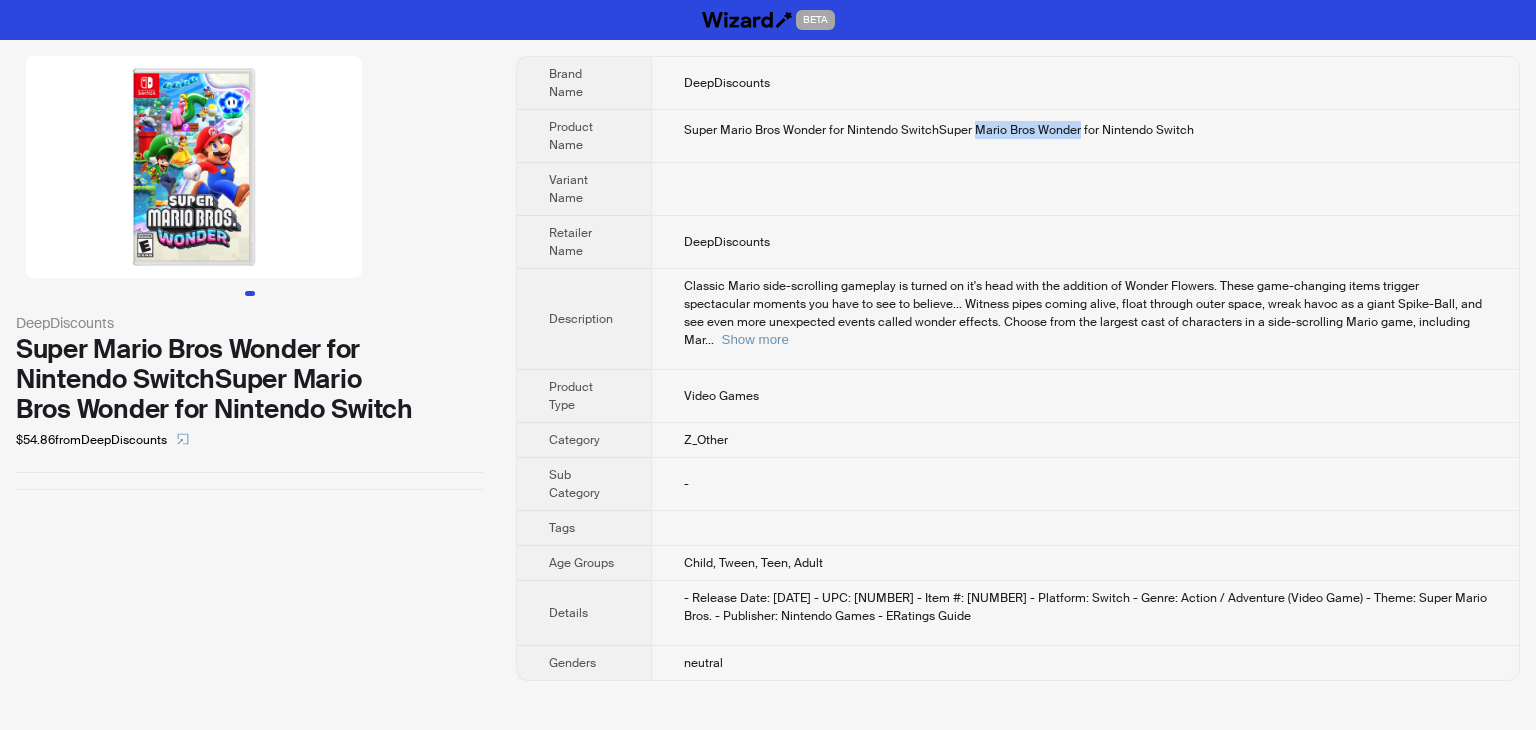 drag, startPoint x: 972, startPoint y: 129, endPoint x: 1078, endPoint y: 133, distance: 106.07545 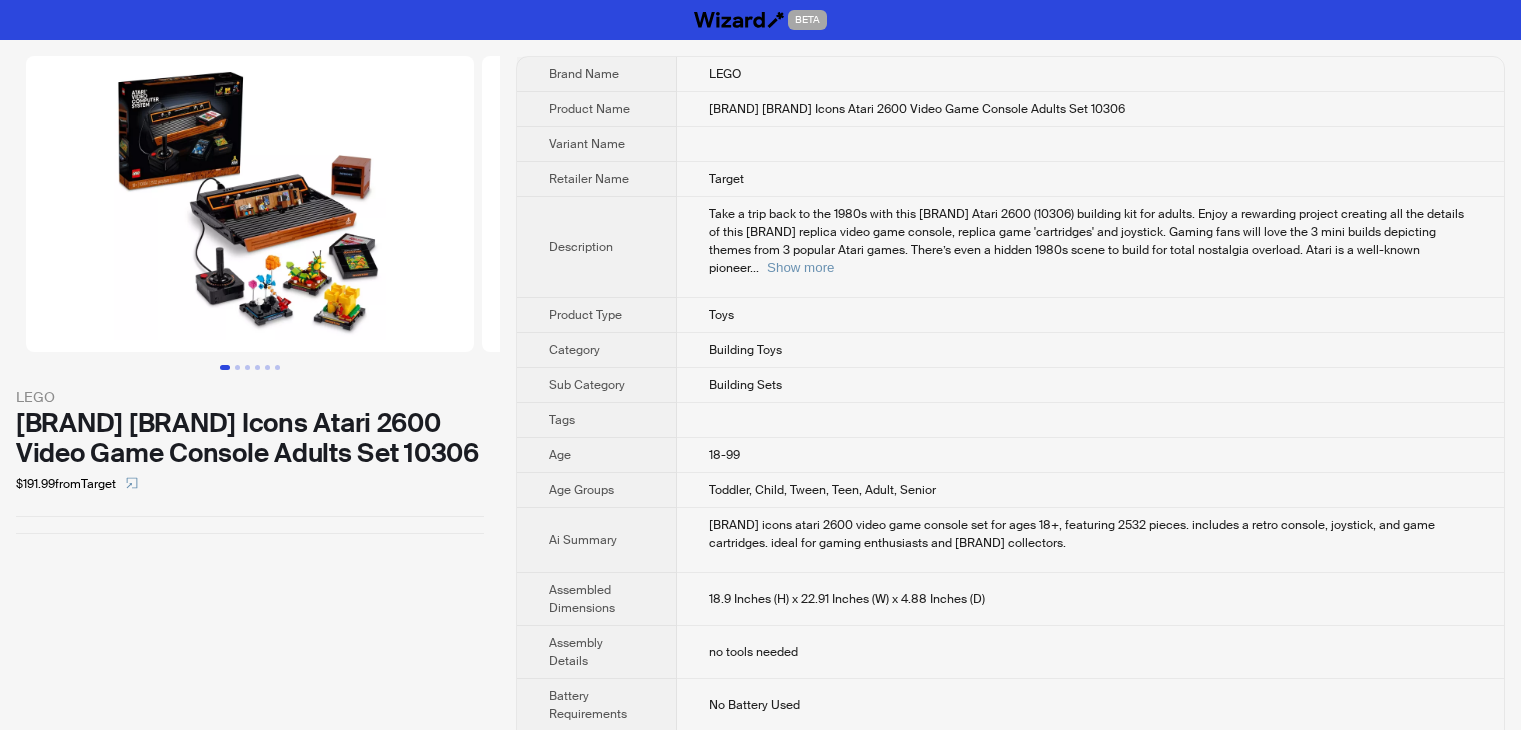 scroll, scrollTop: 0, scrollLeft: 0, axis: both 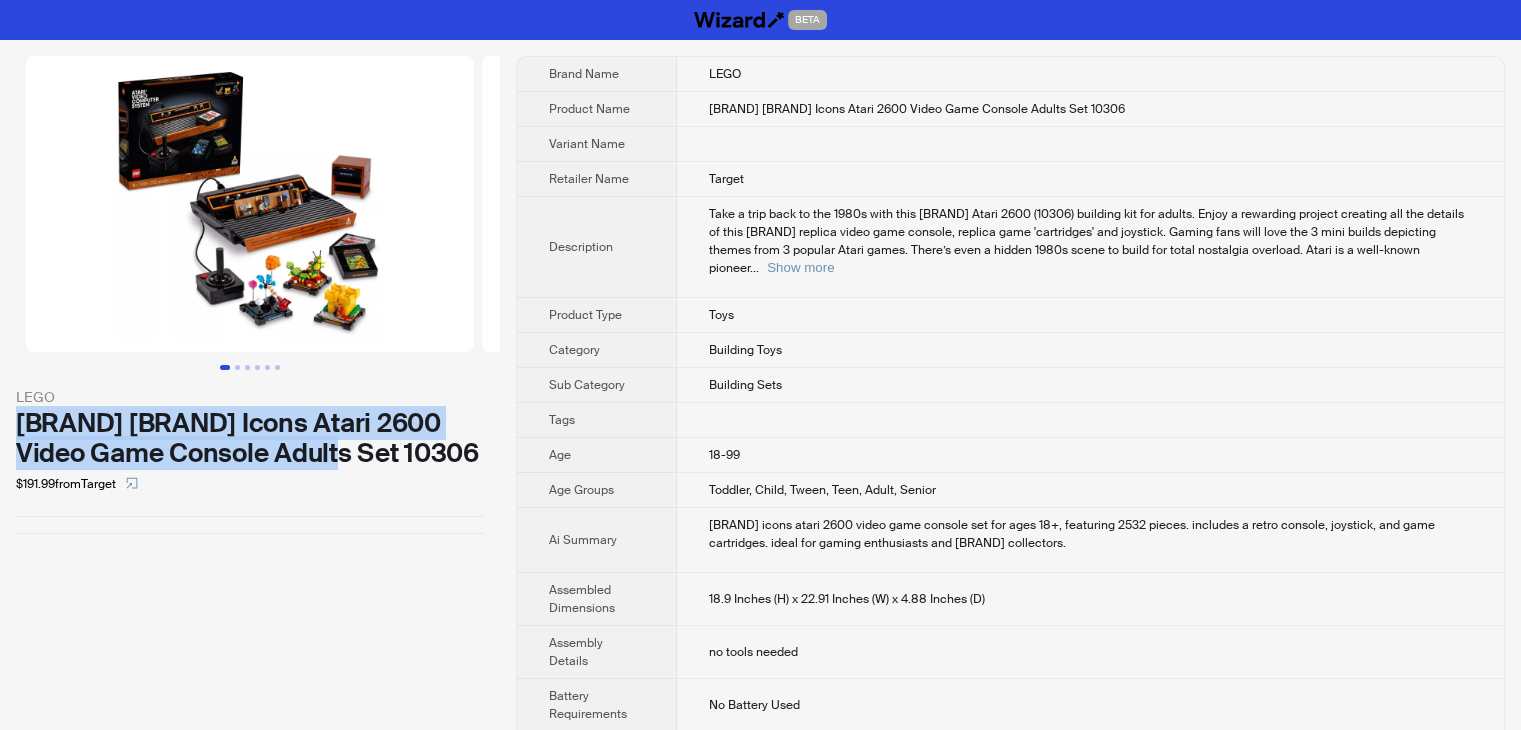 drag, startPoint x: 422, startPoint y: 447, endPoint x: 14, endPoint y: 414, distance: 409.3324 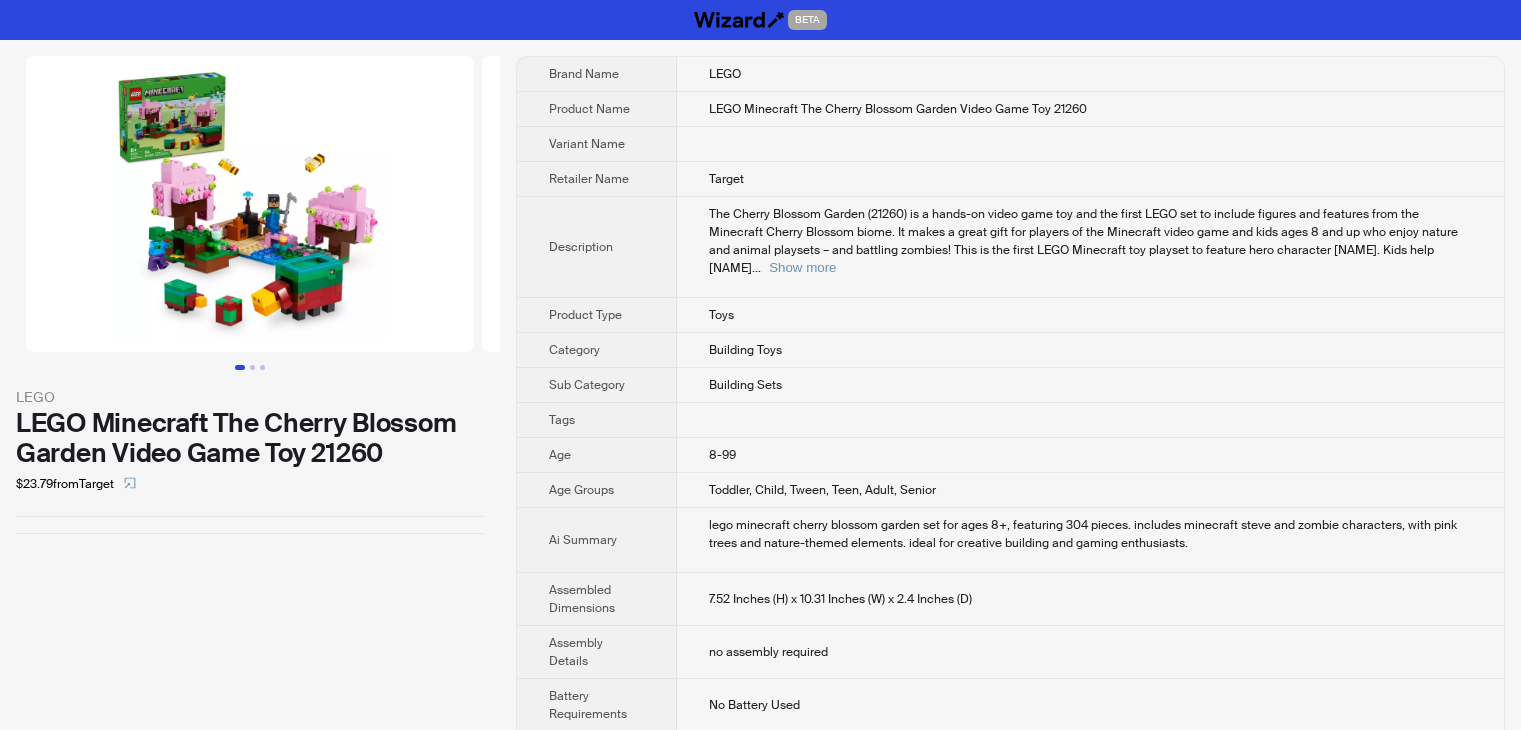 scroll, scrollTop: 0, scrollLeft: 0, axis: both 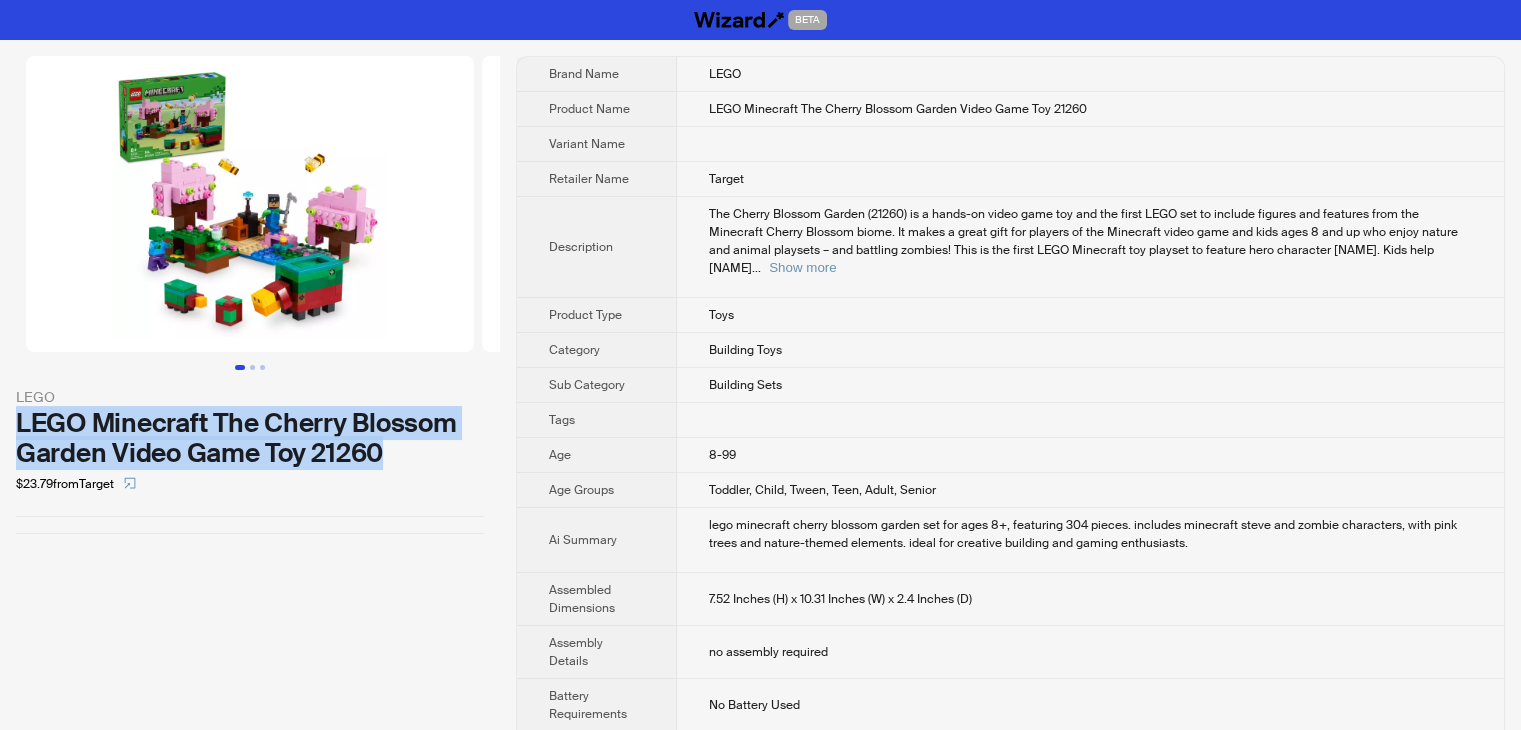 drag, startPoint x: 406, startPoint y: 453, endPoint x: 6, endPoint y: 426, distance: 400.91022 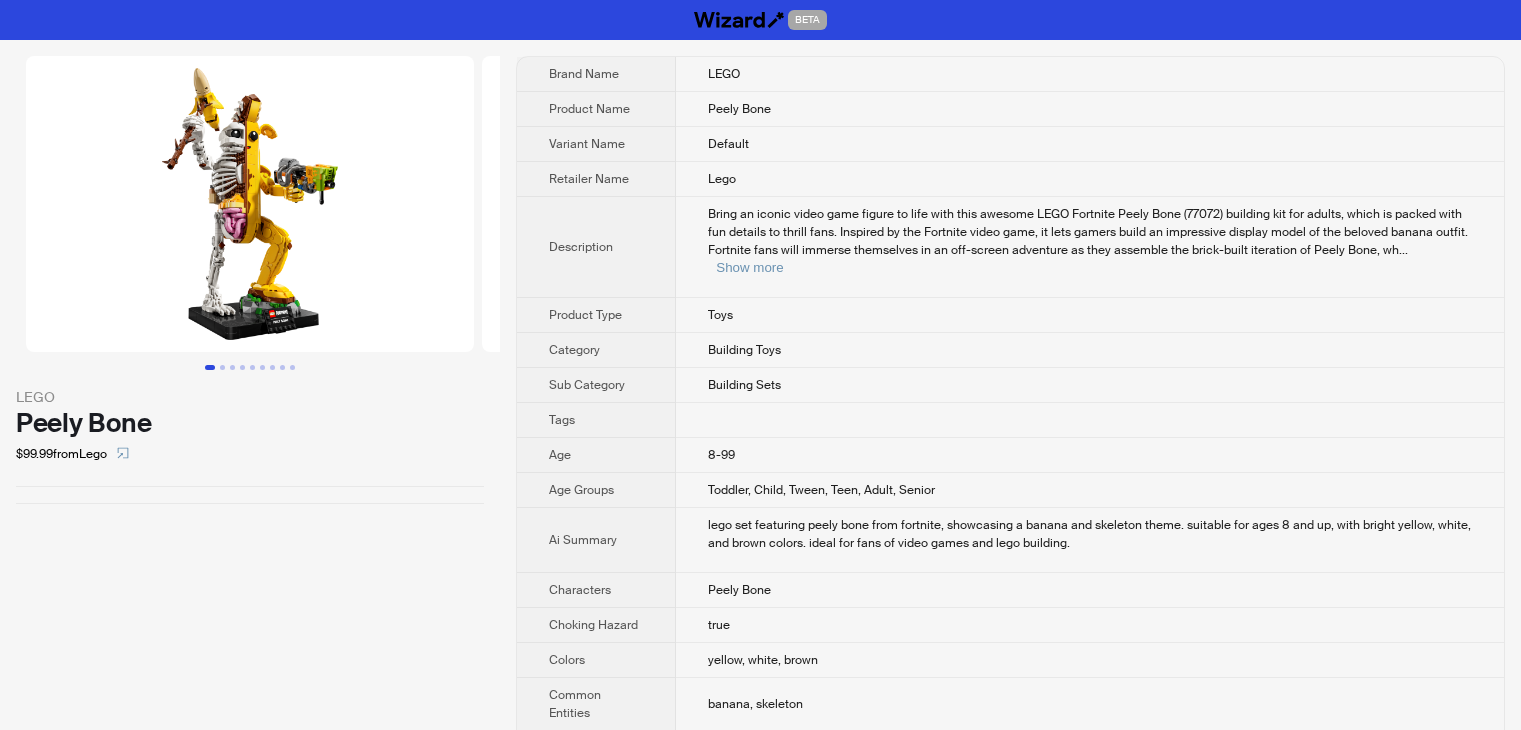 scroll, scrollTop: 0, scrollLeft: 0, axis: both 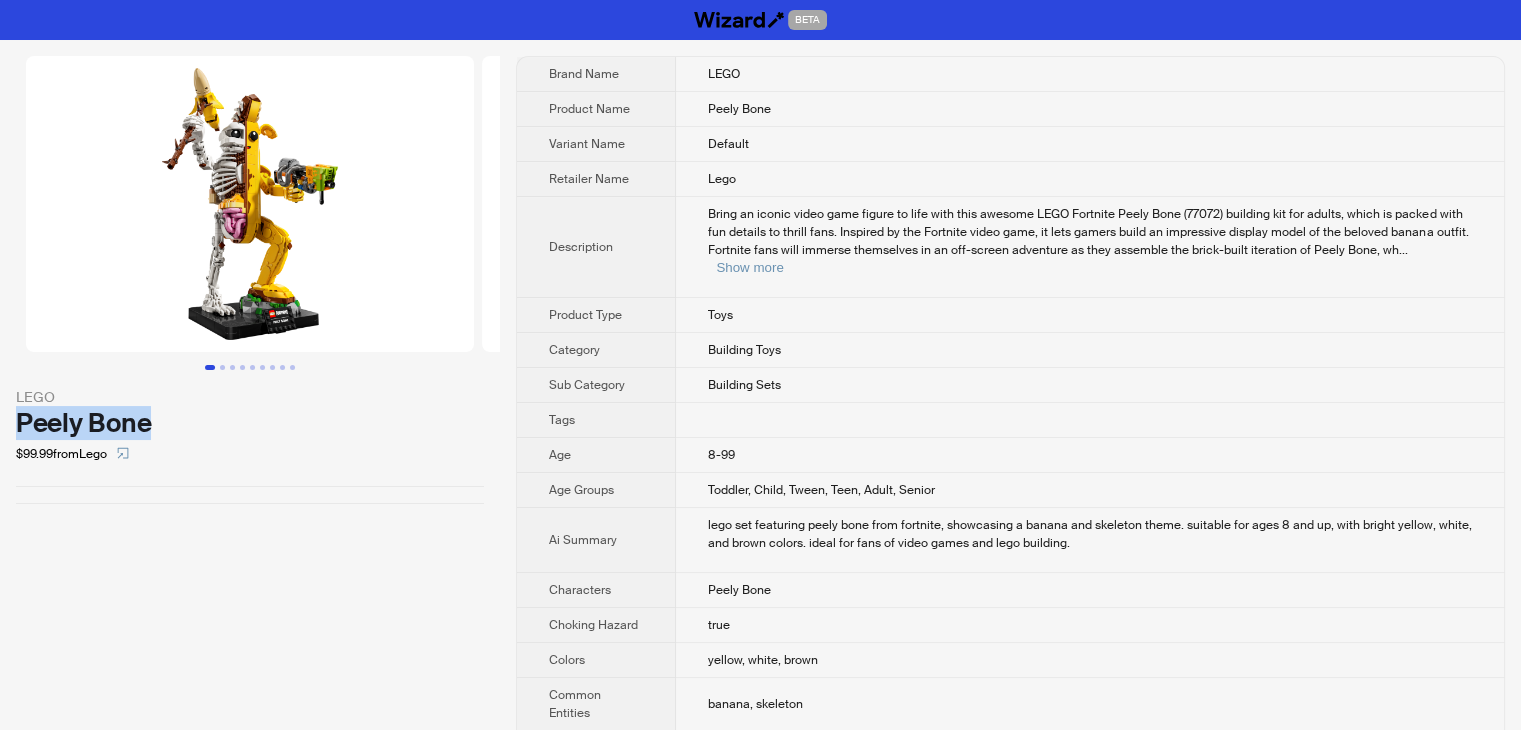drag, startPoint x: 164, startPoint y: 421, endPoint x: 2, endPoint y: 429, distance: 162.19742 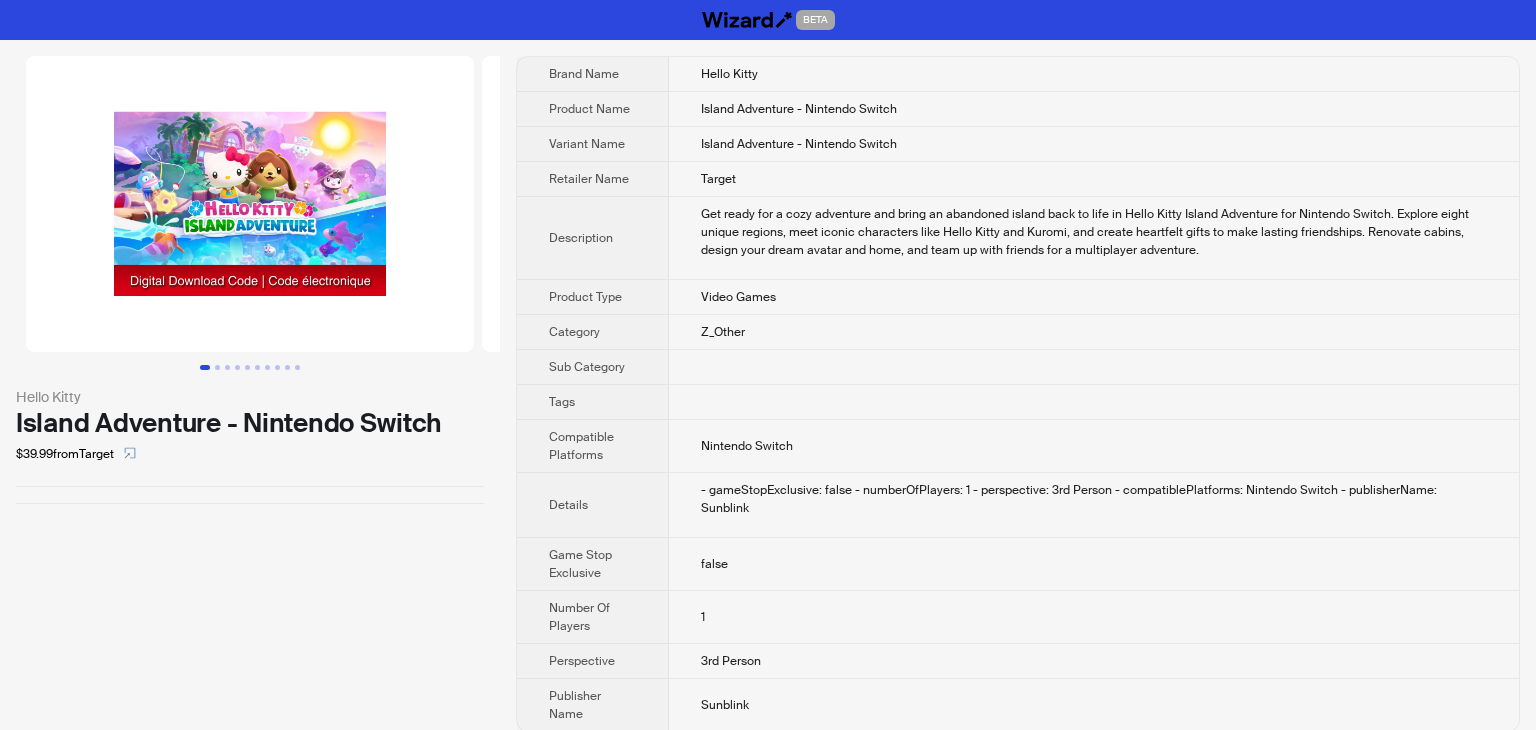 scroll, scrollTop: 0, scrollLeft: 0, axis: both 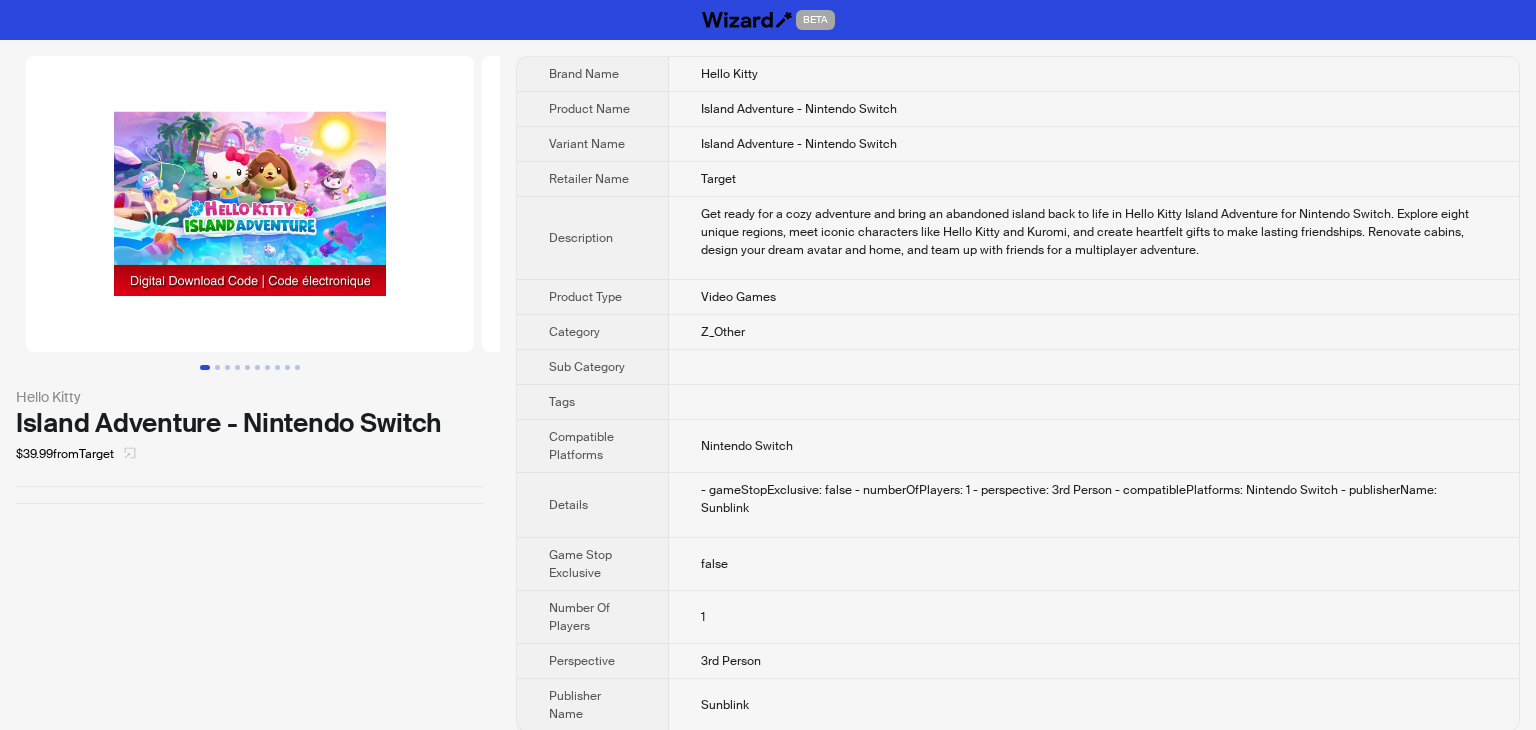 click at bounding box center (130, 454) 